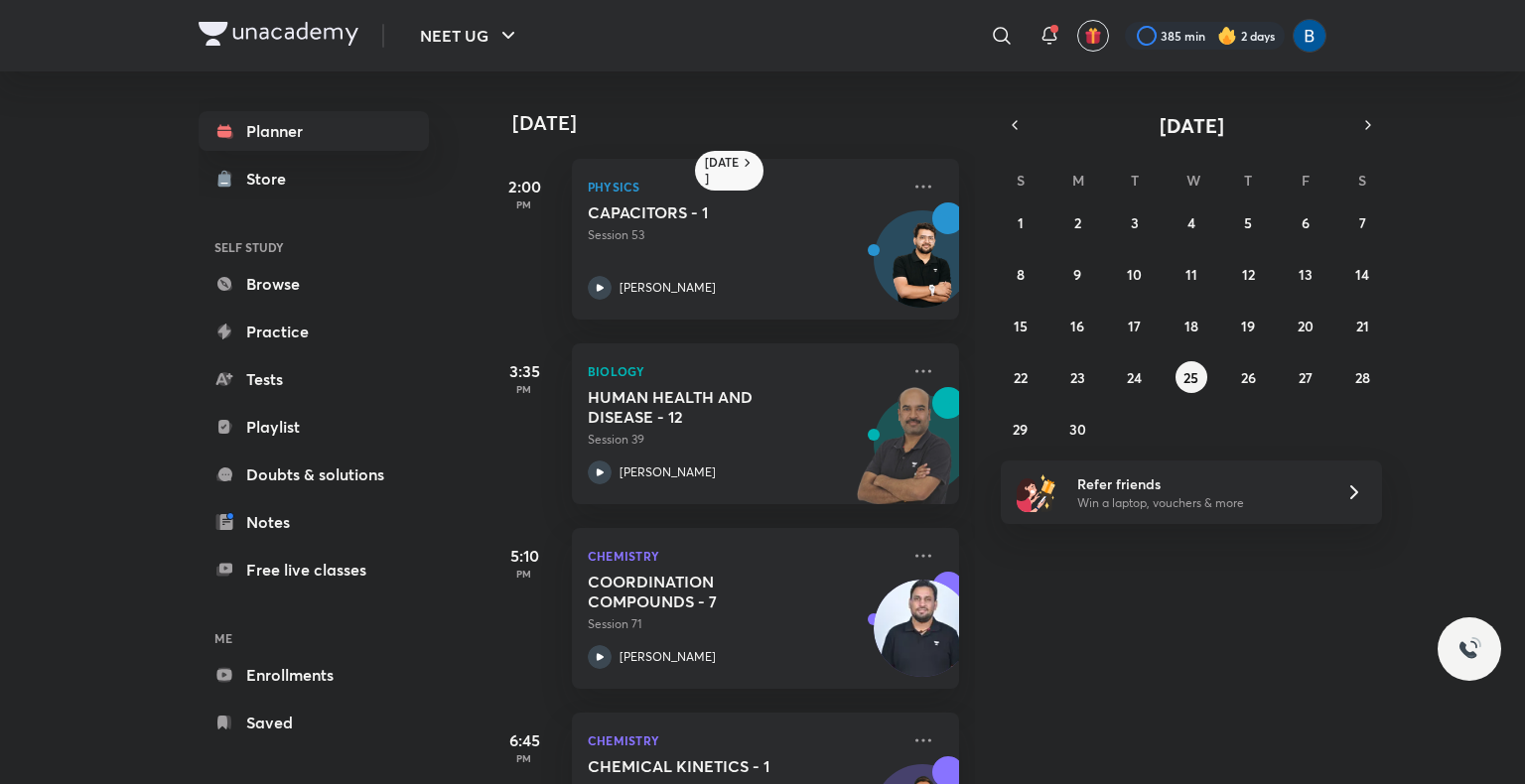 scroll, scrollTop: 0, scrollLeft: 0, axis: both 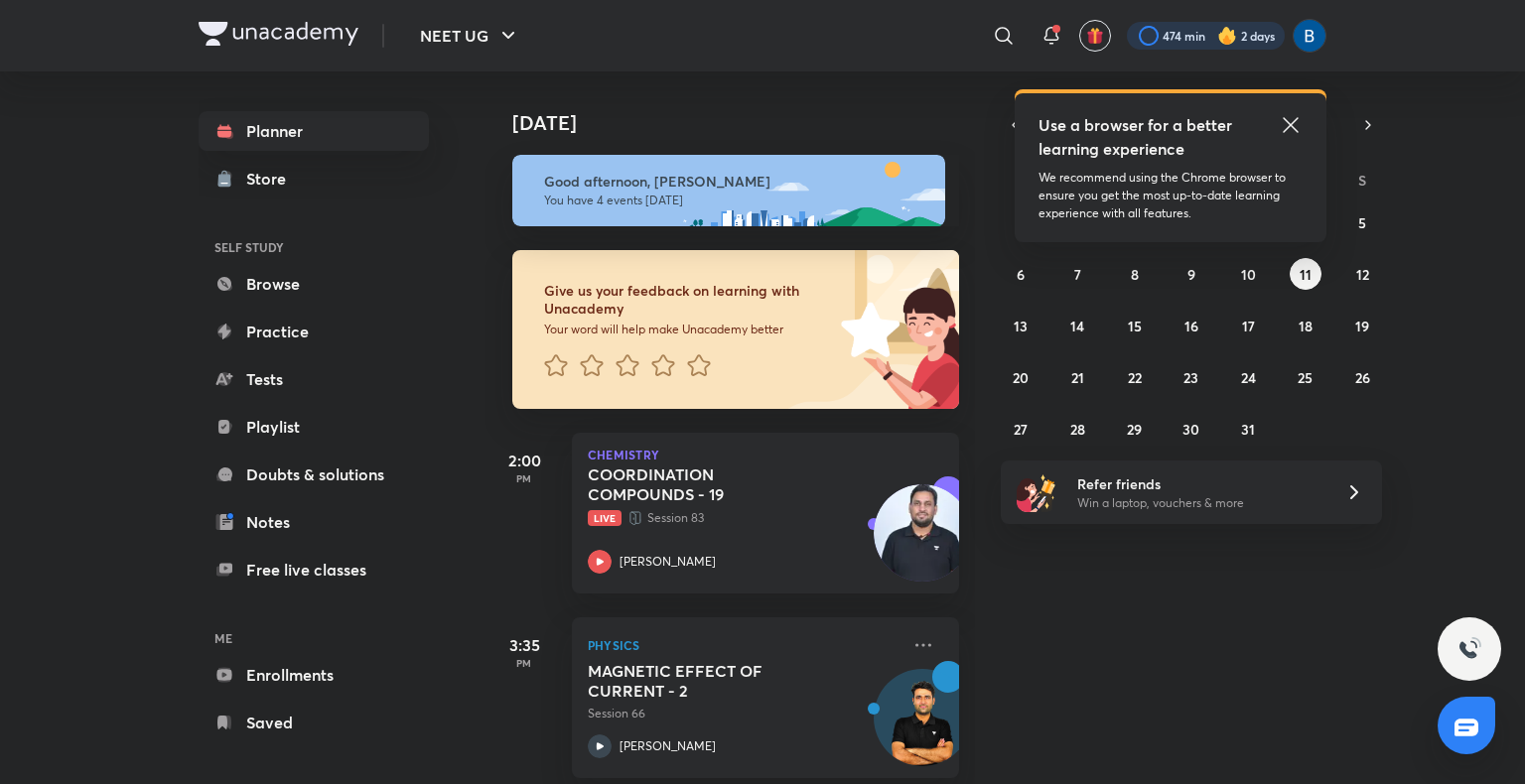 click at bounding box center (1205, 36) 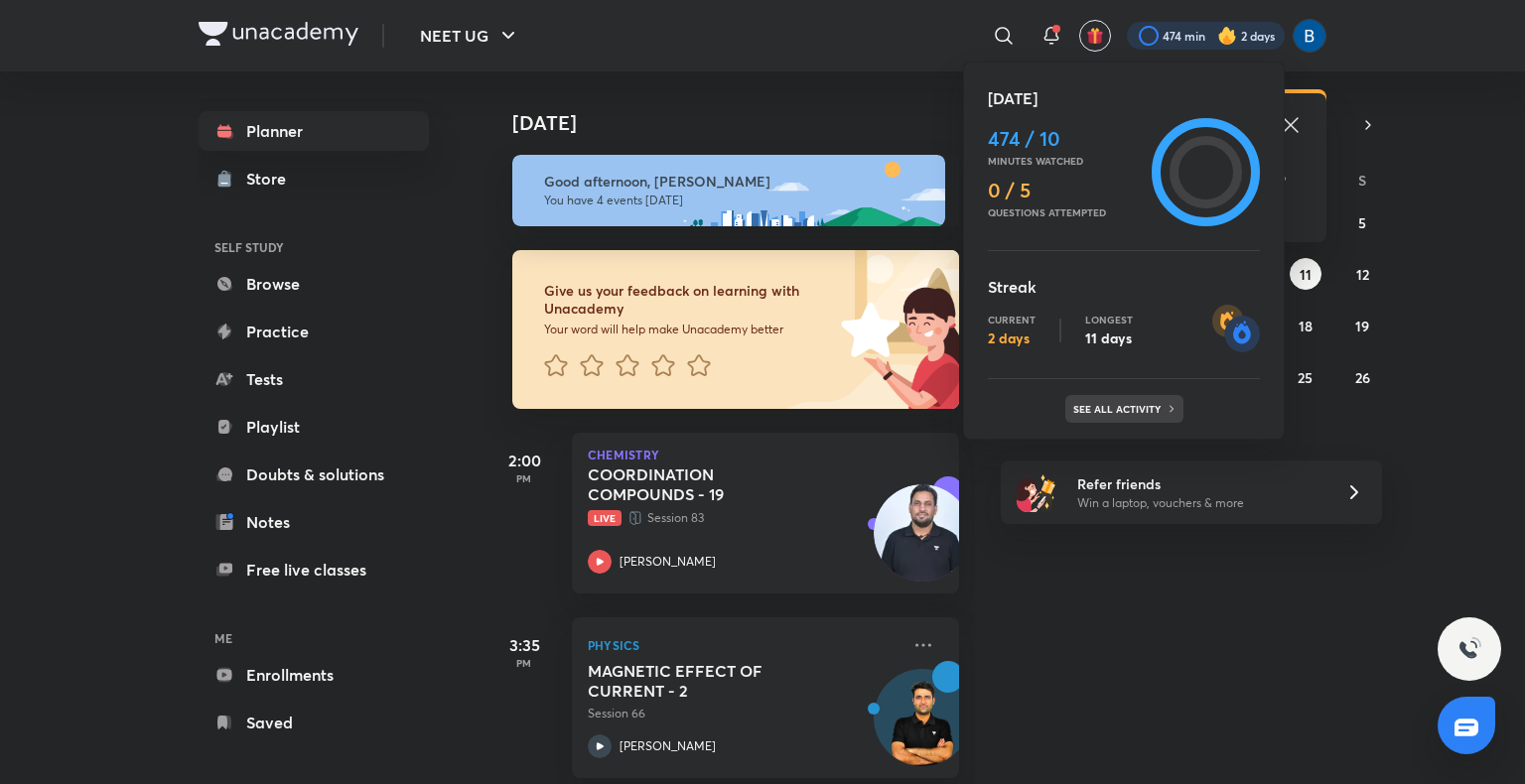 click on "See all activity" at bounding box center (1119, 409) 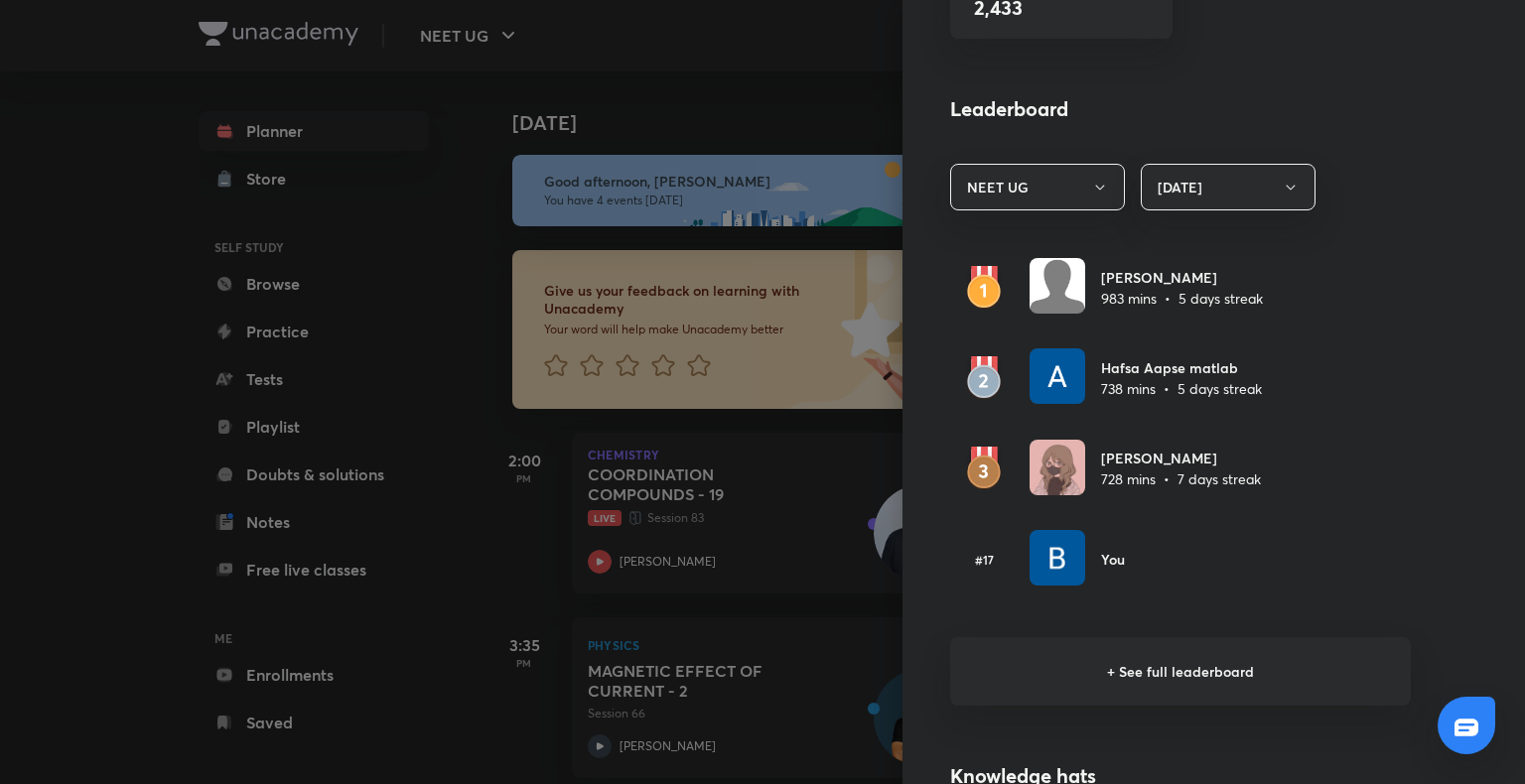 scroll, scrollTop: 1051, scrollLeft: 0, axis: vertical 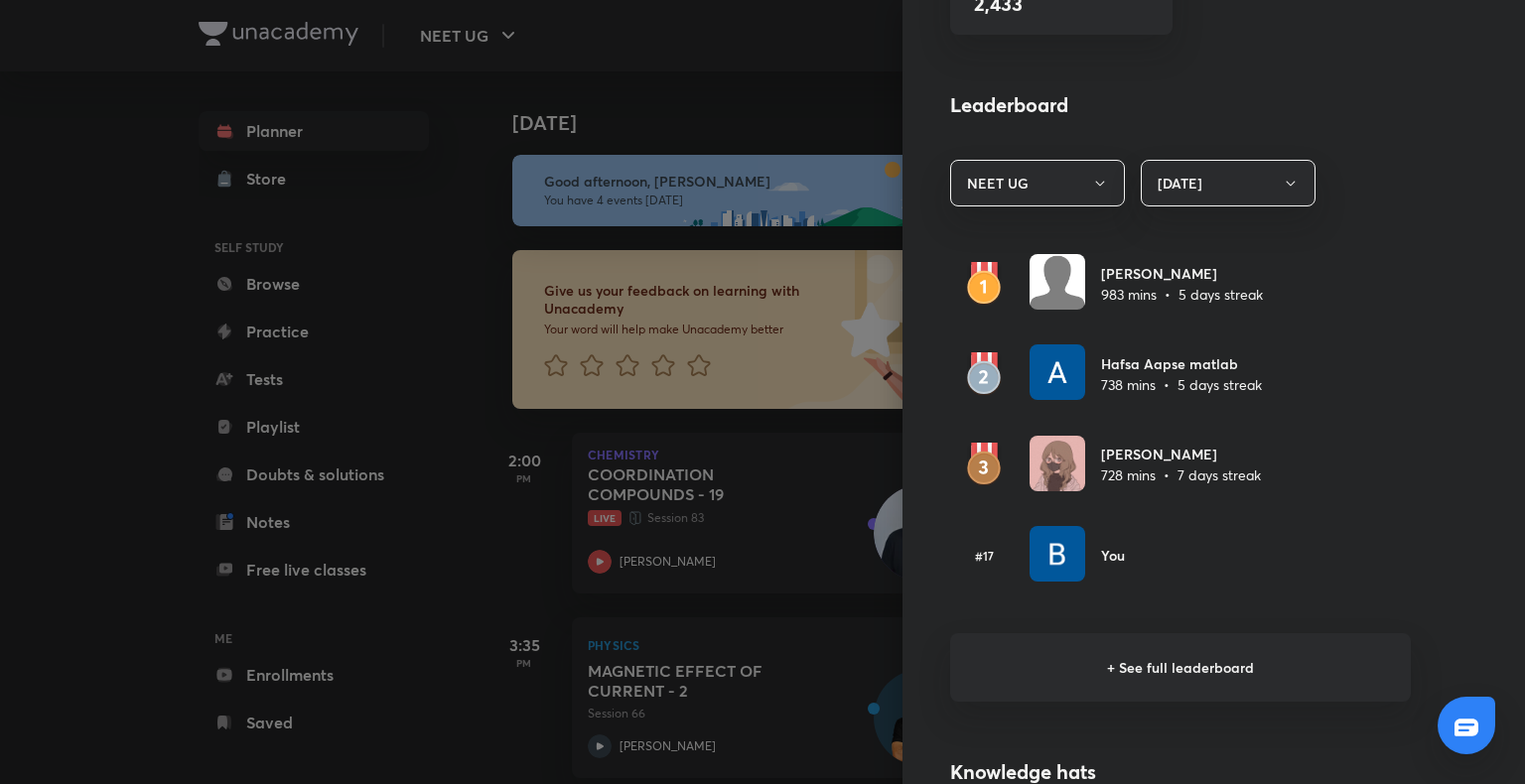 click on "+ See full leaderboard" at bounding box center [1180, 667] 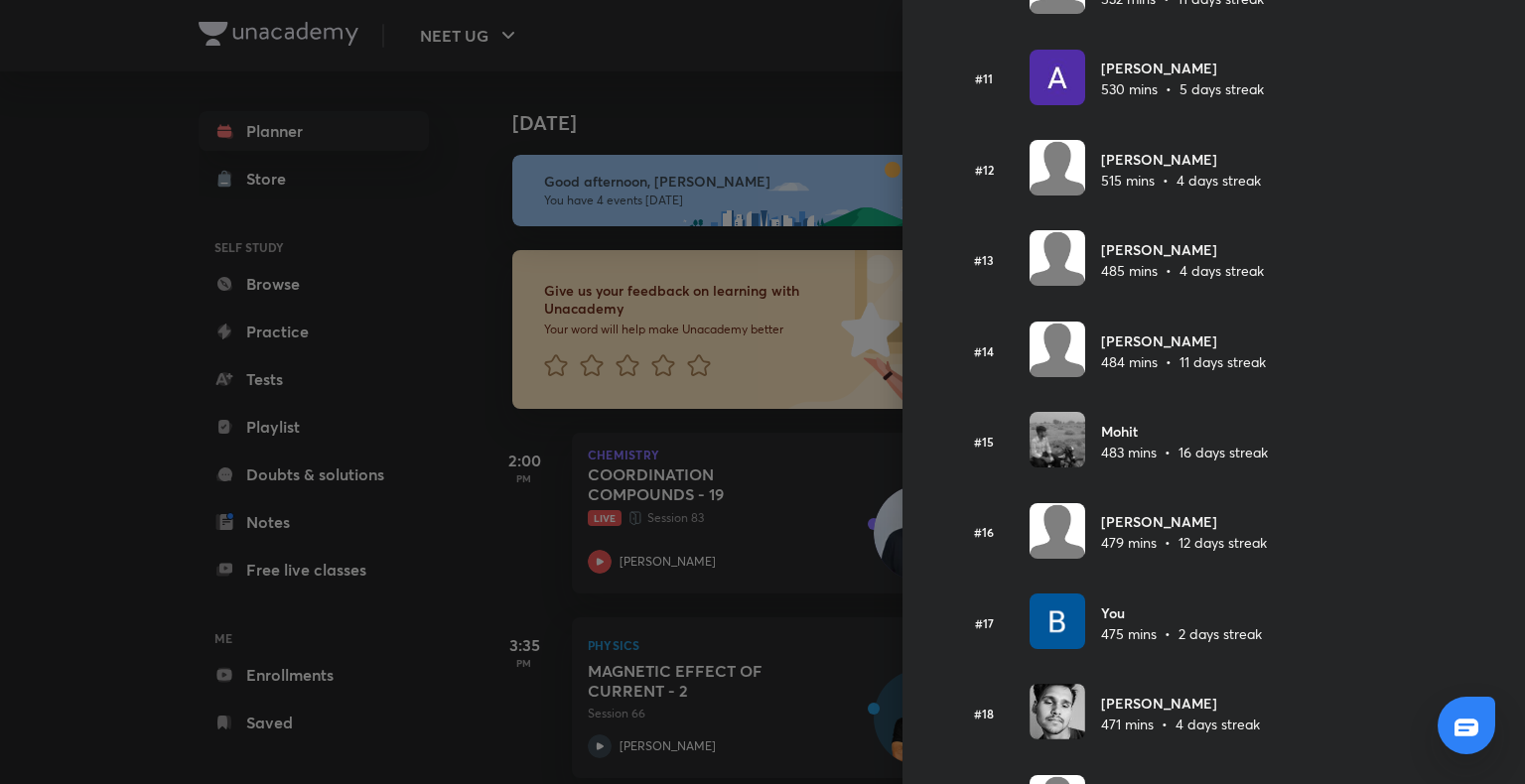 scroll, scrollTop: 1016, scrollLeft: 0, axis: vertical 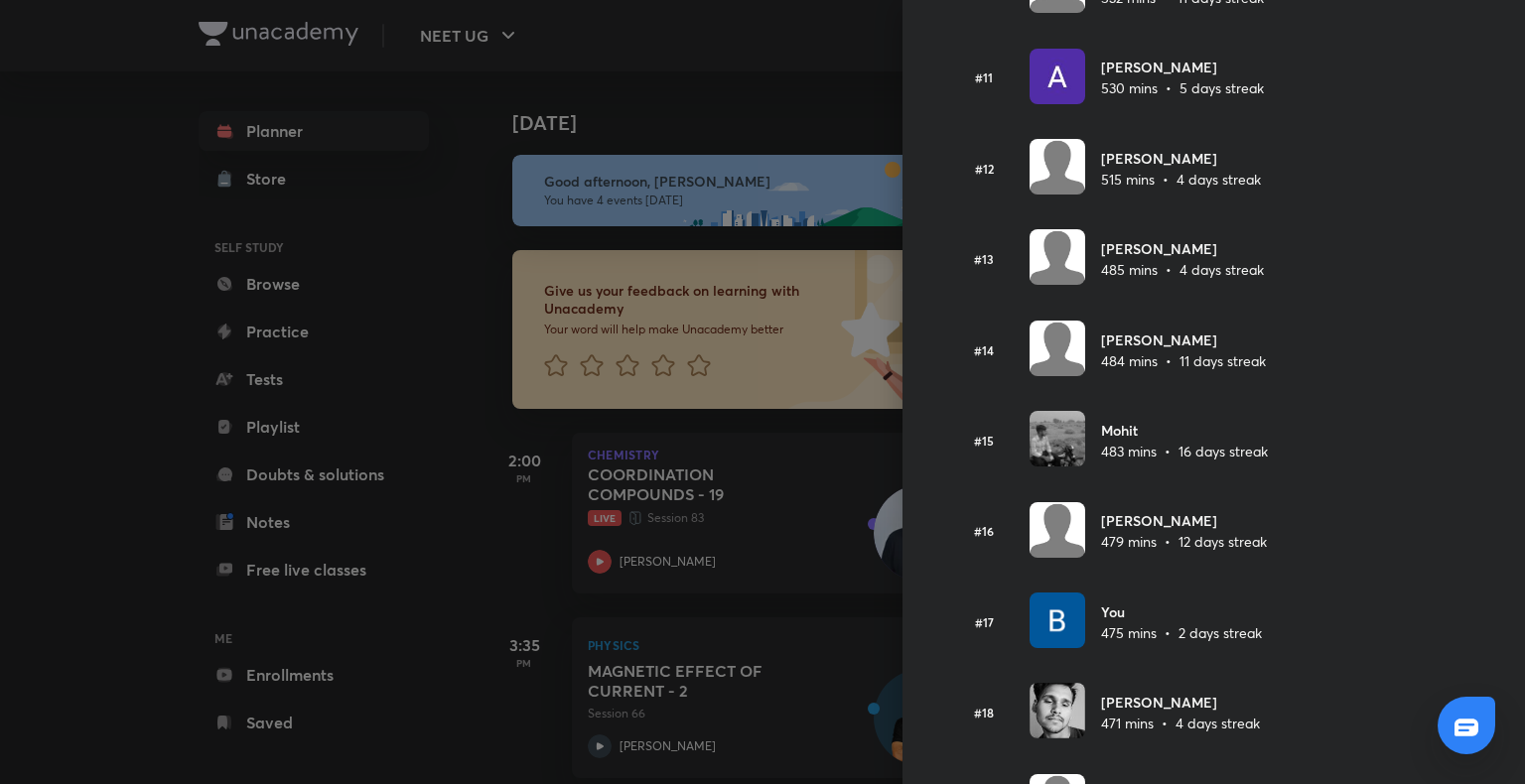 click at bounding box center (762, 392) 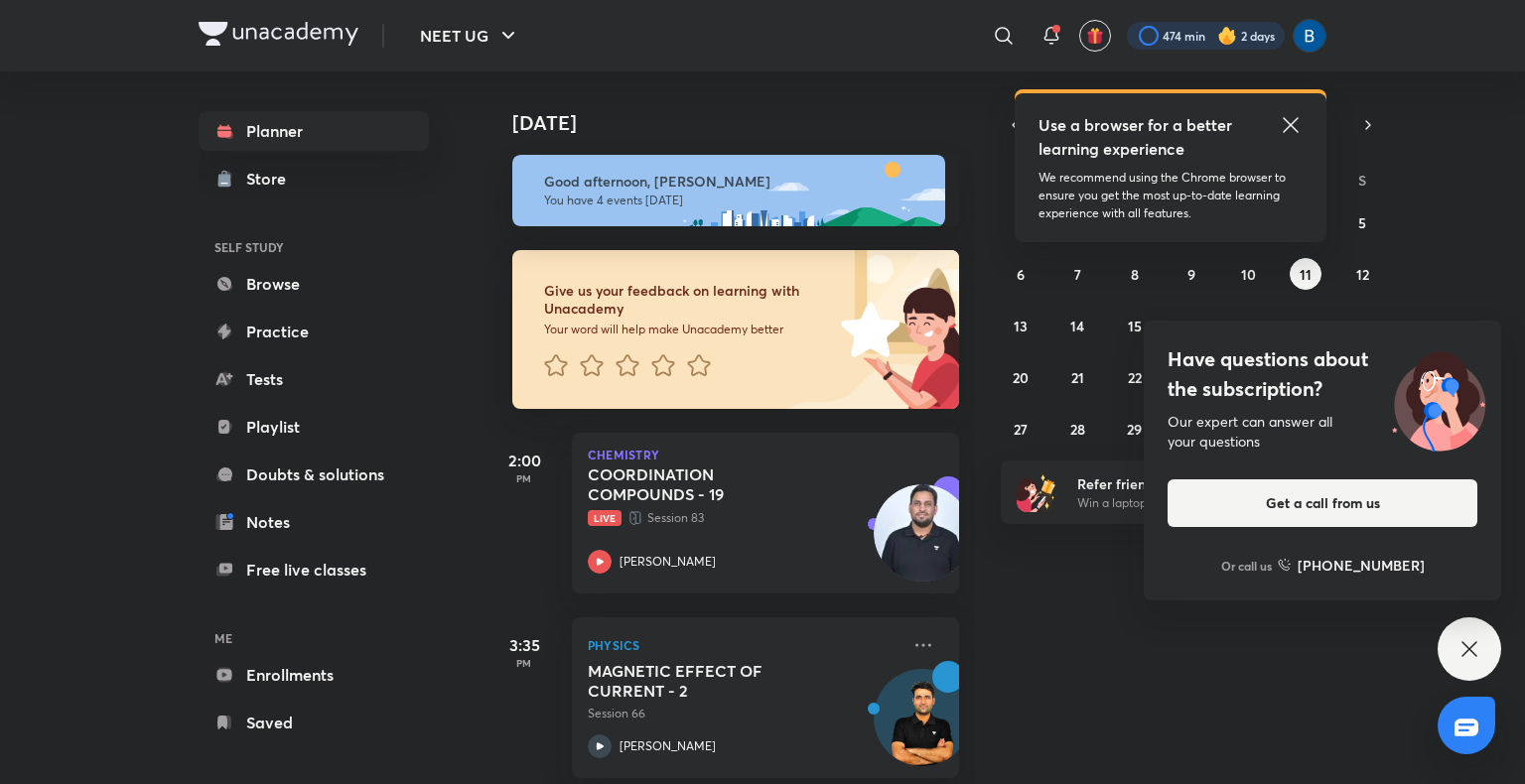 click at bounding box center [1205, 36] 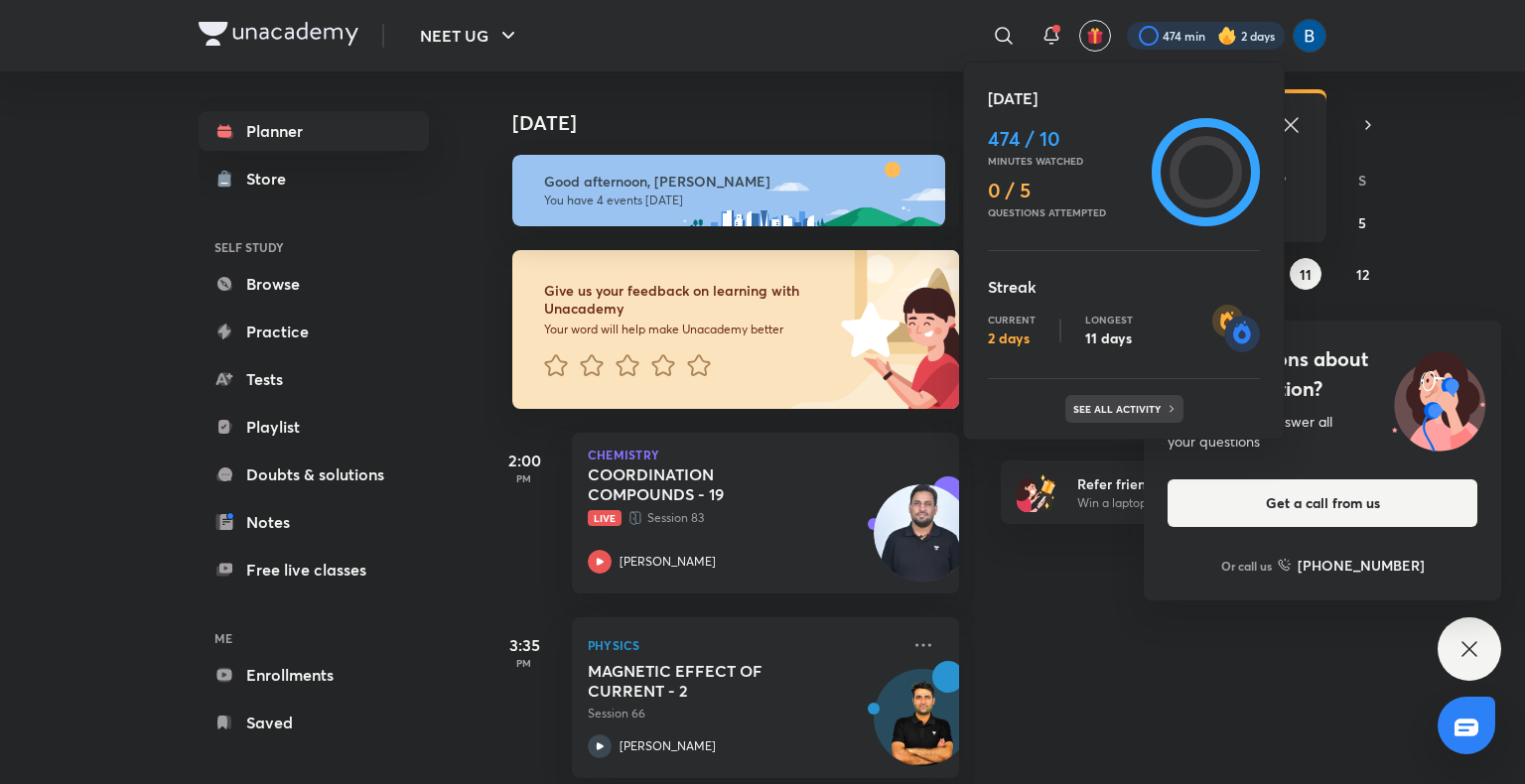 click on "See all activity" at bounding box center (1119, 409) 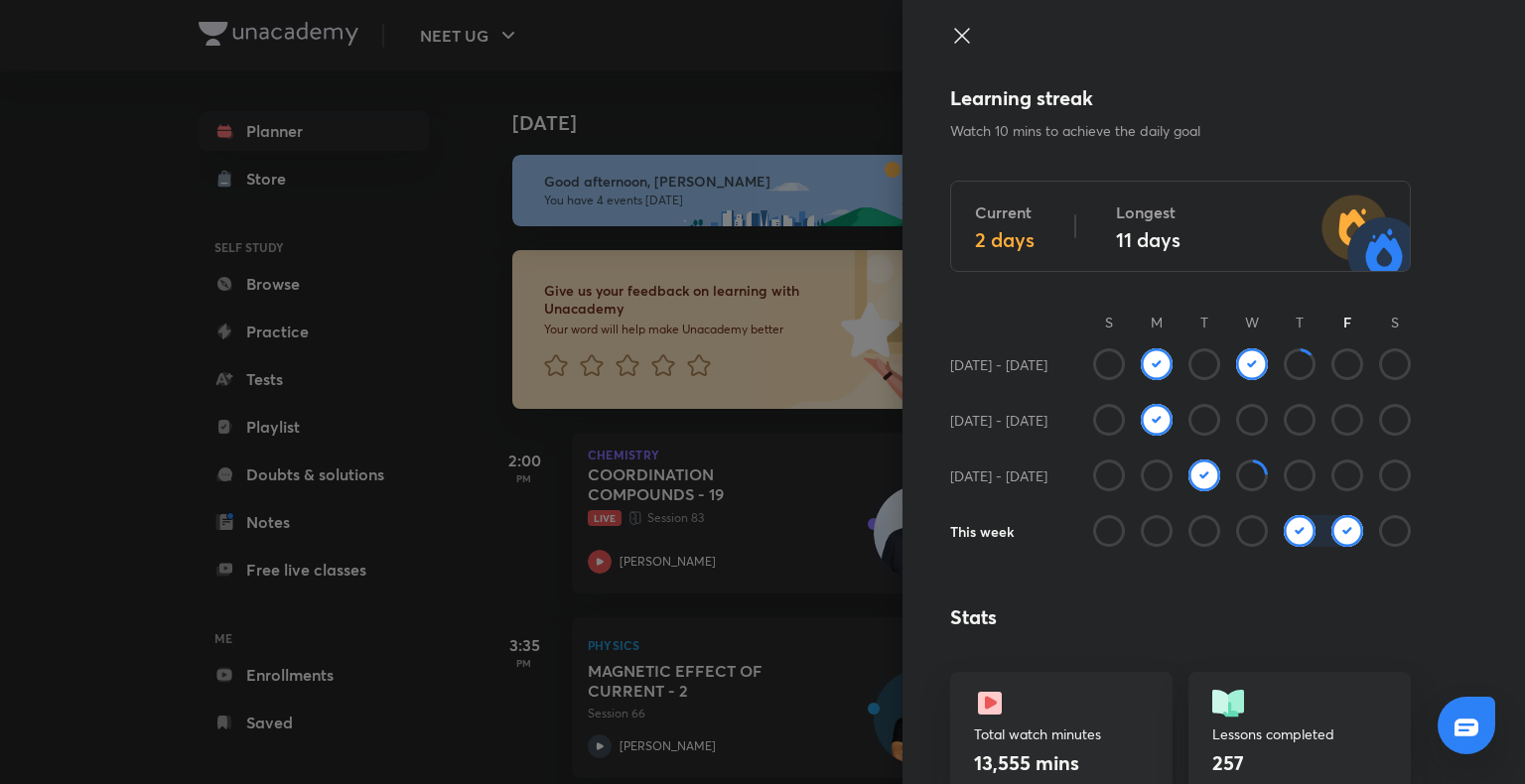 click at bounding box center [1157, 364] 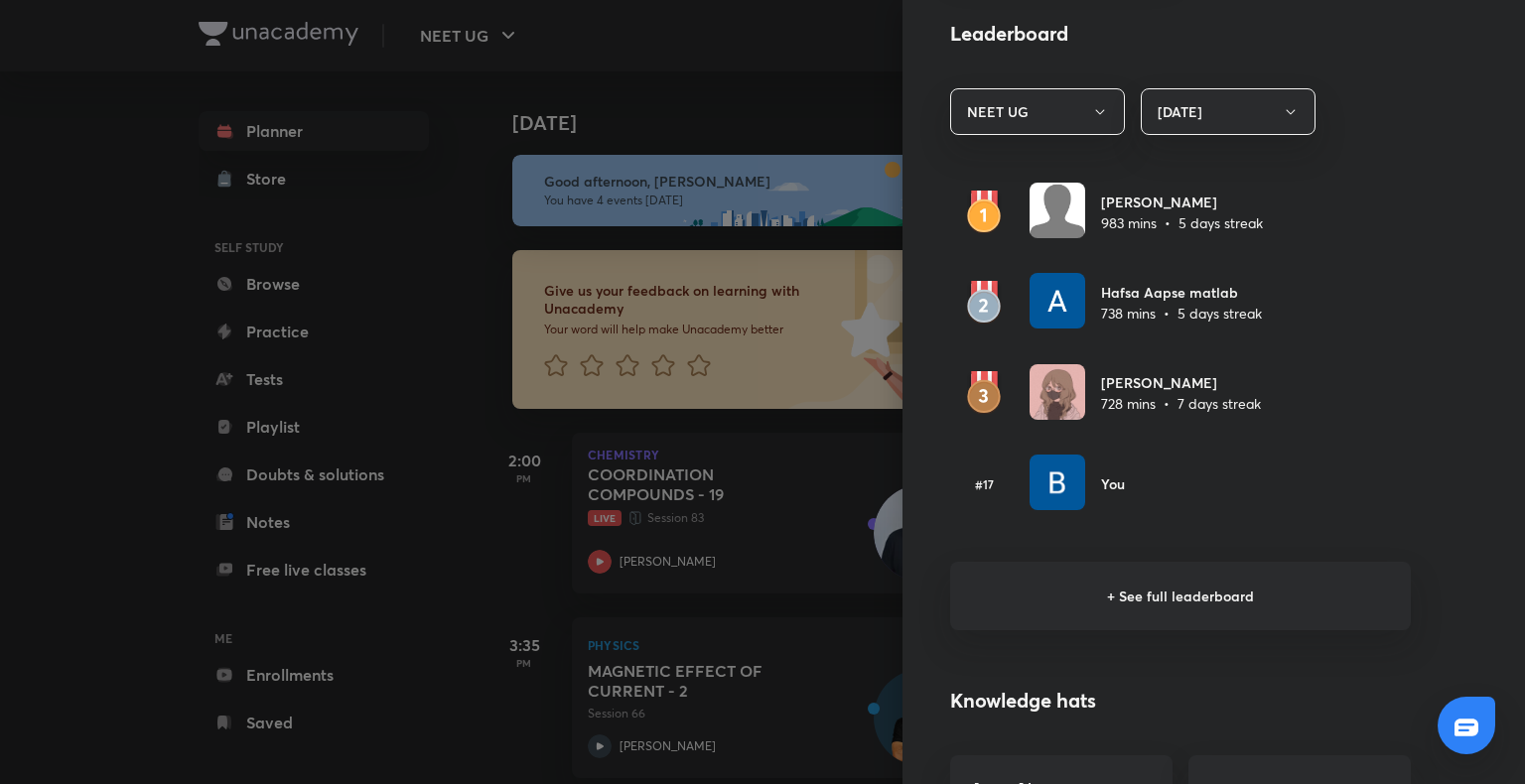 scroll, scrollTop: 1131, scrollLeft: 0, axis: vertical 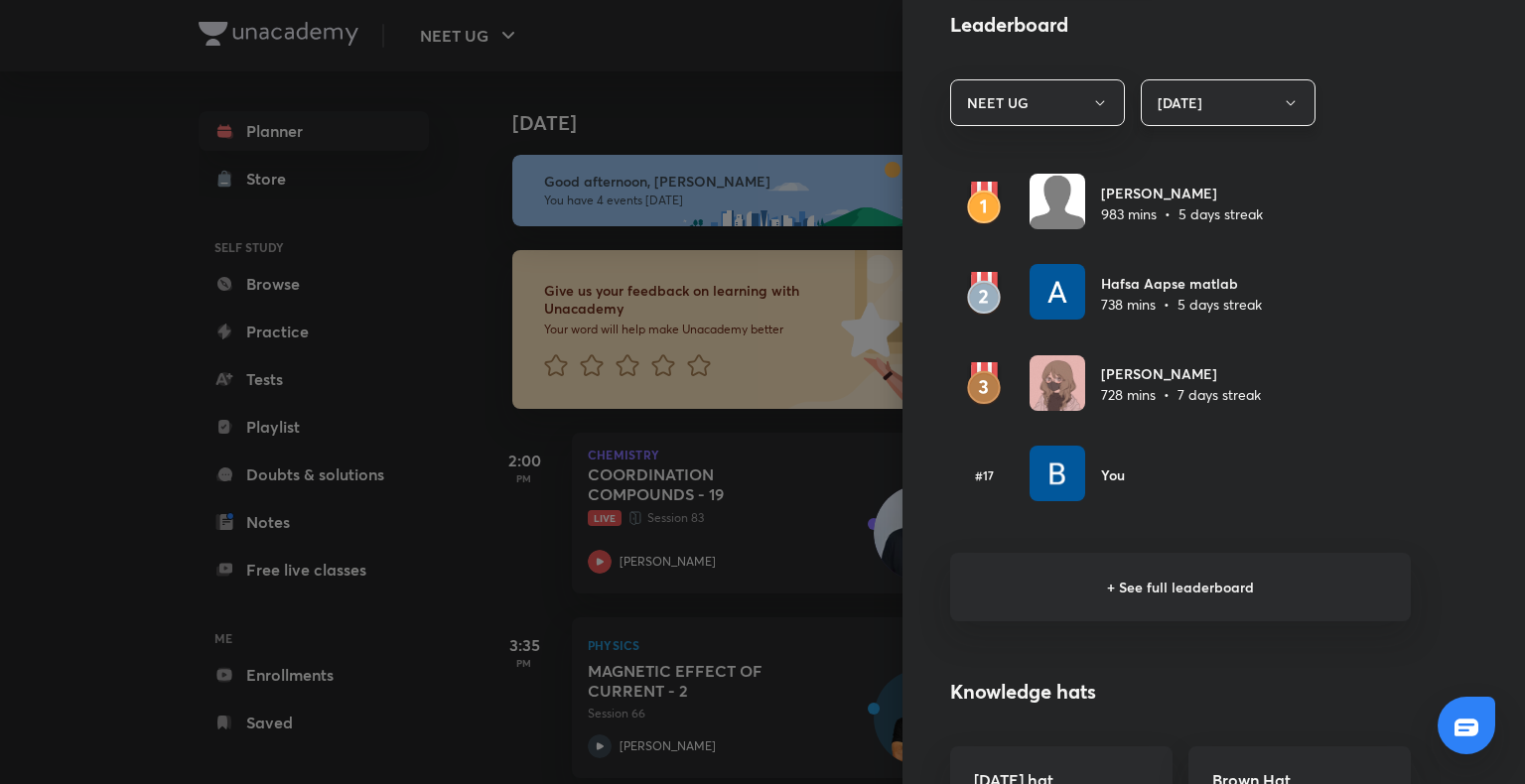 click on "[DATE]" at bounding box center (1228, 102) 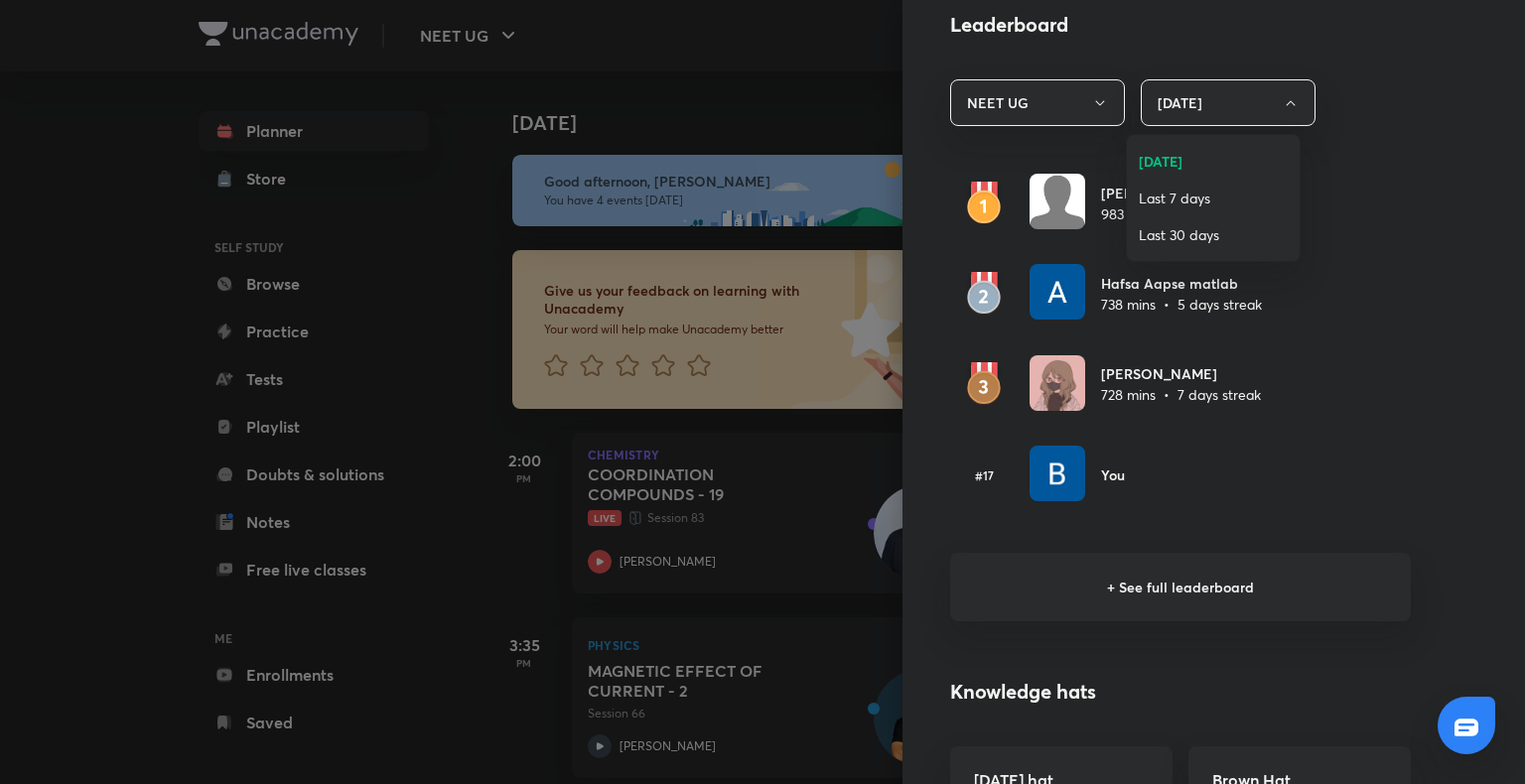 click at bounding box center [762, 392] 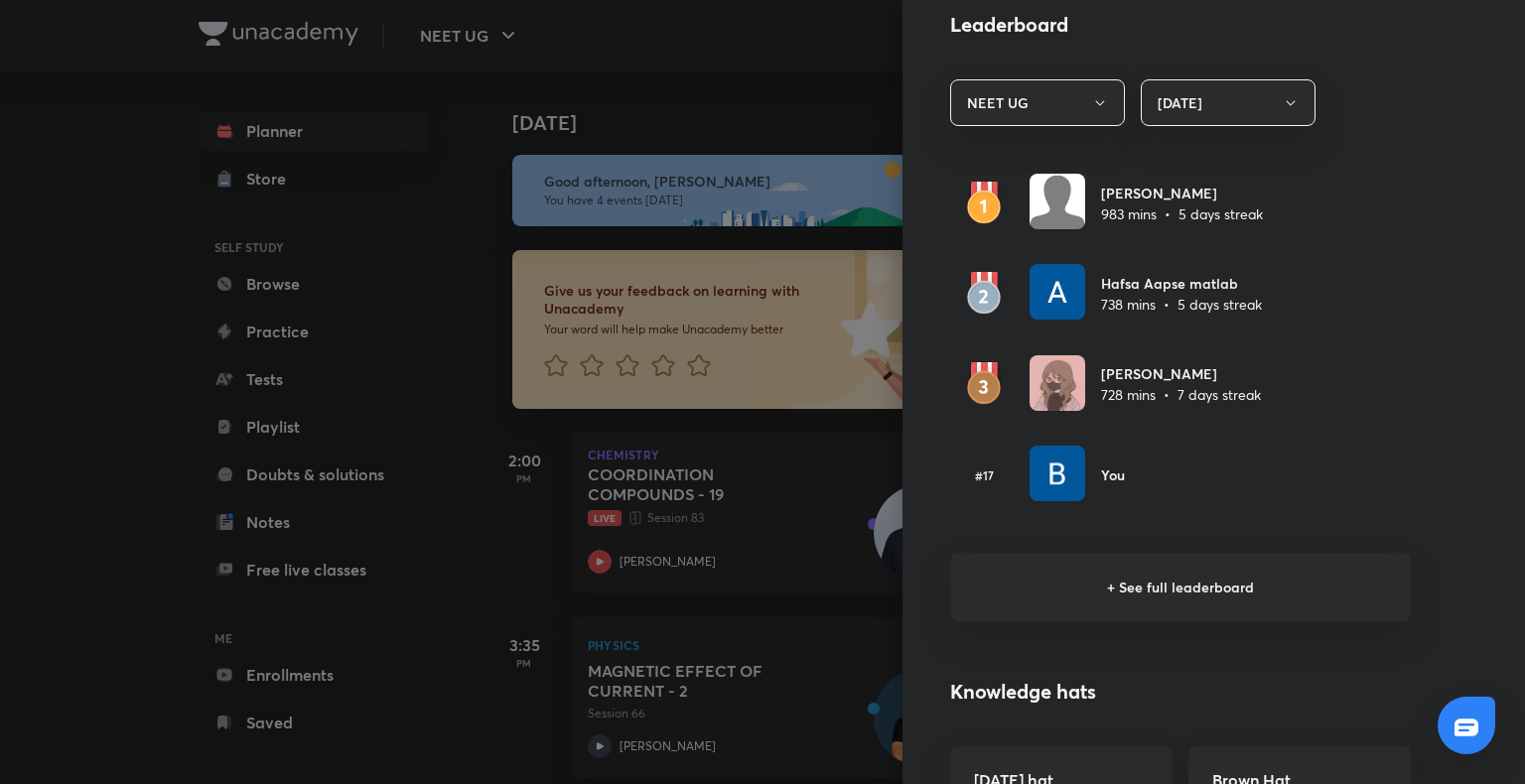 click on "+ See full leaderboard" at bounding box center (1180, 587) 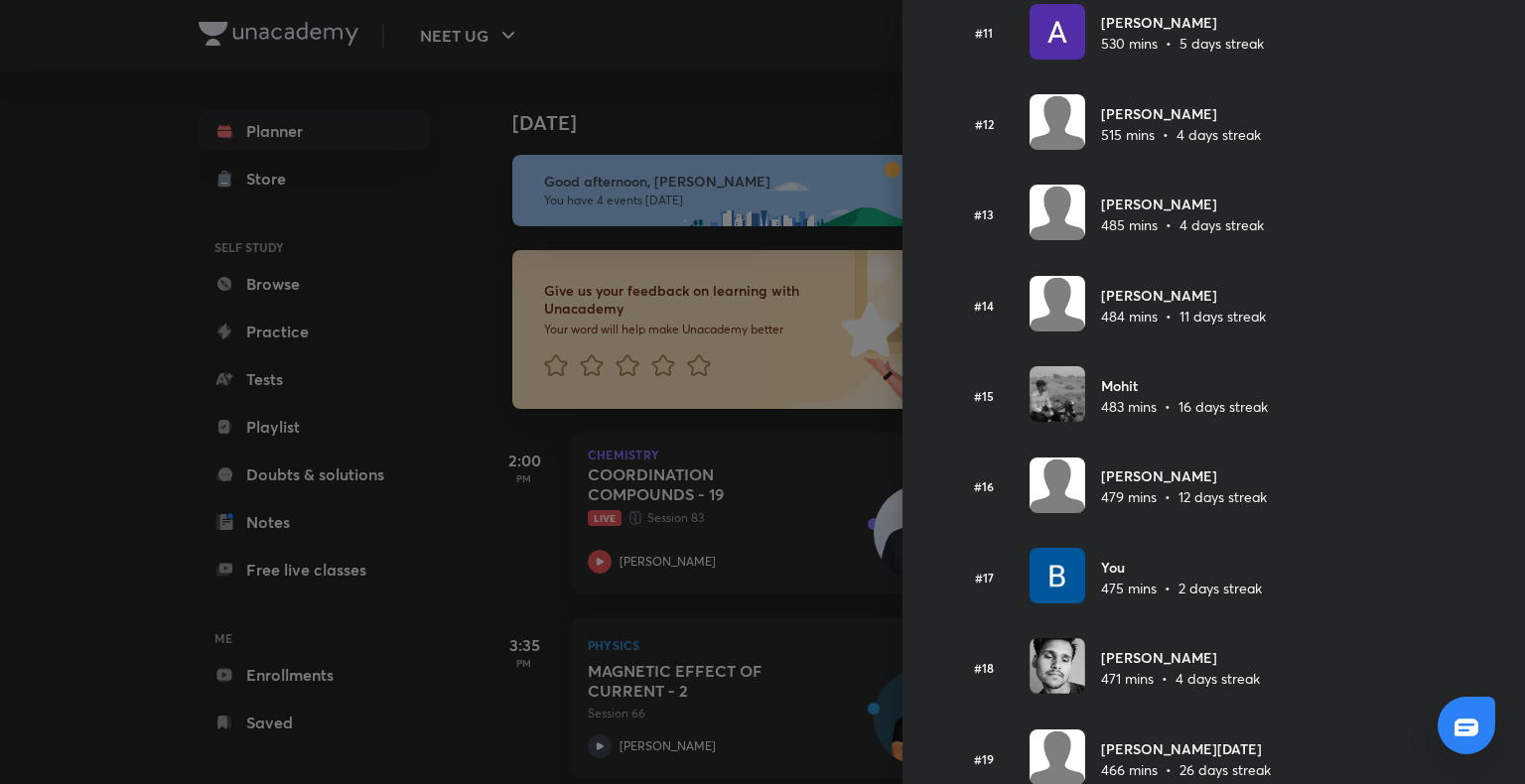 scroll, scrollTop: 1113, scrollLeft: 0, axis: vertical 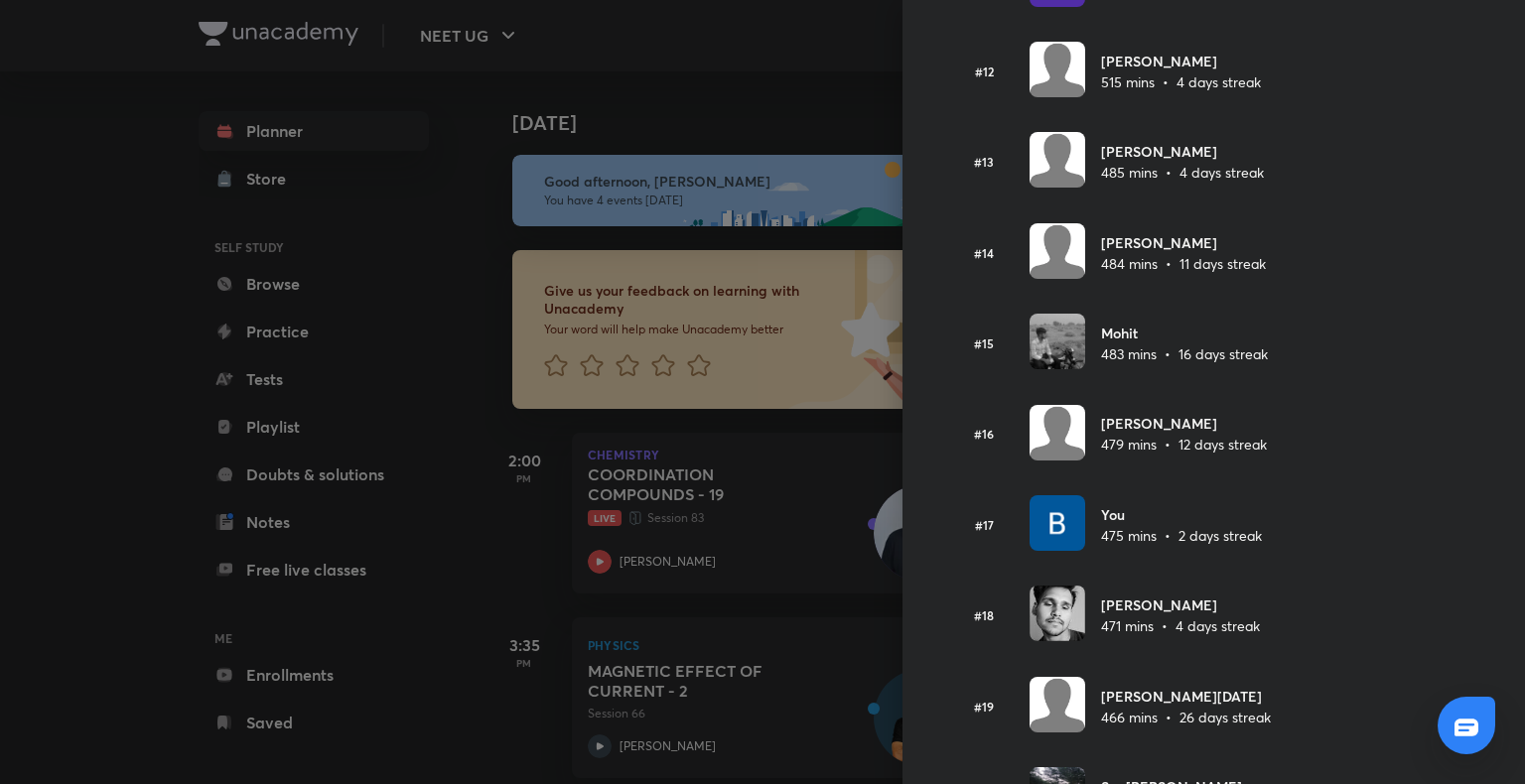 click on "You" at bounding box center (1181, 514) 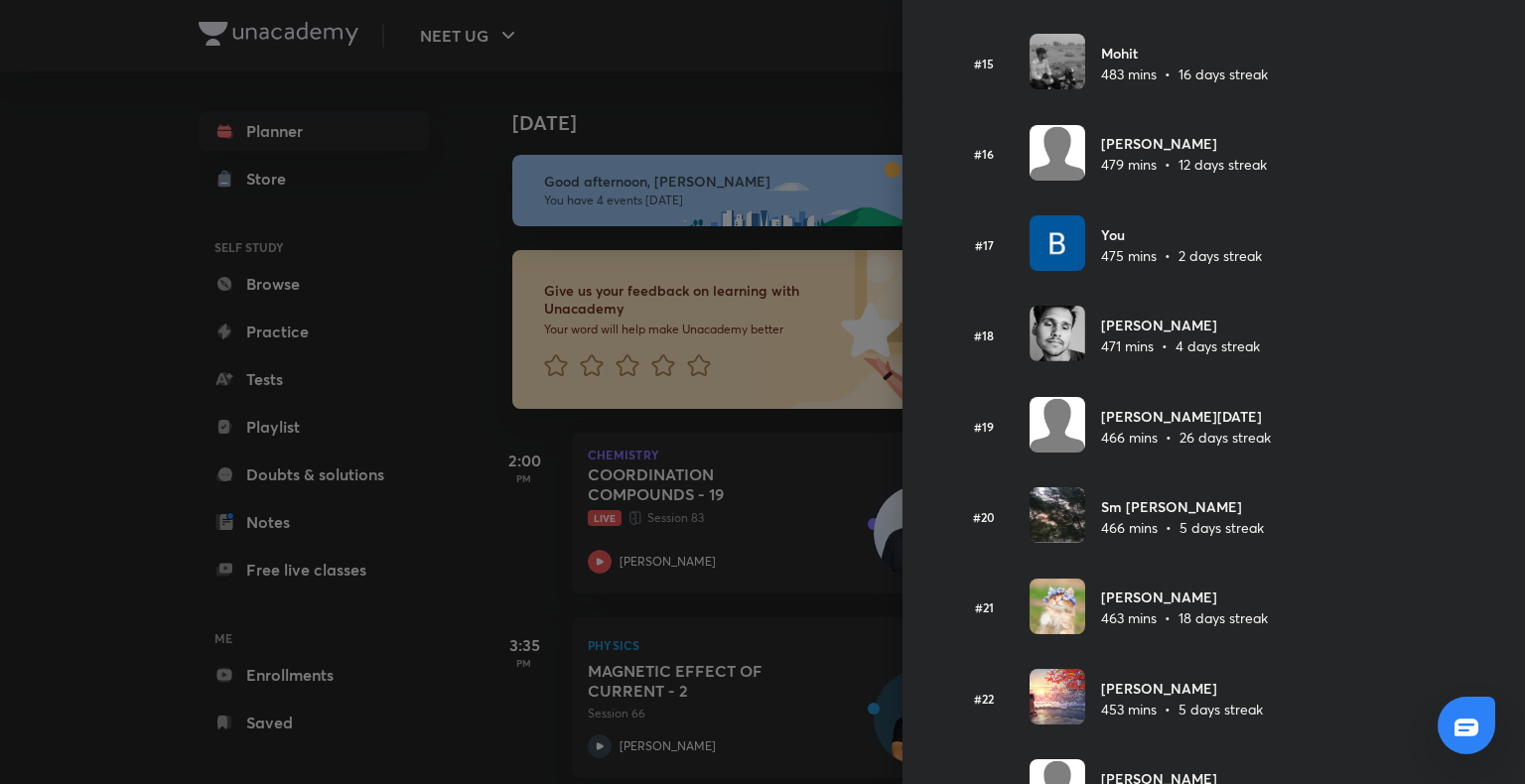 scroll, scrollTop: 1401, scrollLeft: 0, axis: vertical 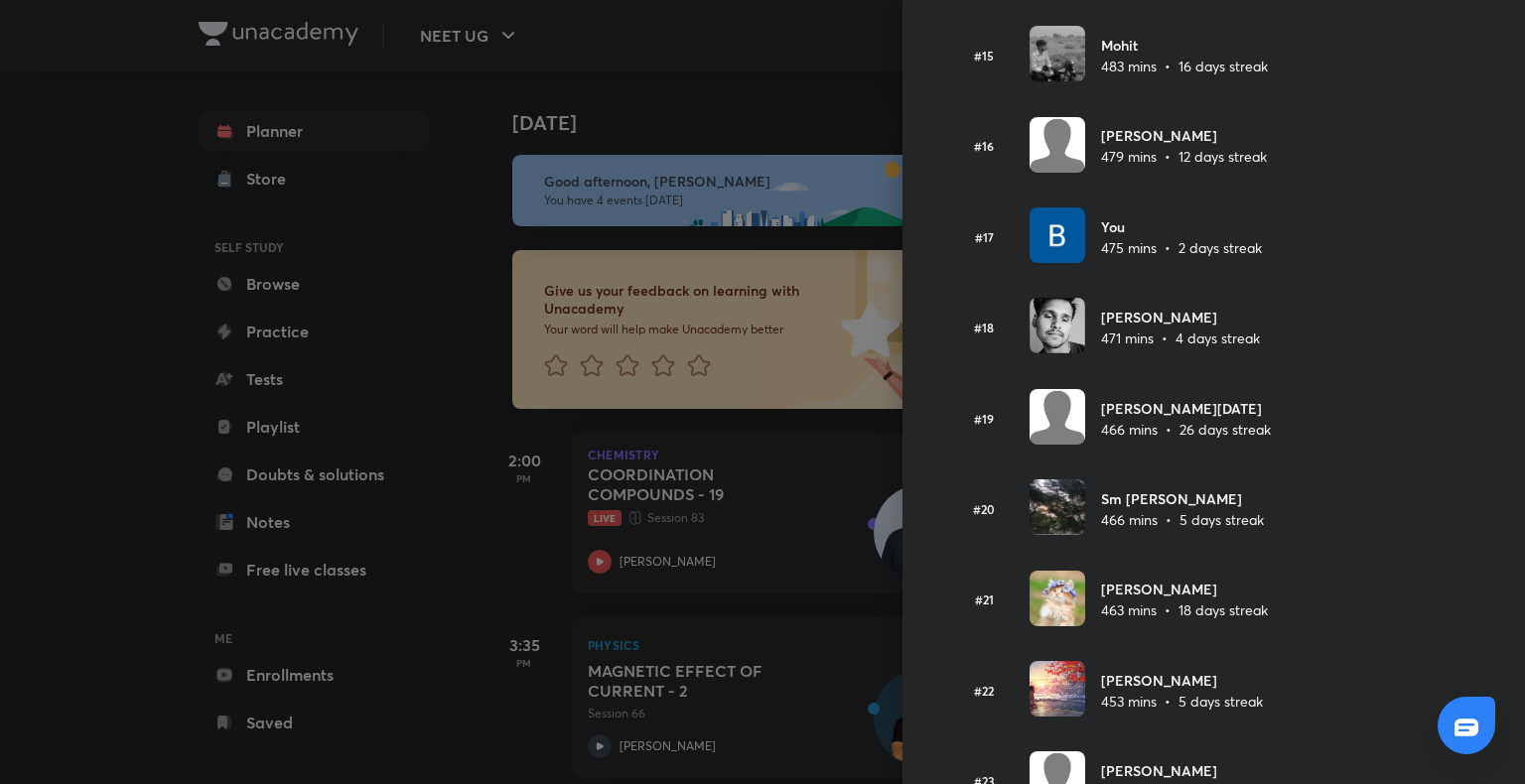 click at bounding box center (762, 392) 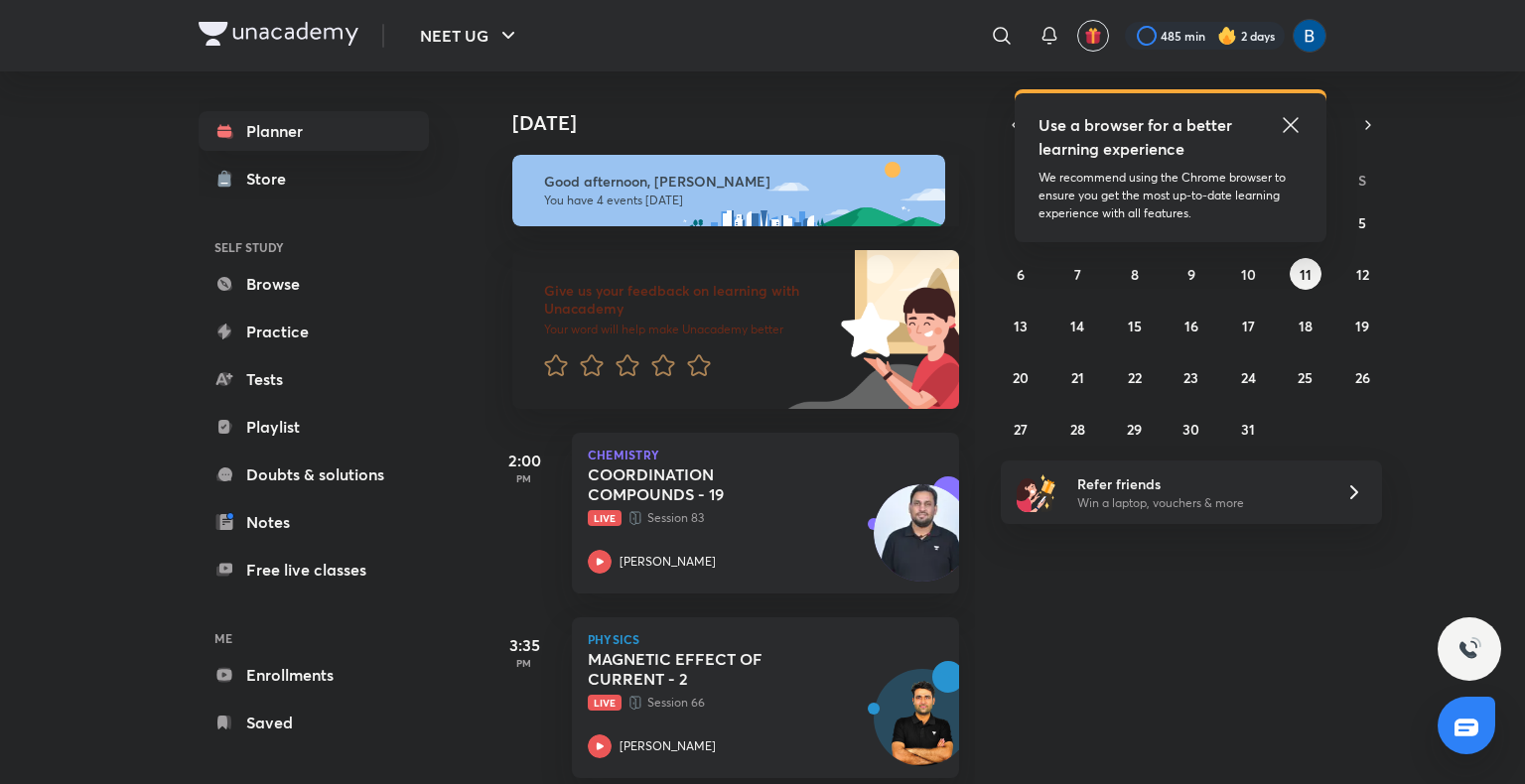scroll, scrollTop: 0, scrollLeft: 0, axis: both 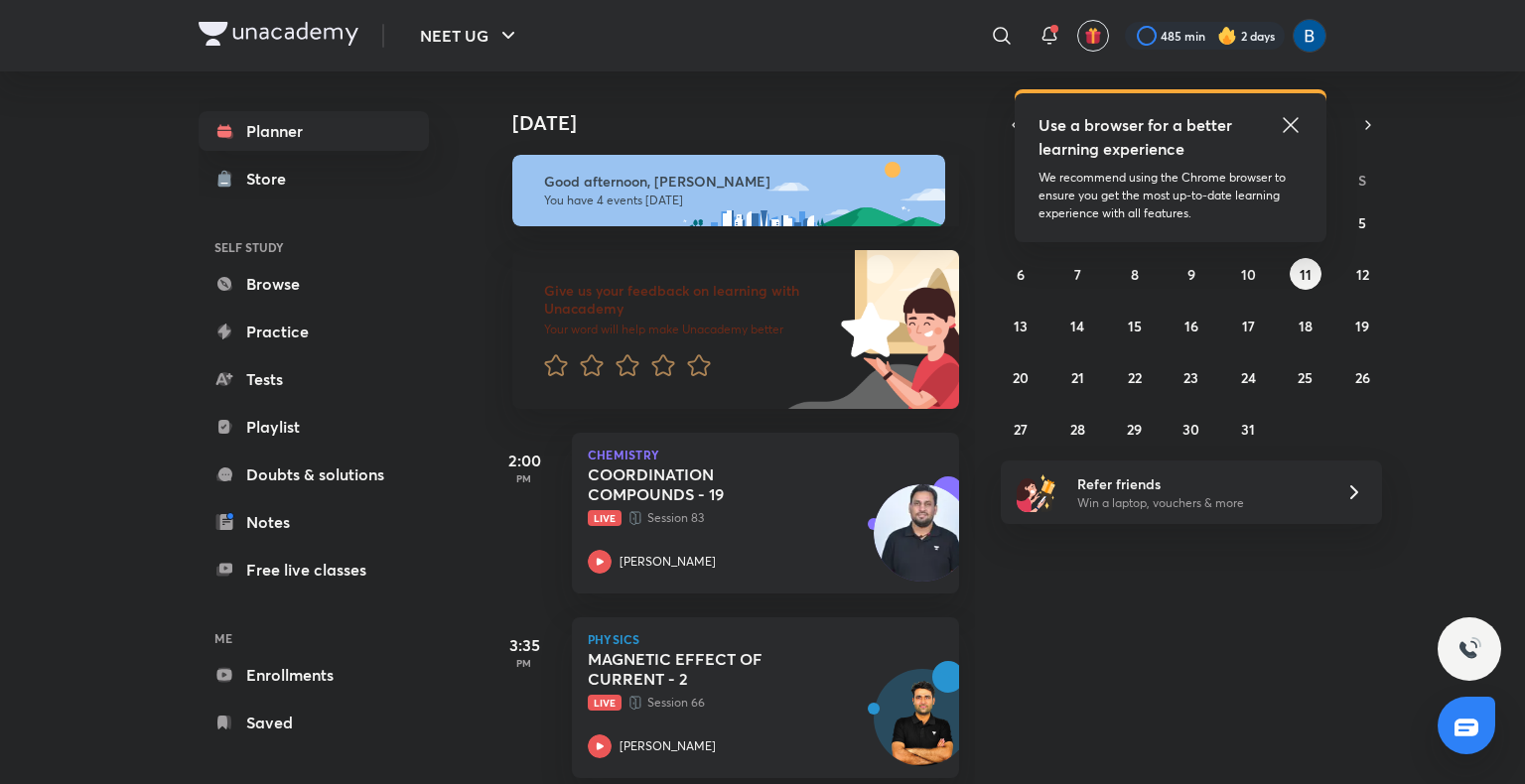 click 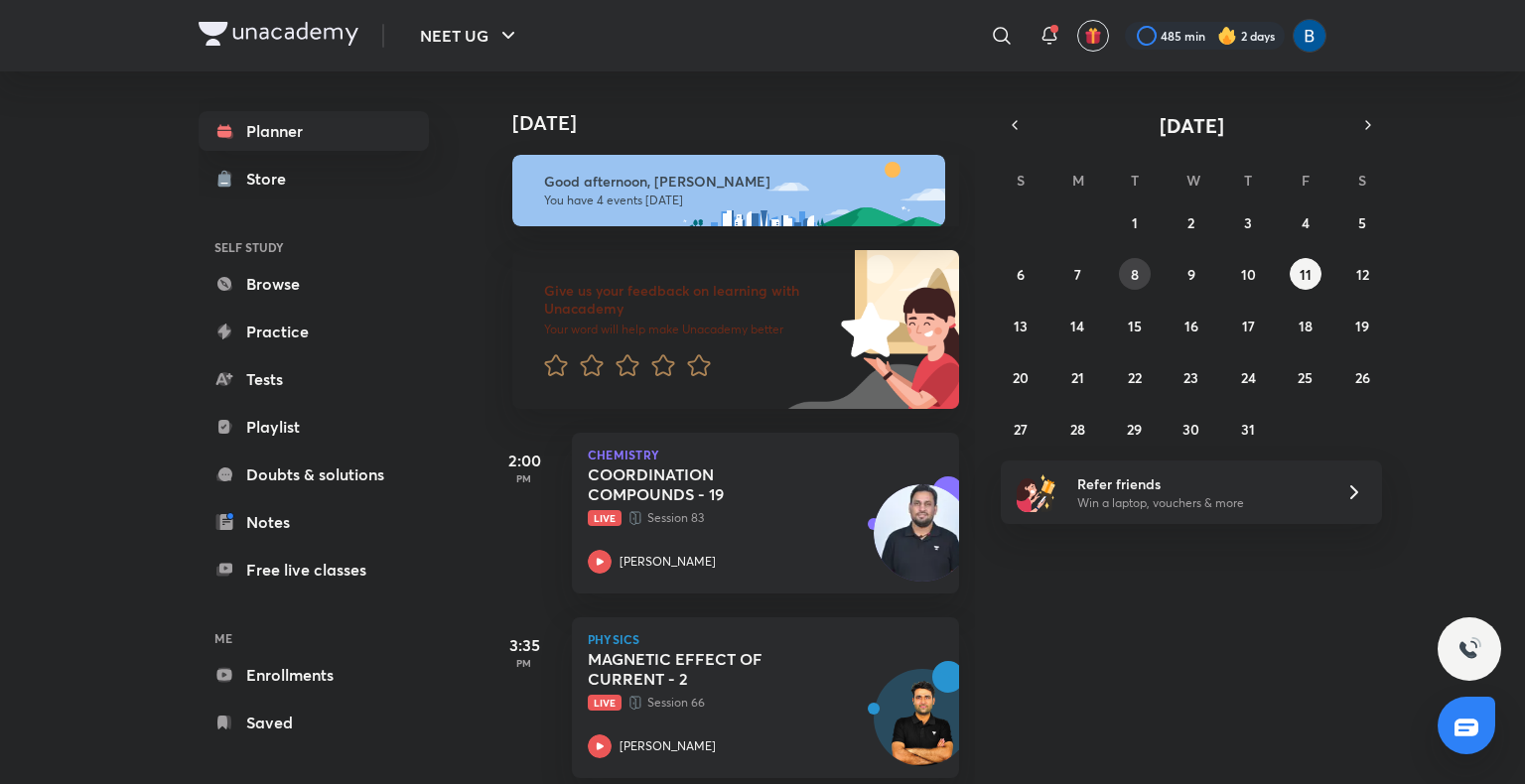 click on "8" at bounding box center [1135, 274] 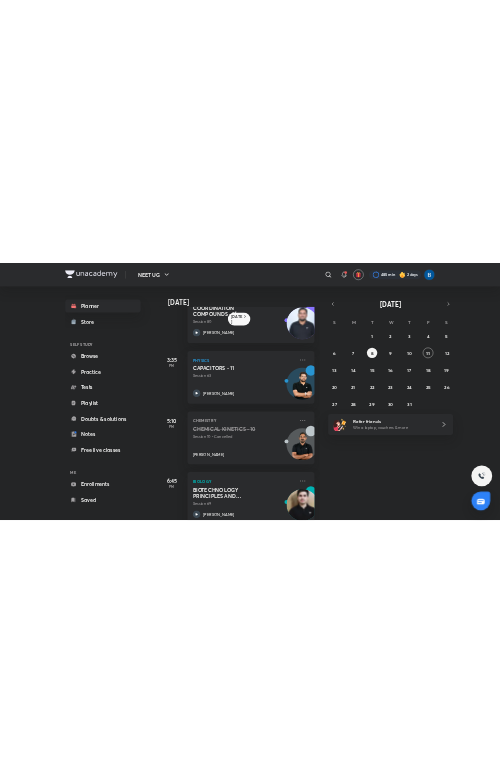 scroll, scrollTop: 94, scrollLeft: 0, axis: vertical 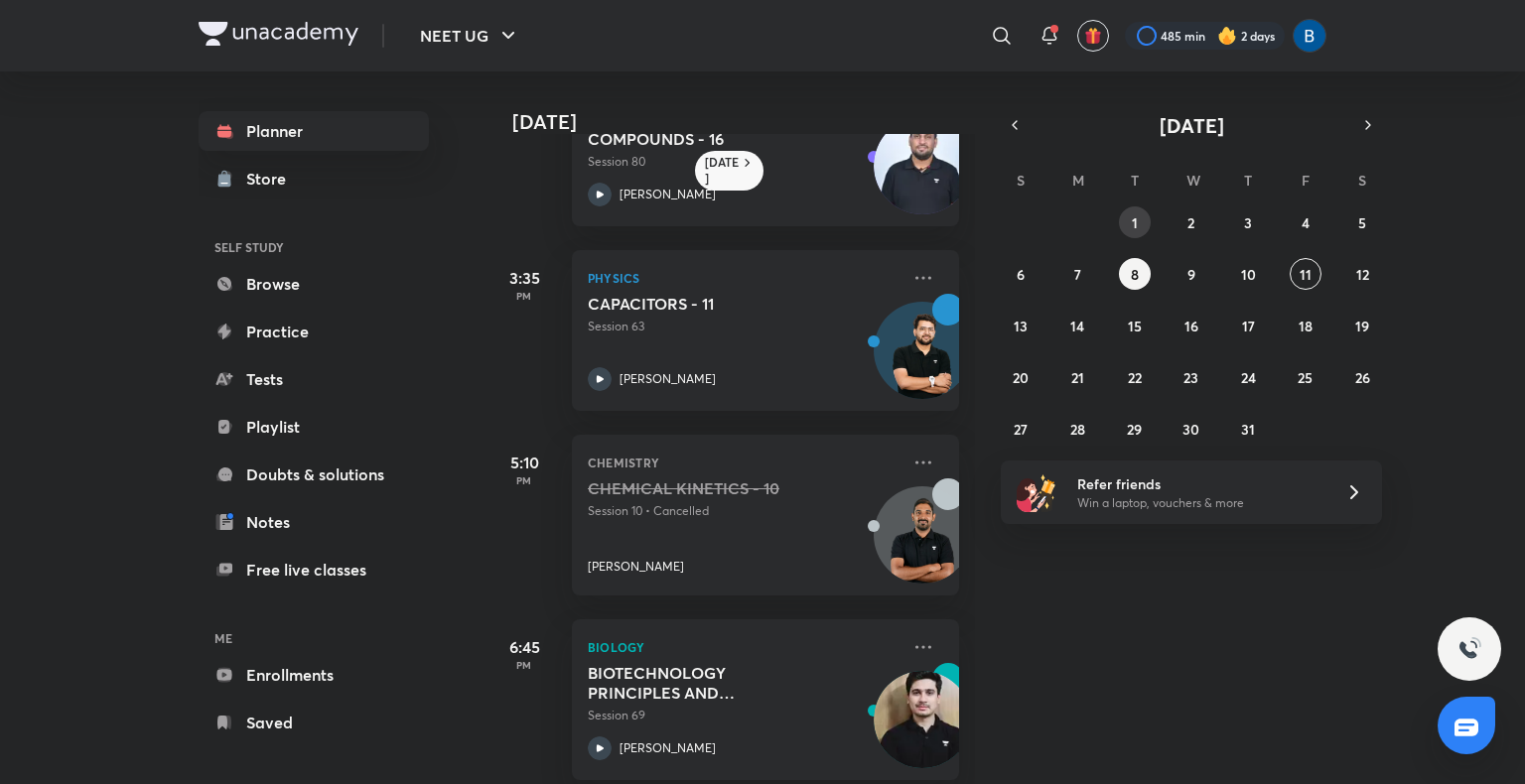 click on "1" at bounding box center (1135, 222) 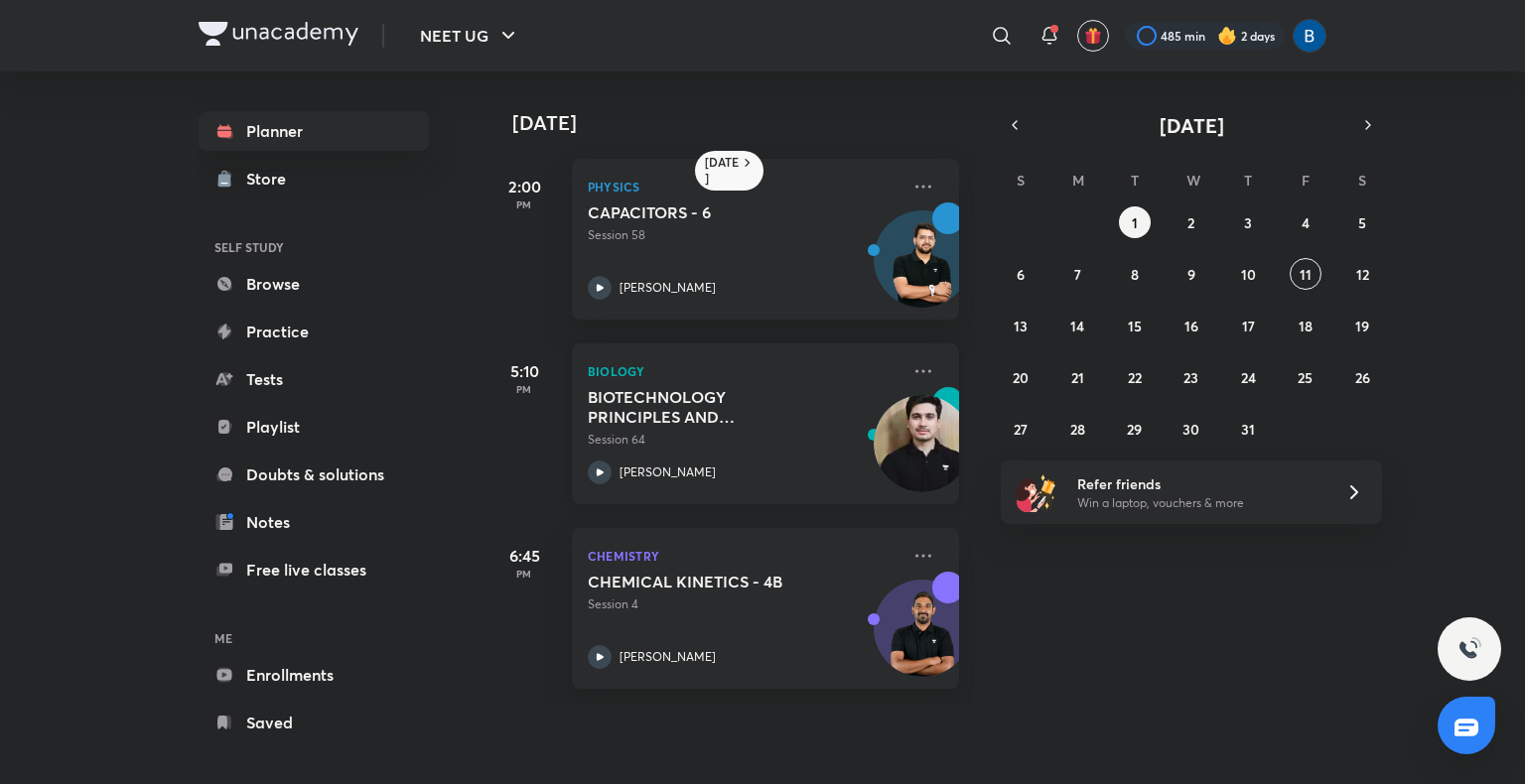 click on "BIOTECHNOLOGY PRINCIPLES AND PROCESSES - 5 Session 64" at bounding box center (744, 418) 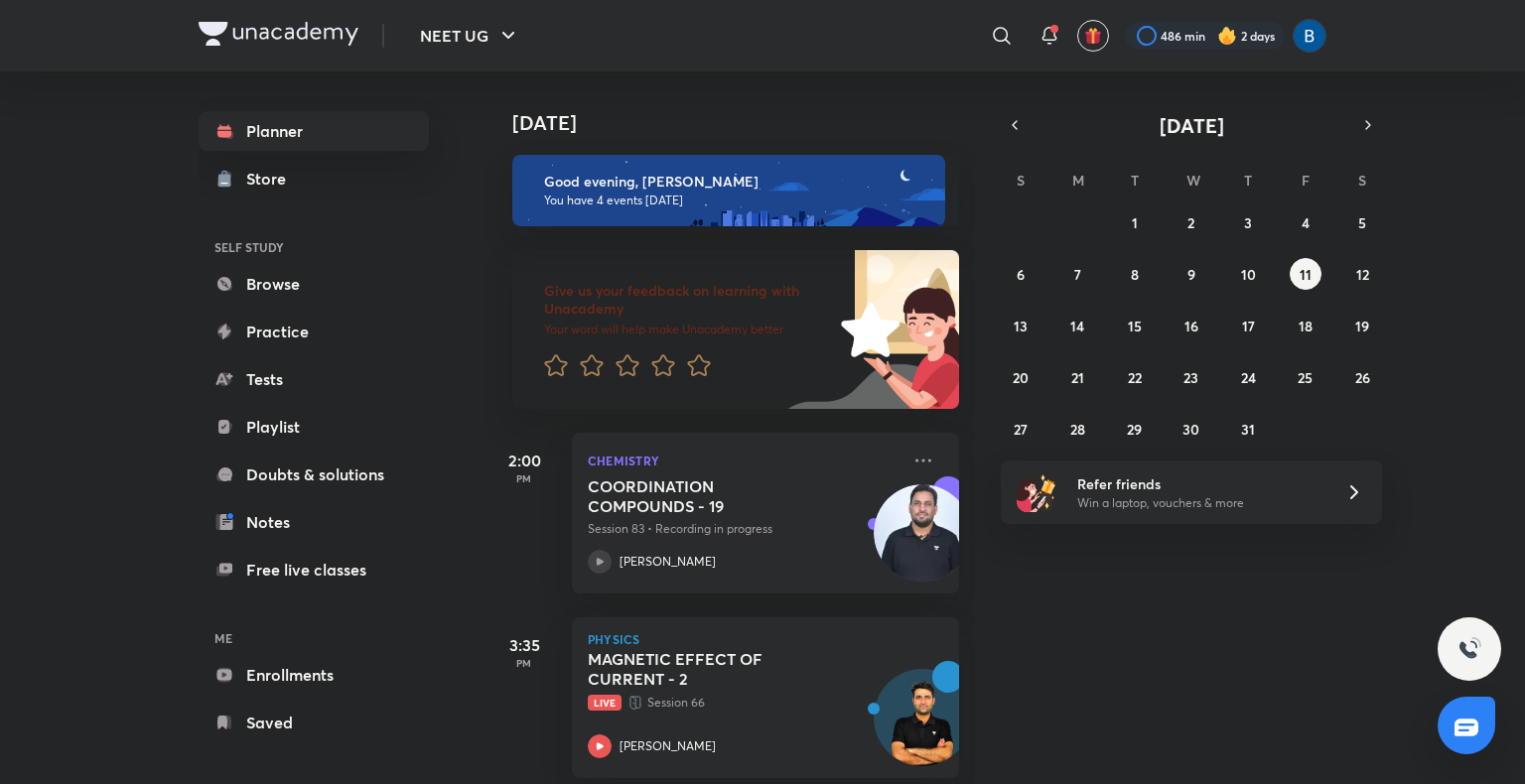 scroll, scrollTop: 0, scrollLeft: 0, axis: both 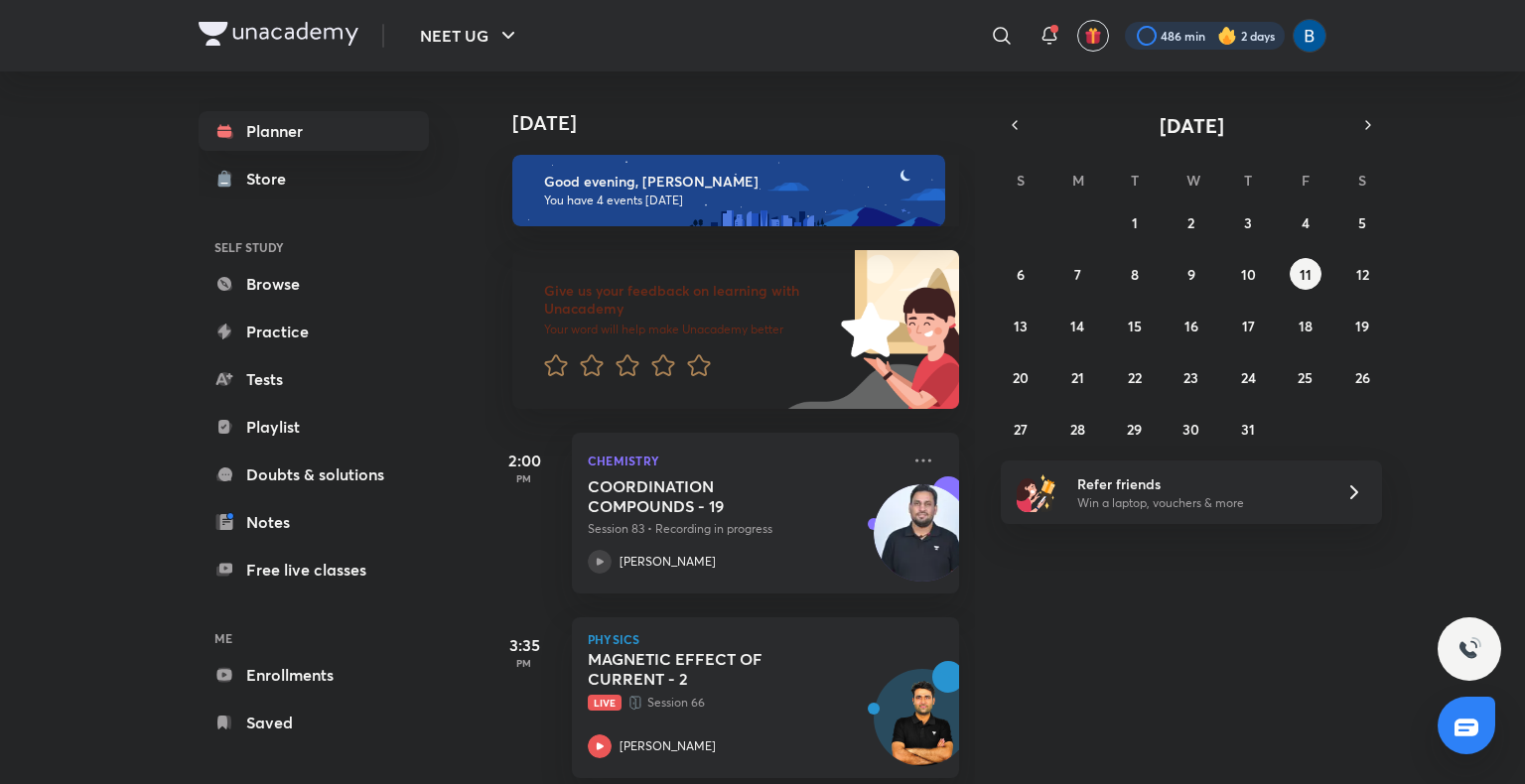 click at bounding box center [1204, 36] 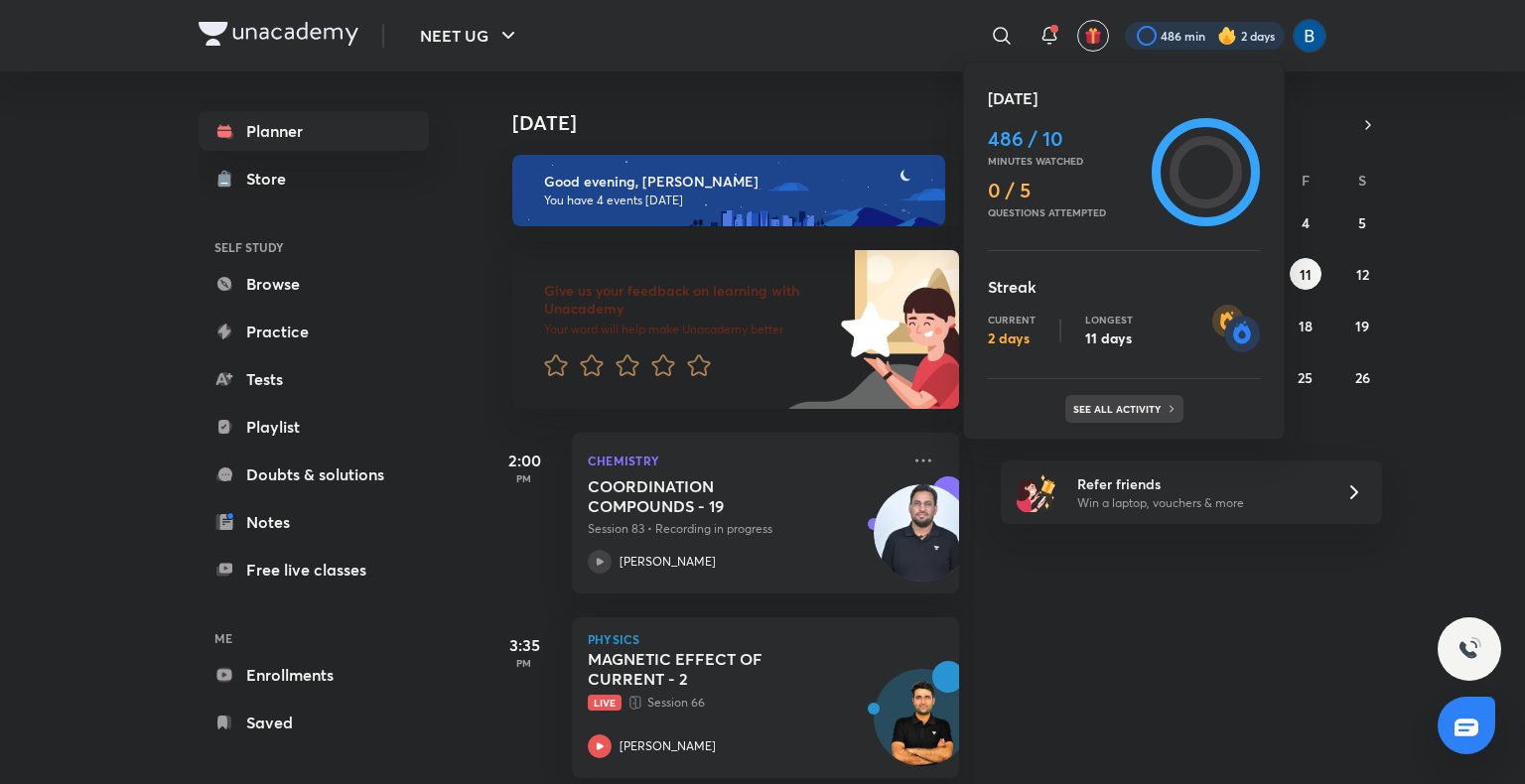 click on "See all activity" at bounding box center [1124, 409] 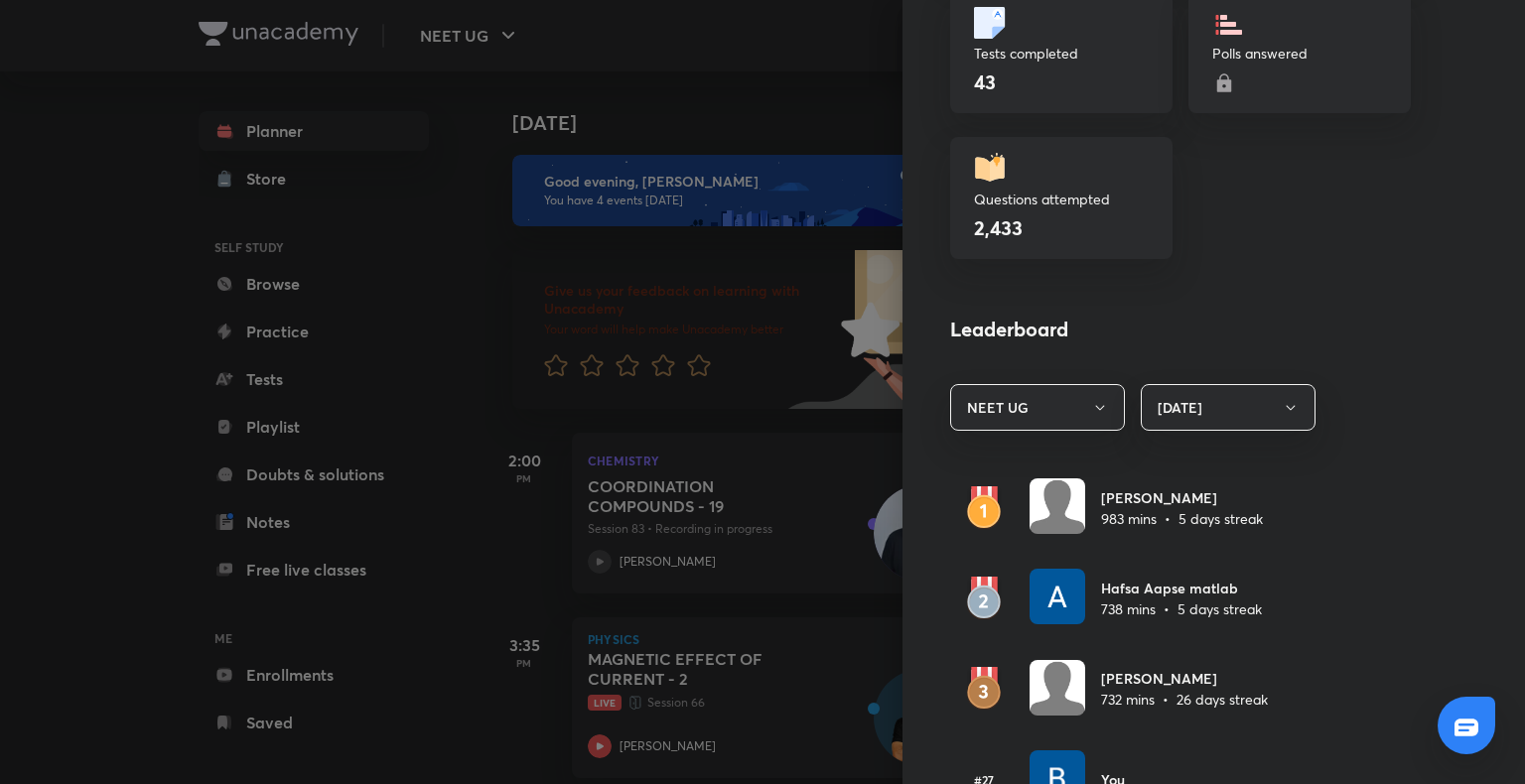 scroll, scrollTop: 992, scrollLeft: 0, axis: vertical 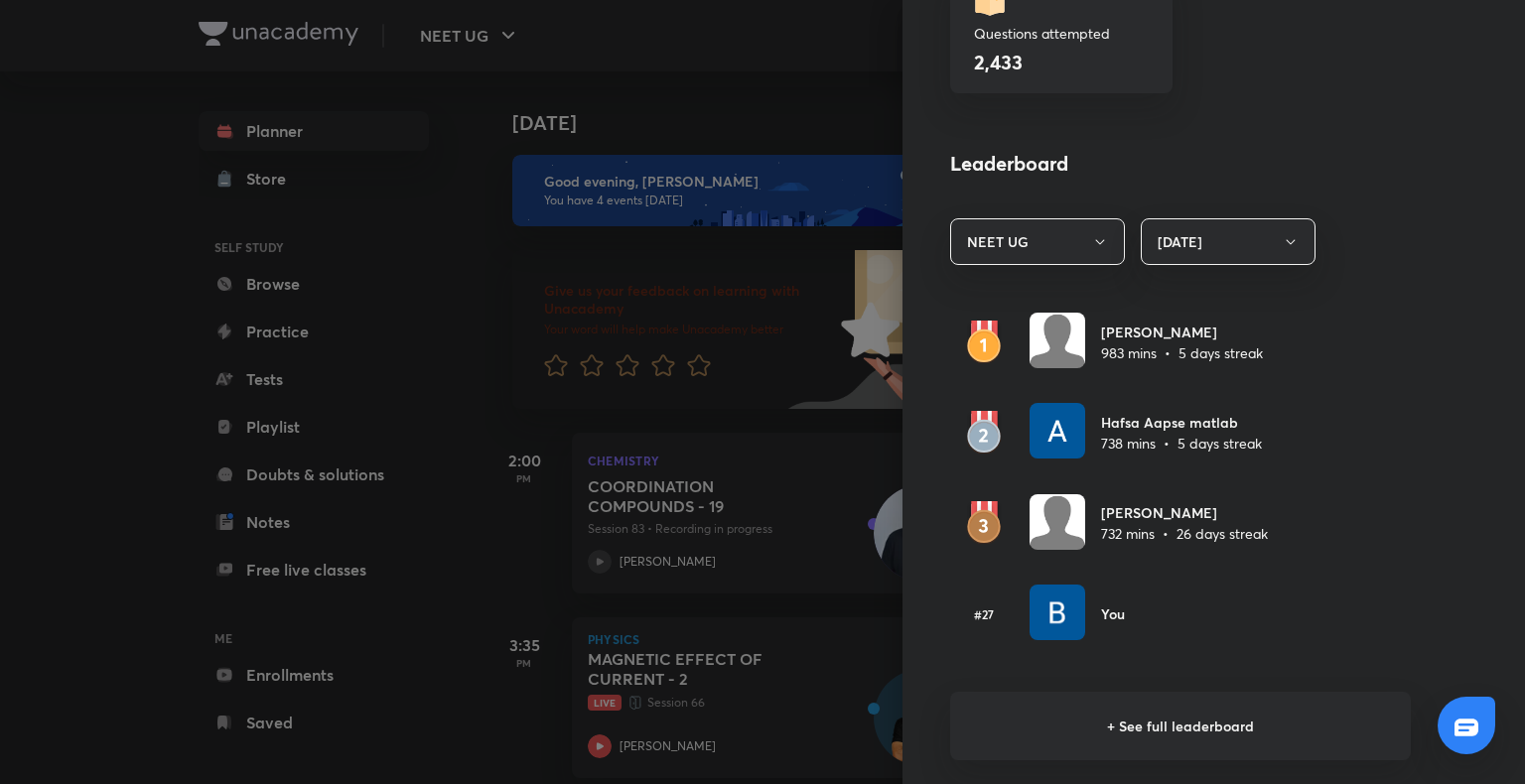 click on "+ See full leaderboard" at bounding box center (1180, 725) 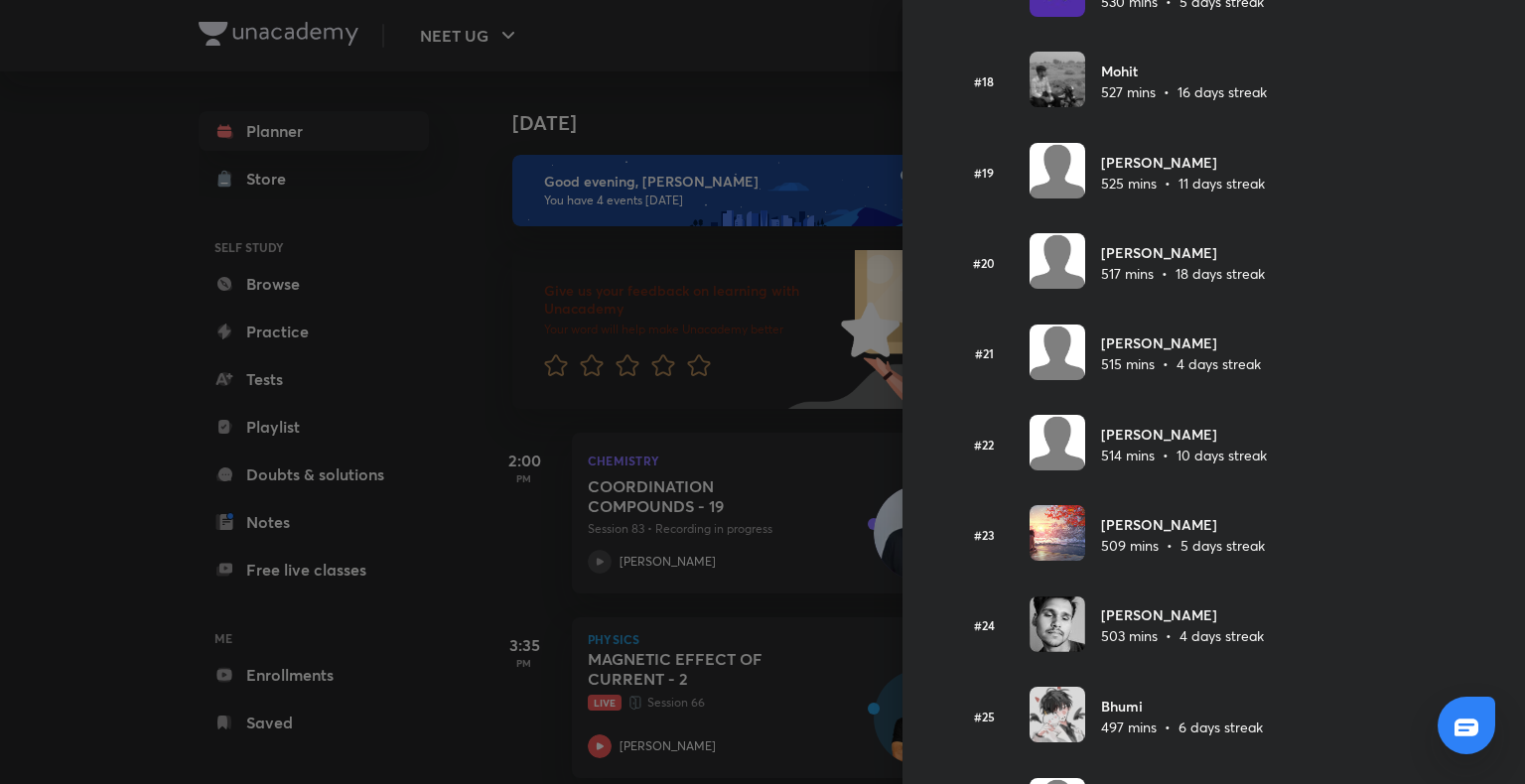 scroll, scrollTop: 1812, scrollLeft: 0, axis: vertical 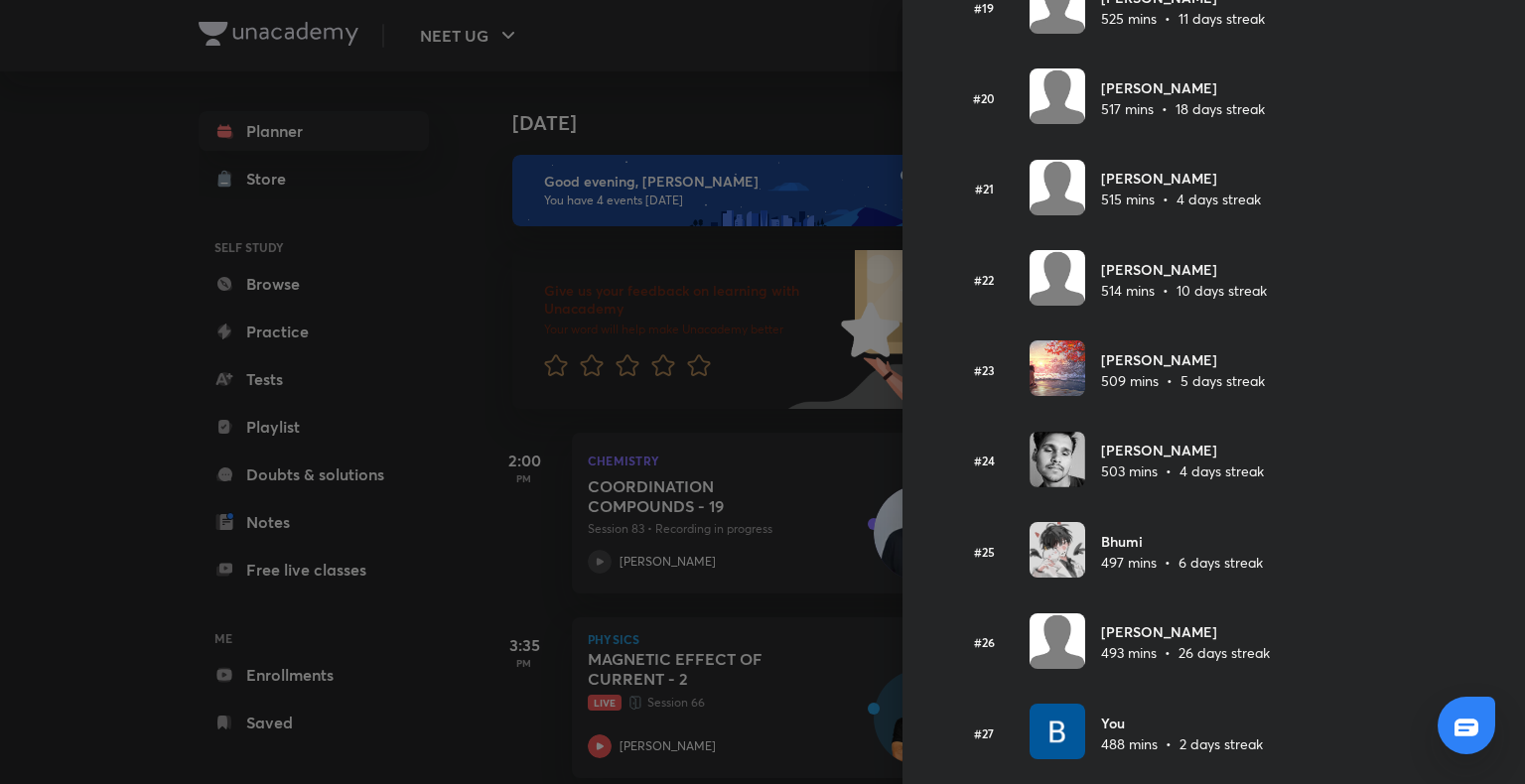 click at bounding box center [762, 392] 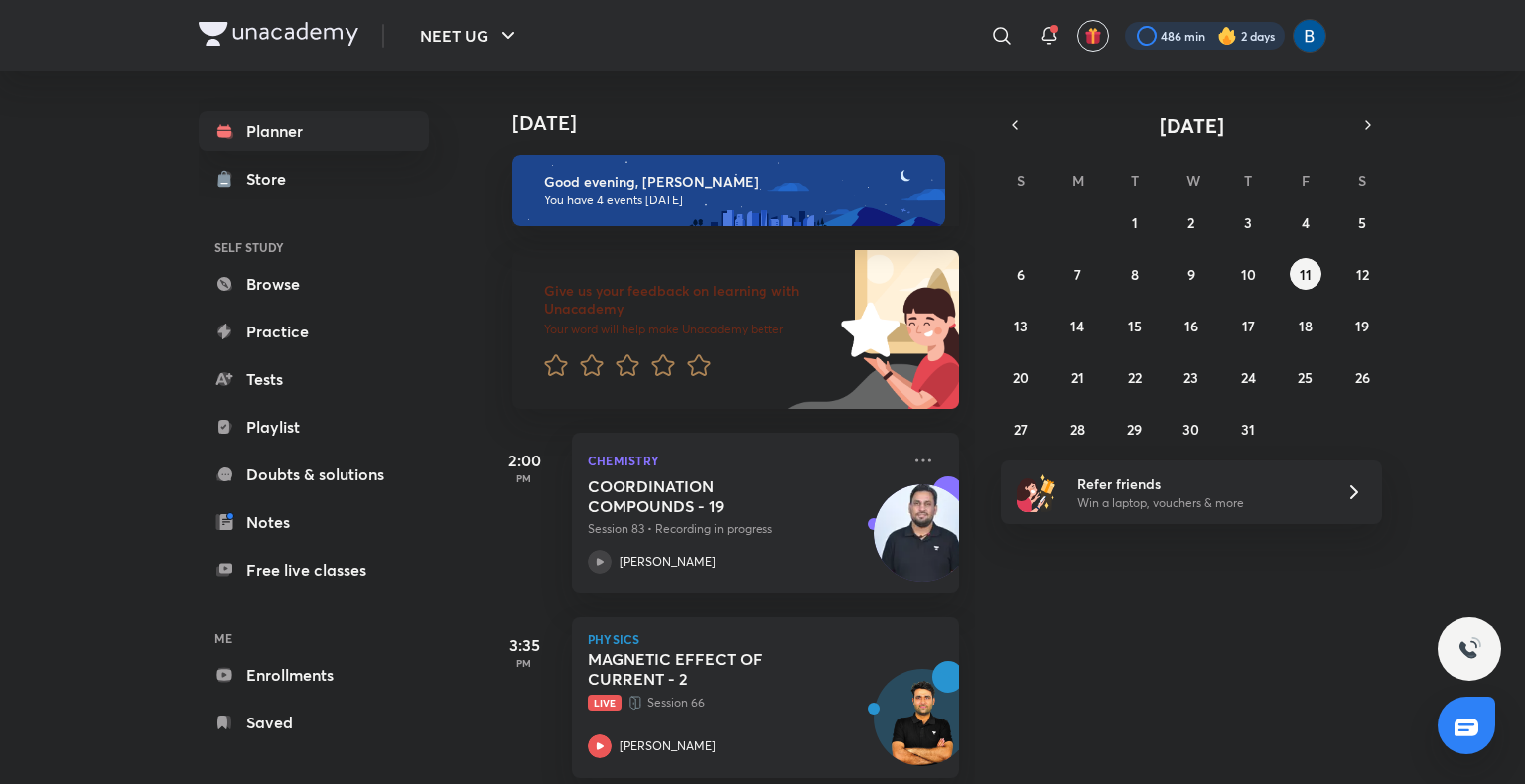 click at bounding box center (1204, 36) 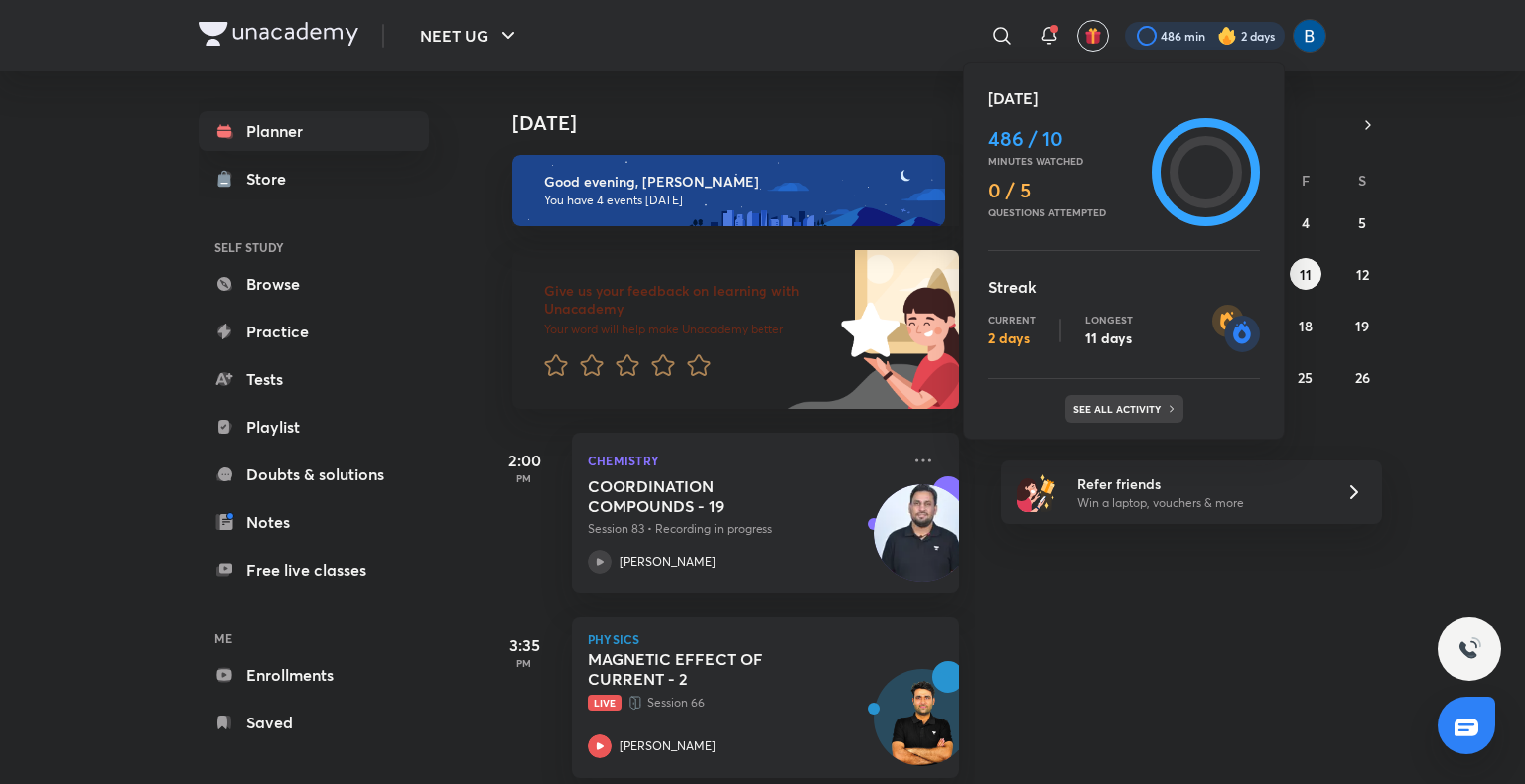 click on "See all activity" at bounding box center (1119, 409) 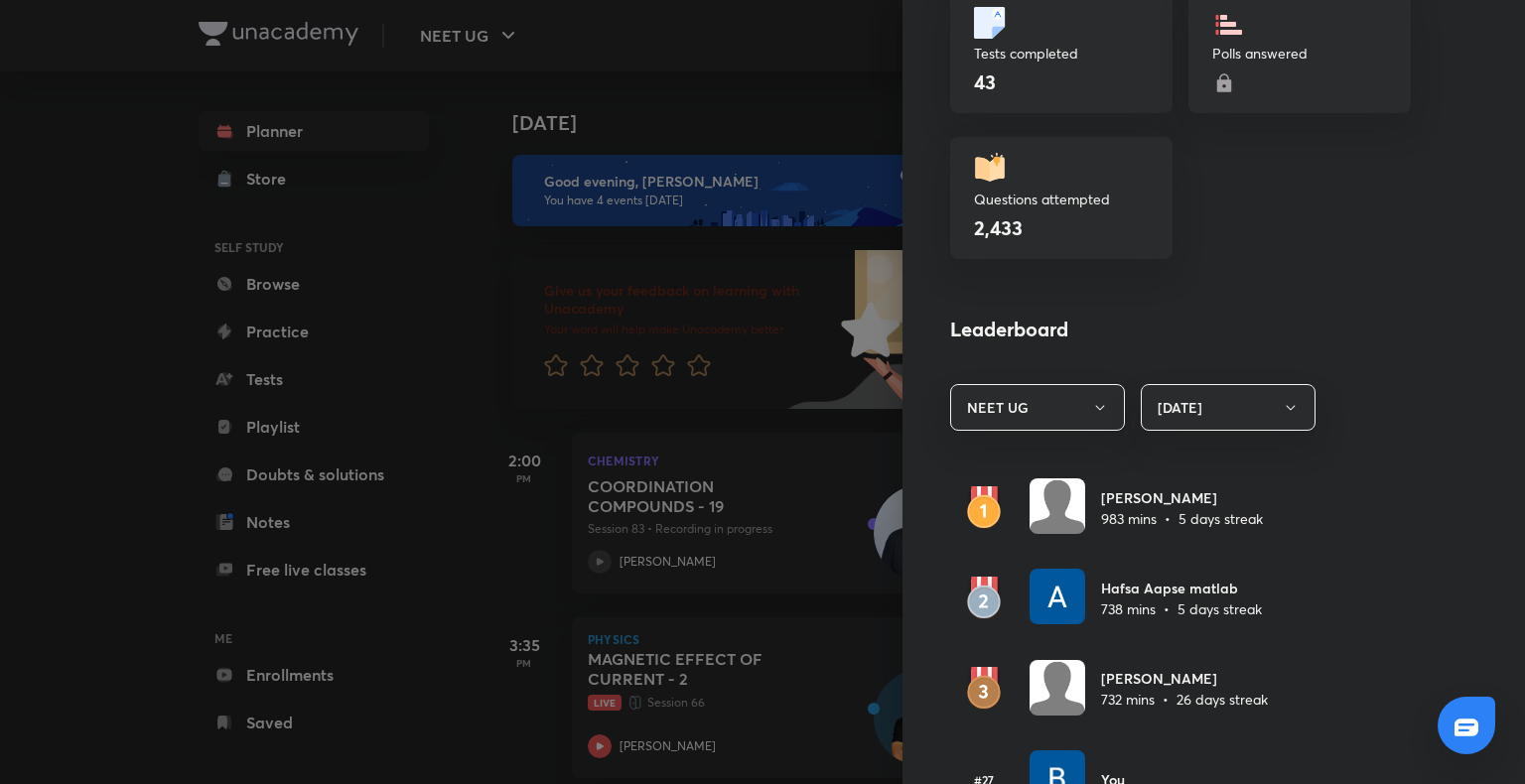 scroll, scrollTop: 1323, scrollLeft: 0, axis: vertical 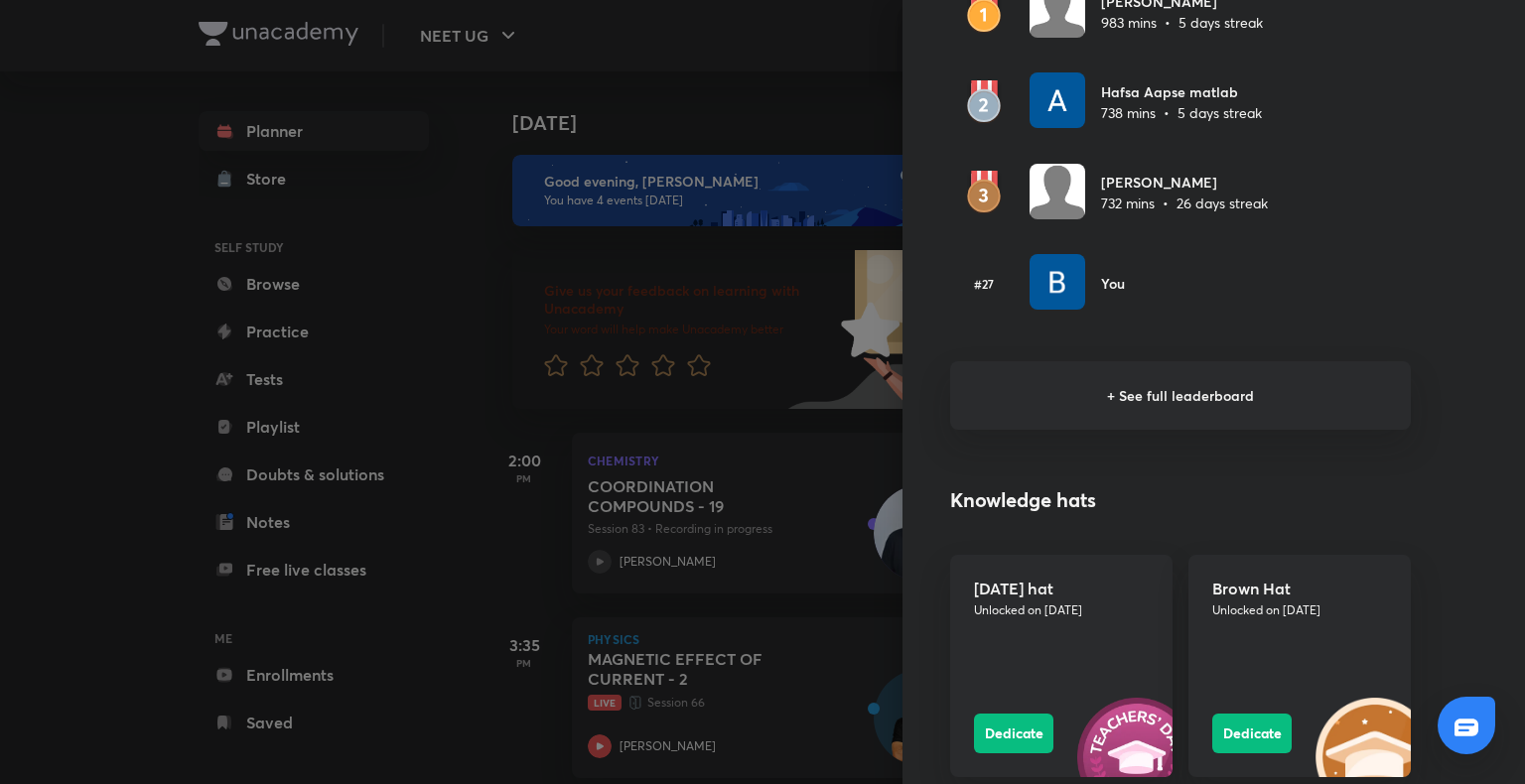 click on "+ See full leaderboard" at bounding box center (1180, 395) 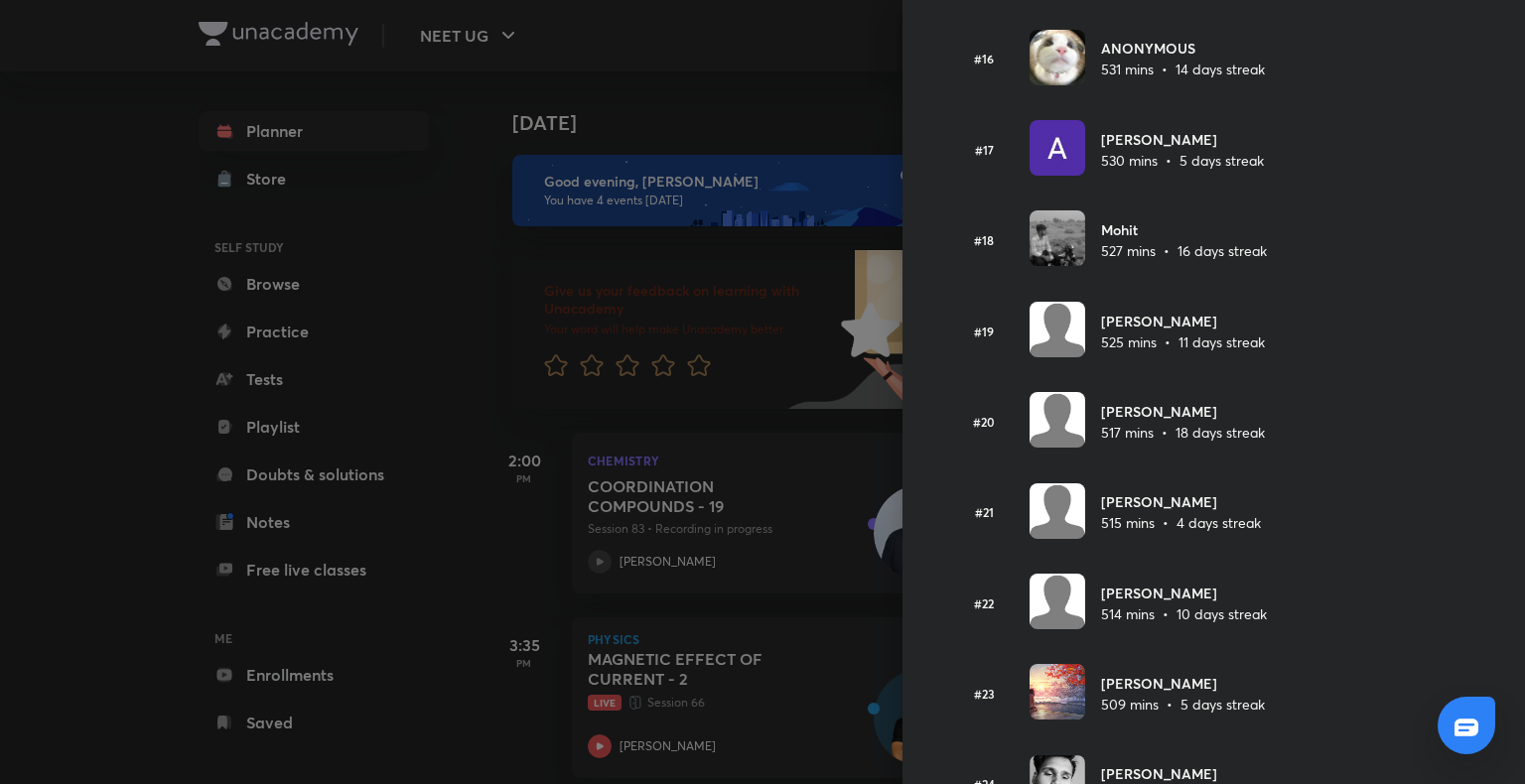 scroll, scrollTop: 1653, scrollLeft: 0, axis: vertical 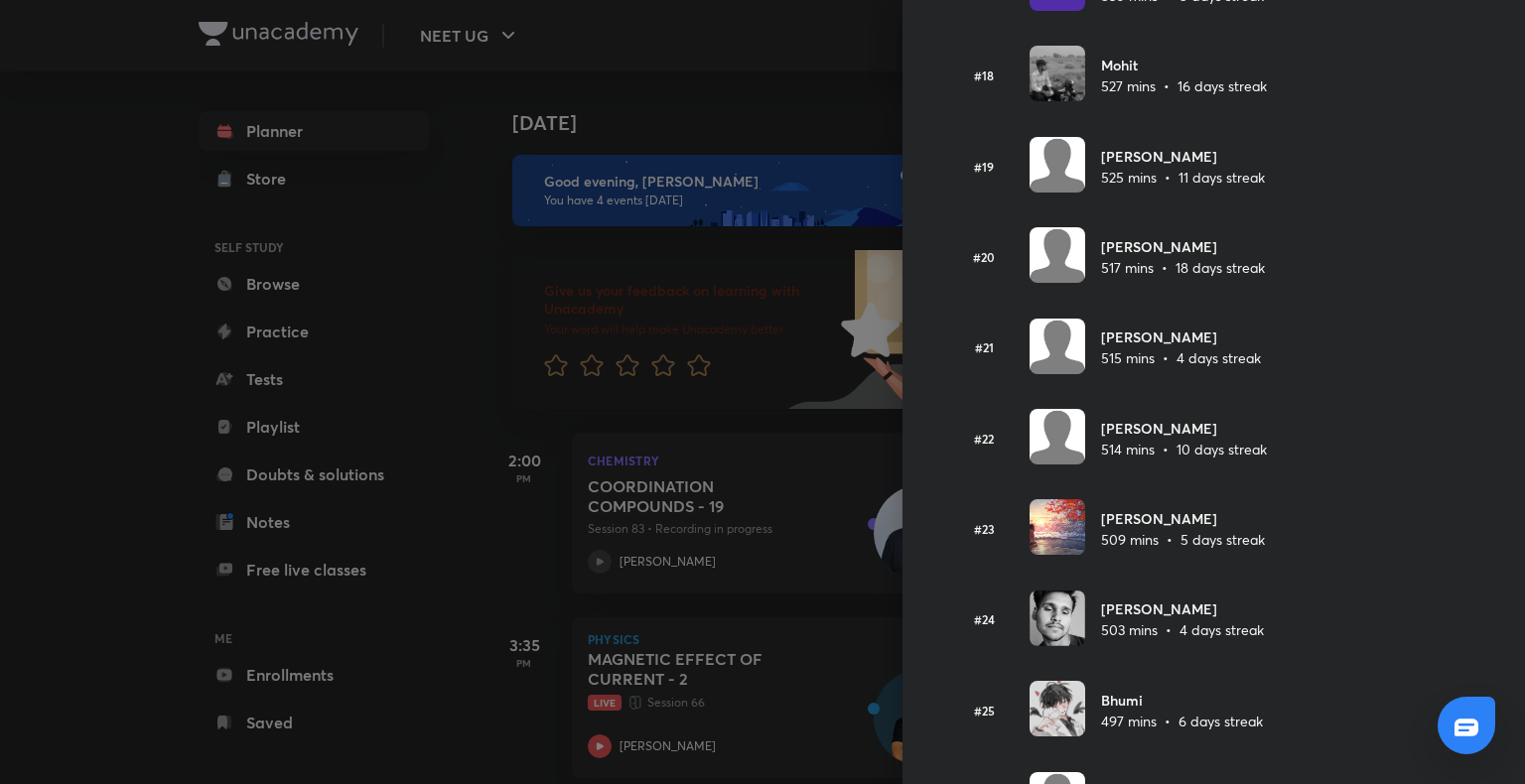 click at bounding box center (1057, 709) 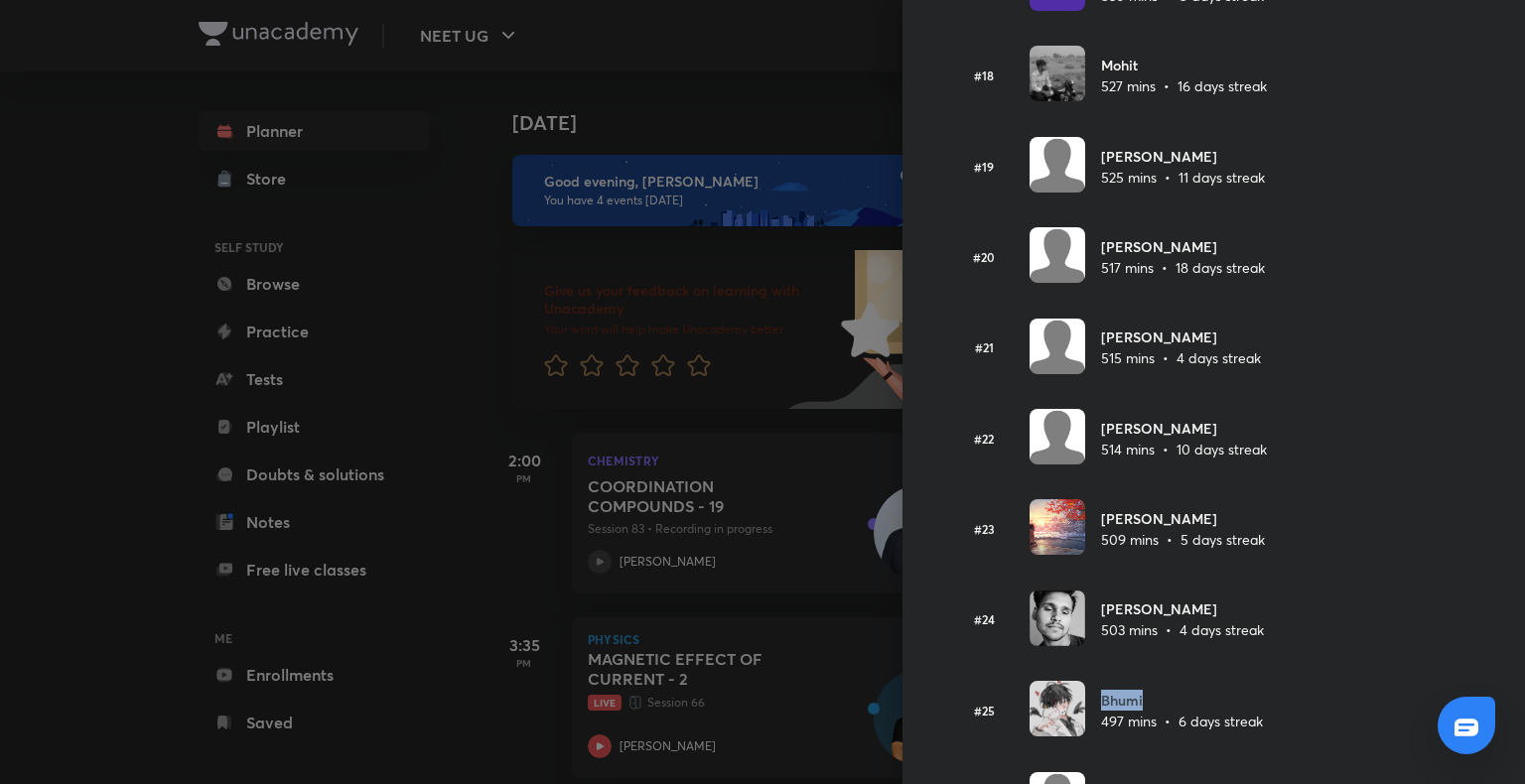 drag, startPoint x: 1076, startPoint y: 691, endPoint x: 1132, endPoint y: 693, distance: 56.0357 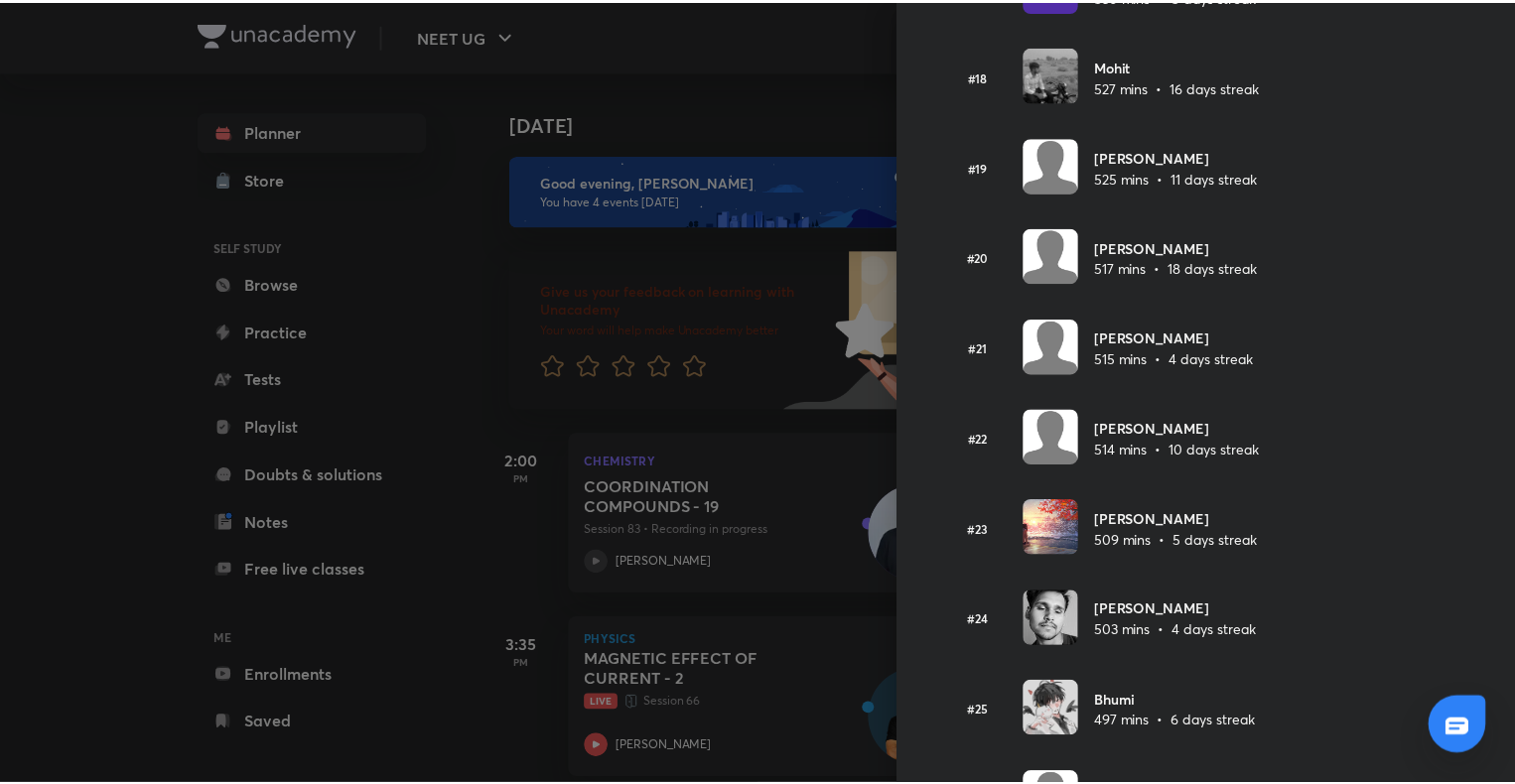 scroll, scrollTop: 1818, scrollLeft: 0, axis: vertical 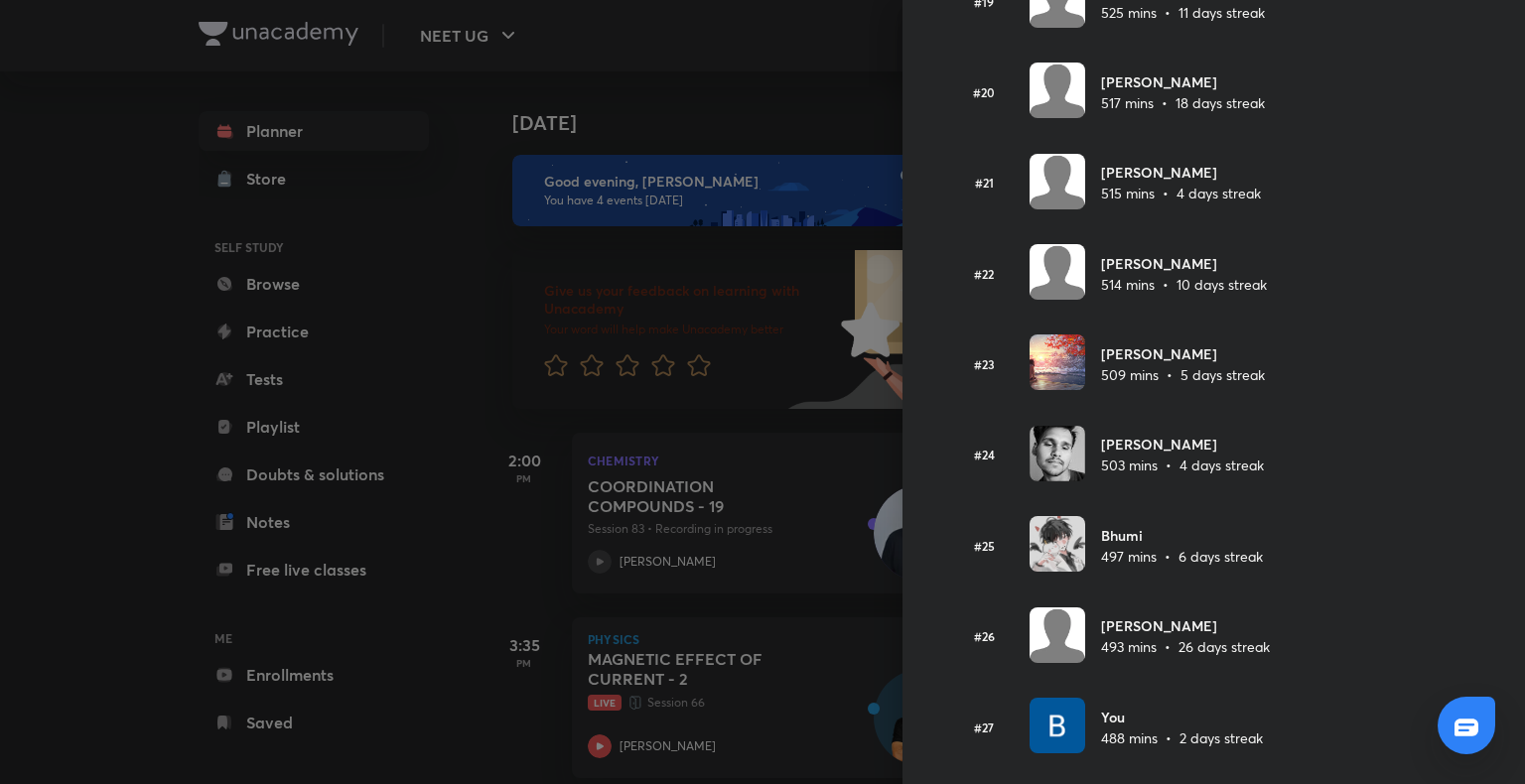 click at bounding box center [762, 392] 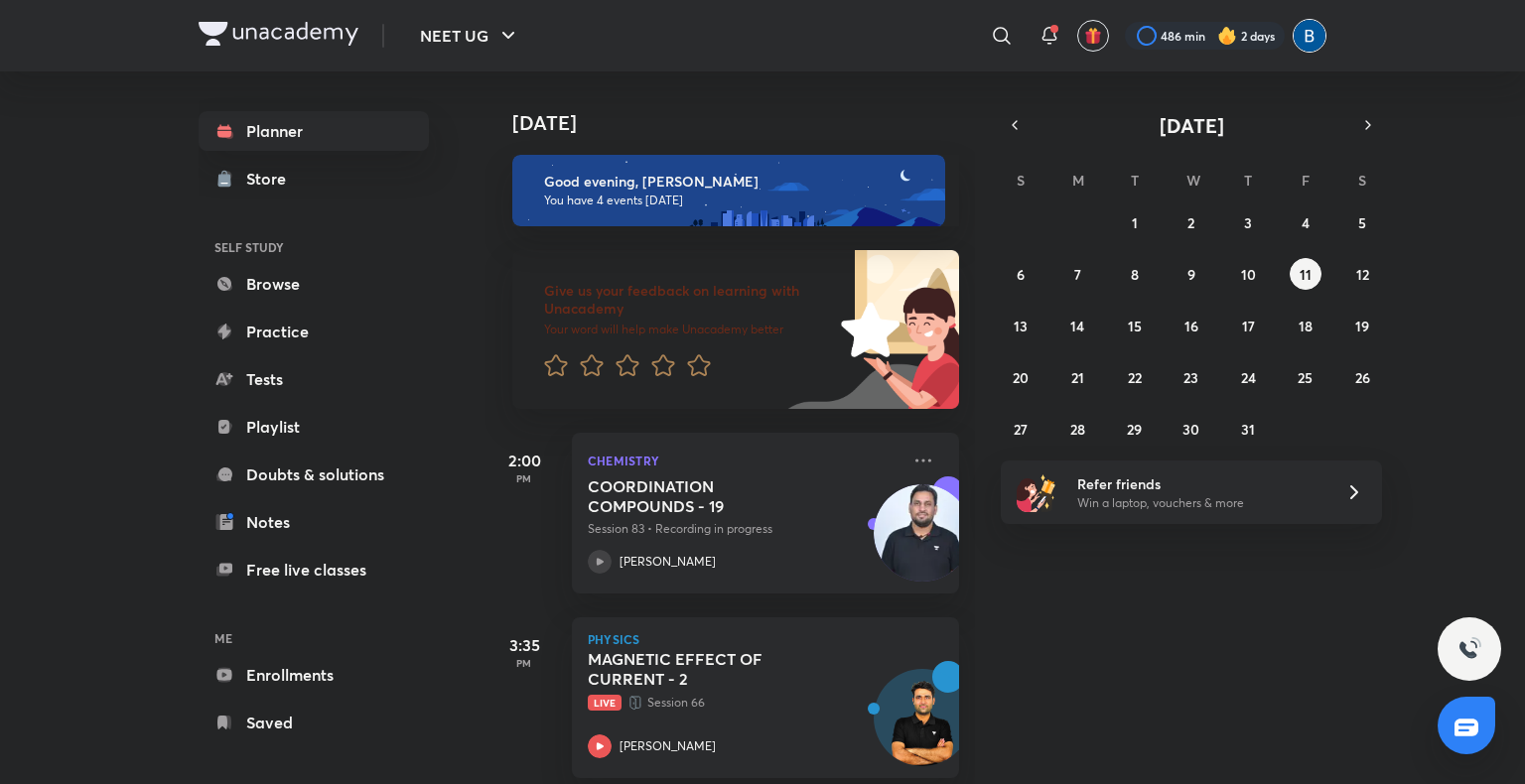 click at bounding box center [1310, 36] 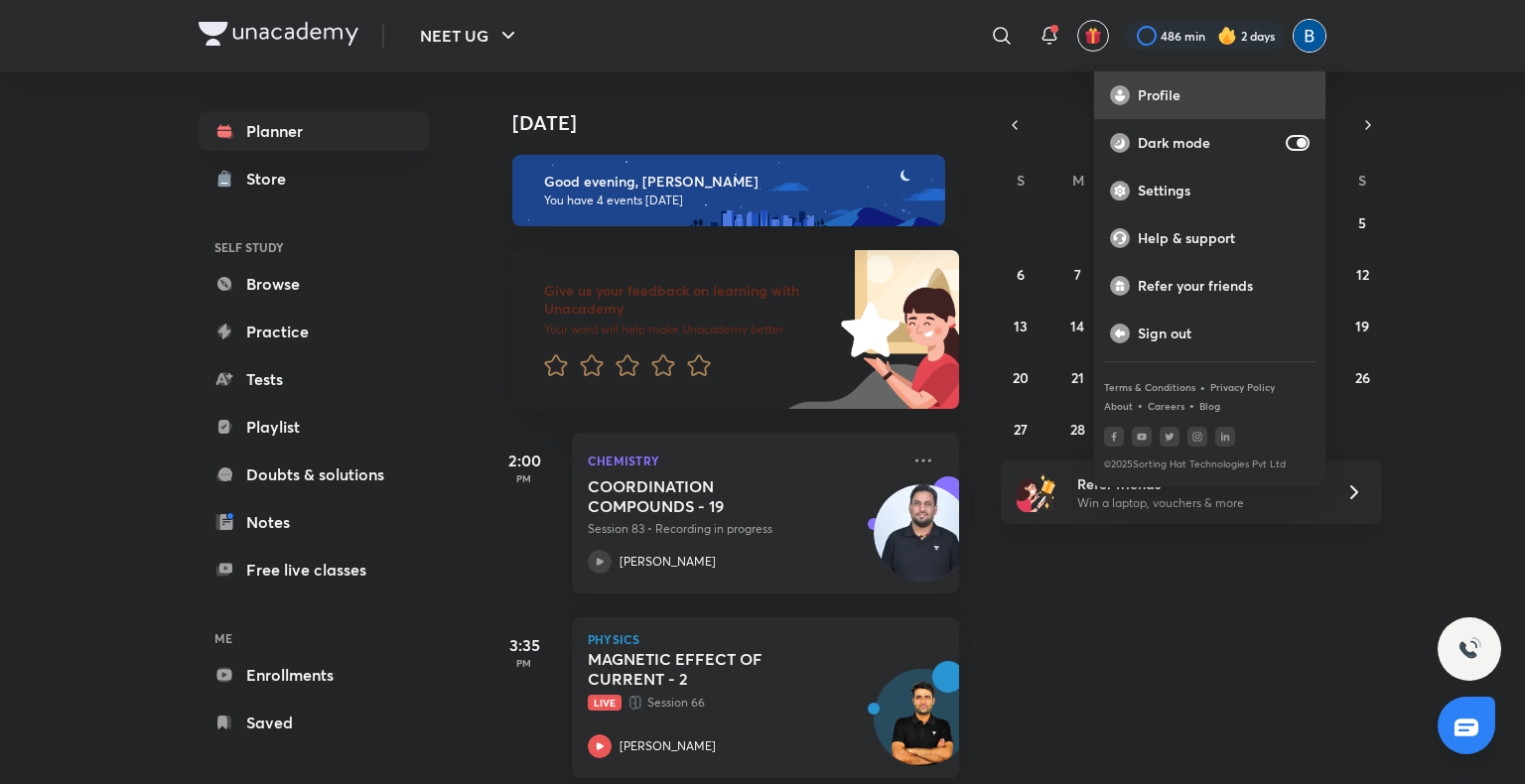 click on "Profile" at bounding box center [1223, 95] 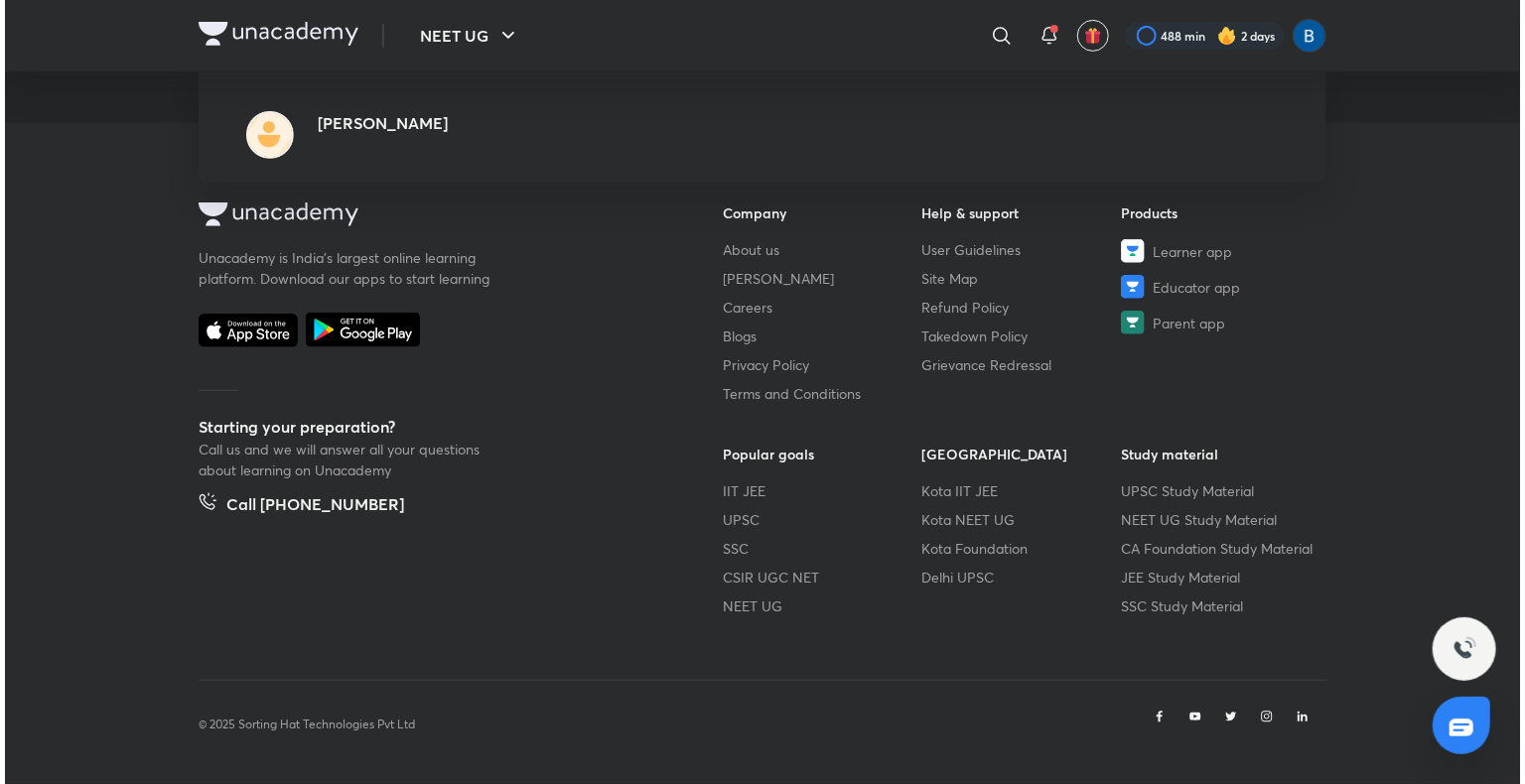 scroll, scrollTop: 0, scrollLeft: 0, axis: both 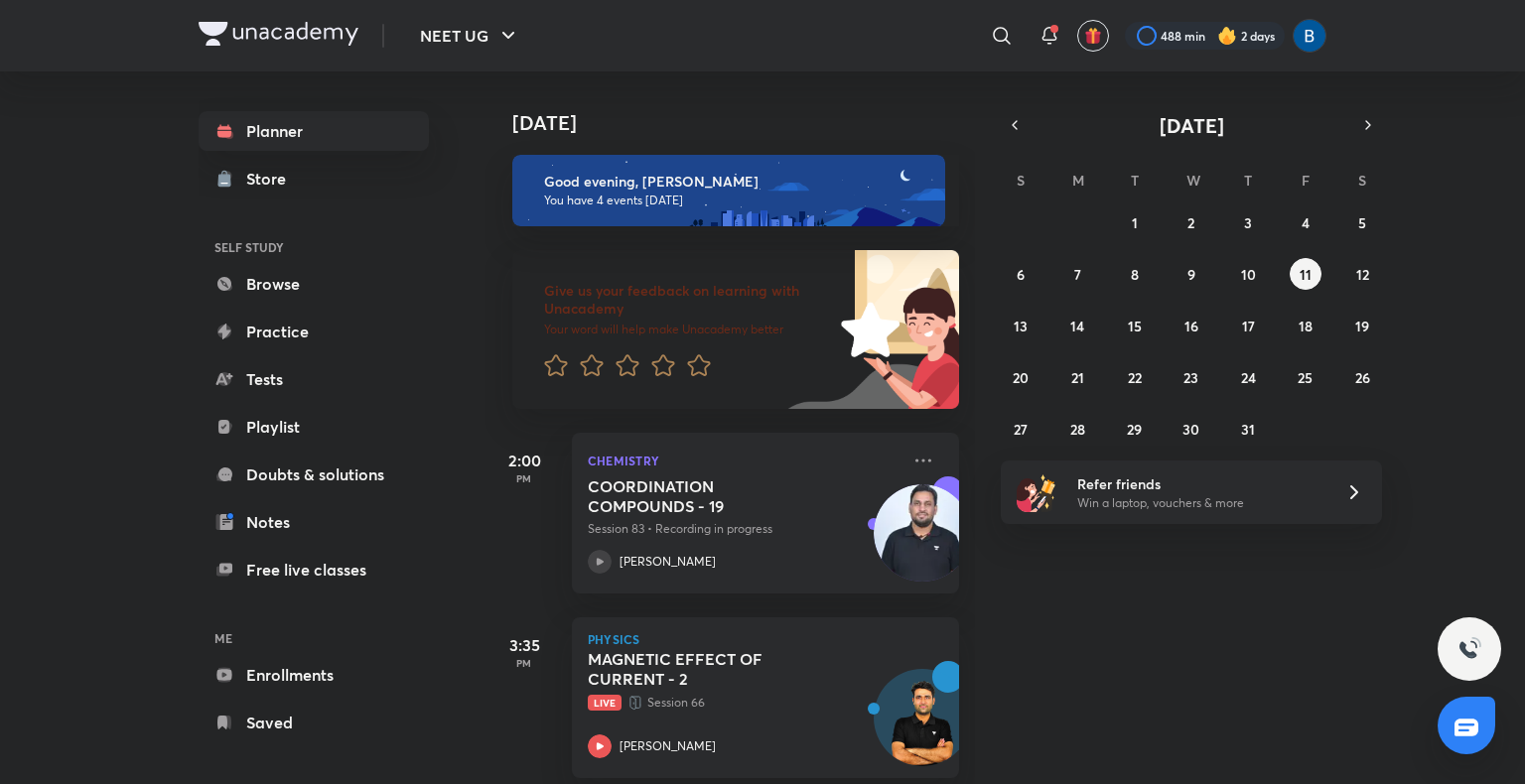 click at bounding box center (1204, 36) 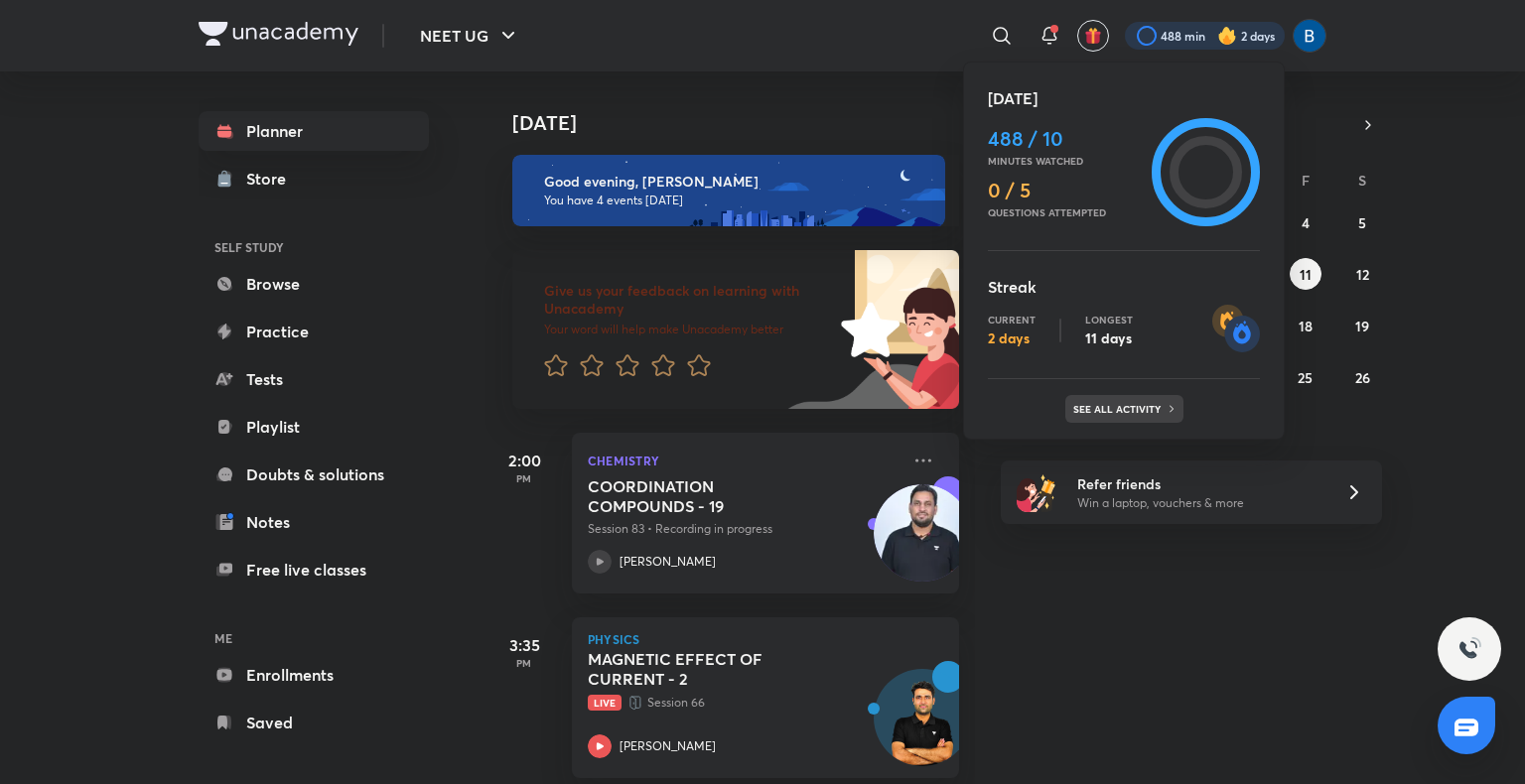 click on "See all activity" at bounding box center [1124, 409] 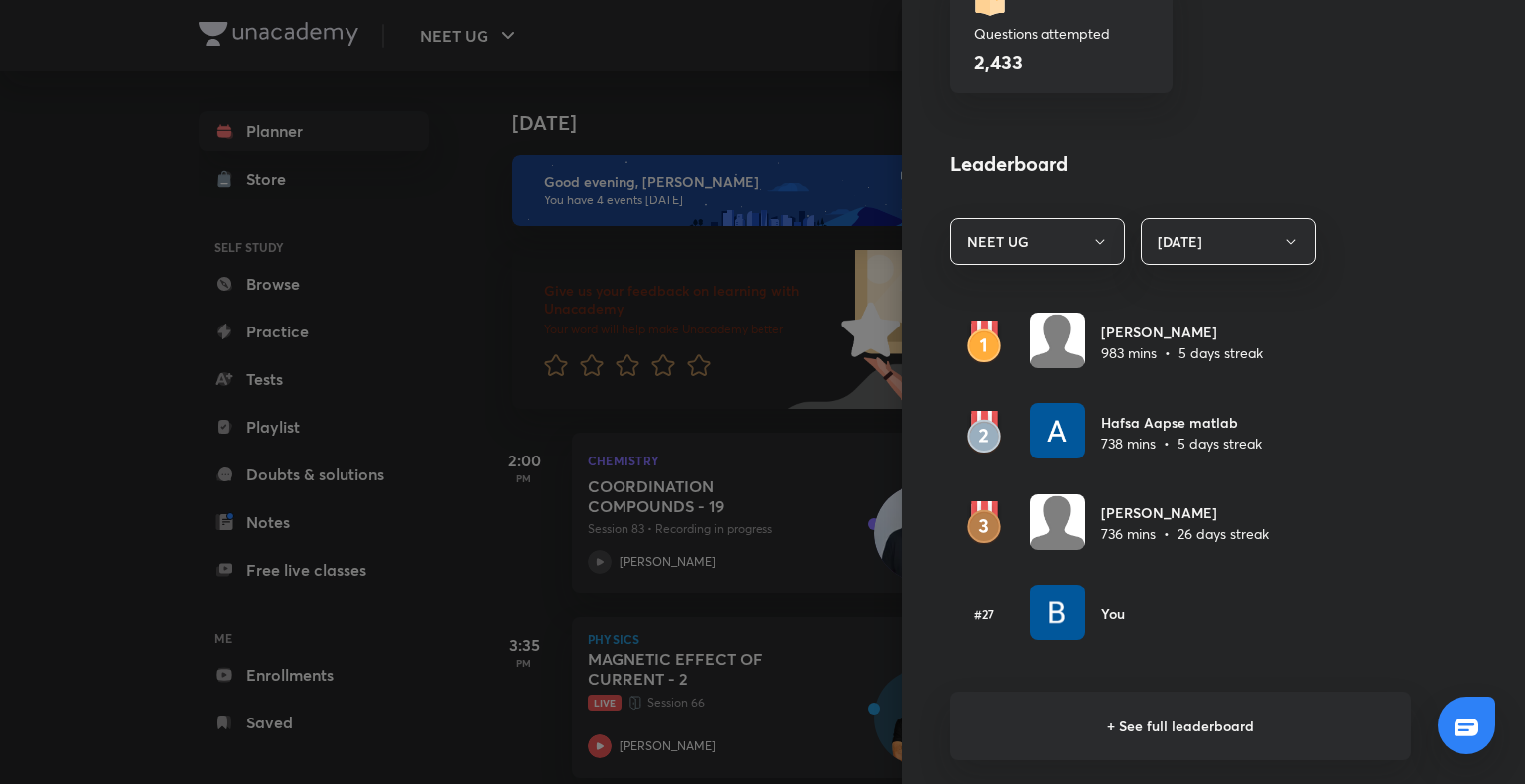 scroll, scrollTop: 1157, scrollLeft: 0, axis: vertical 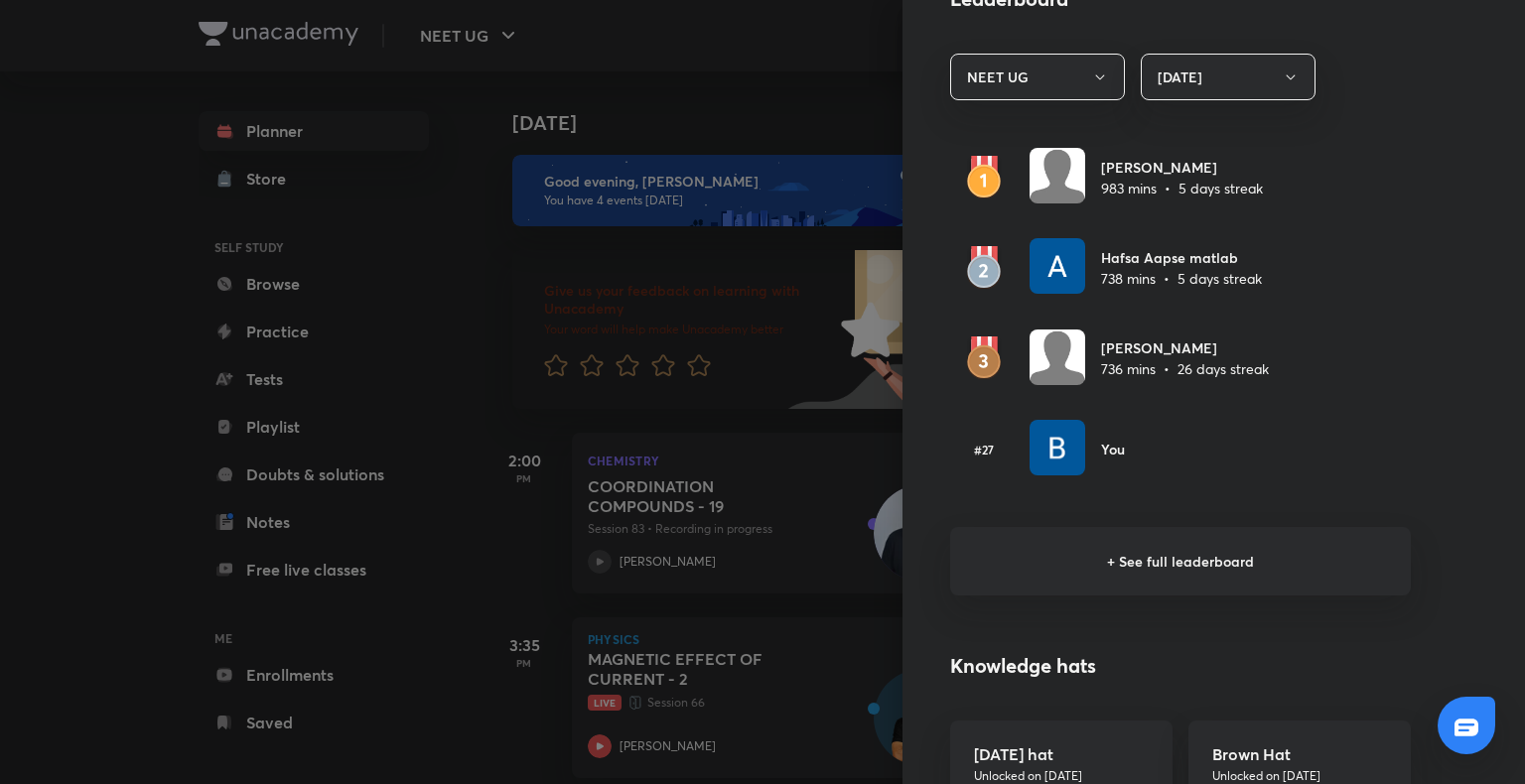 click on "+ See full leaderboard" at bounding box center (1180, 561) 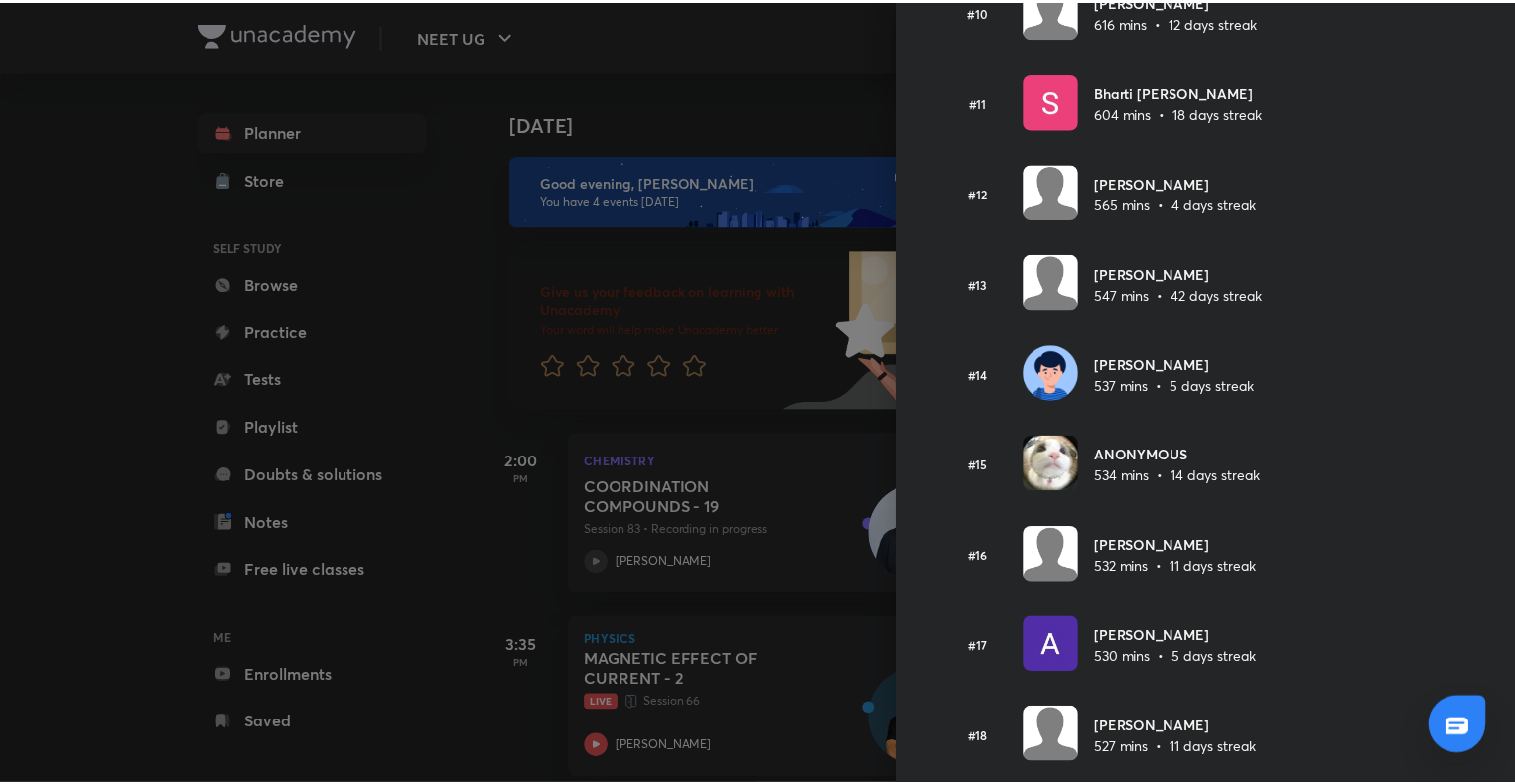 scroll, scrollTop: 1270, scrollLeft: 0, axis: vertical 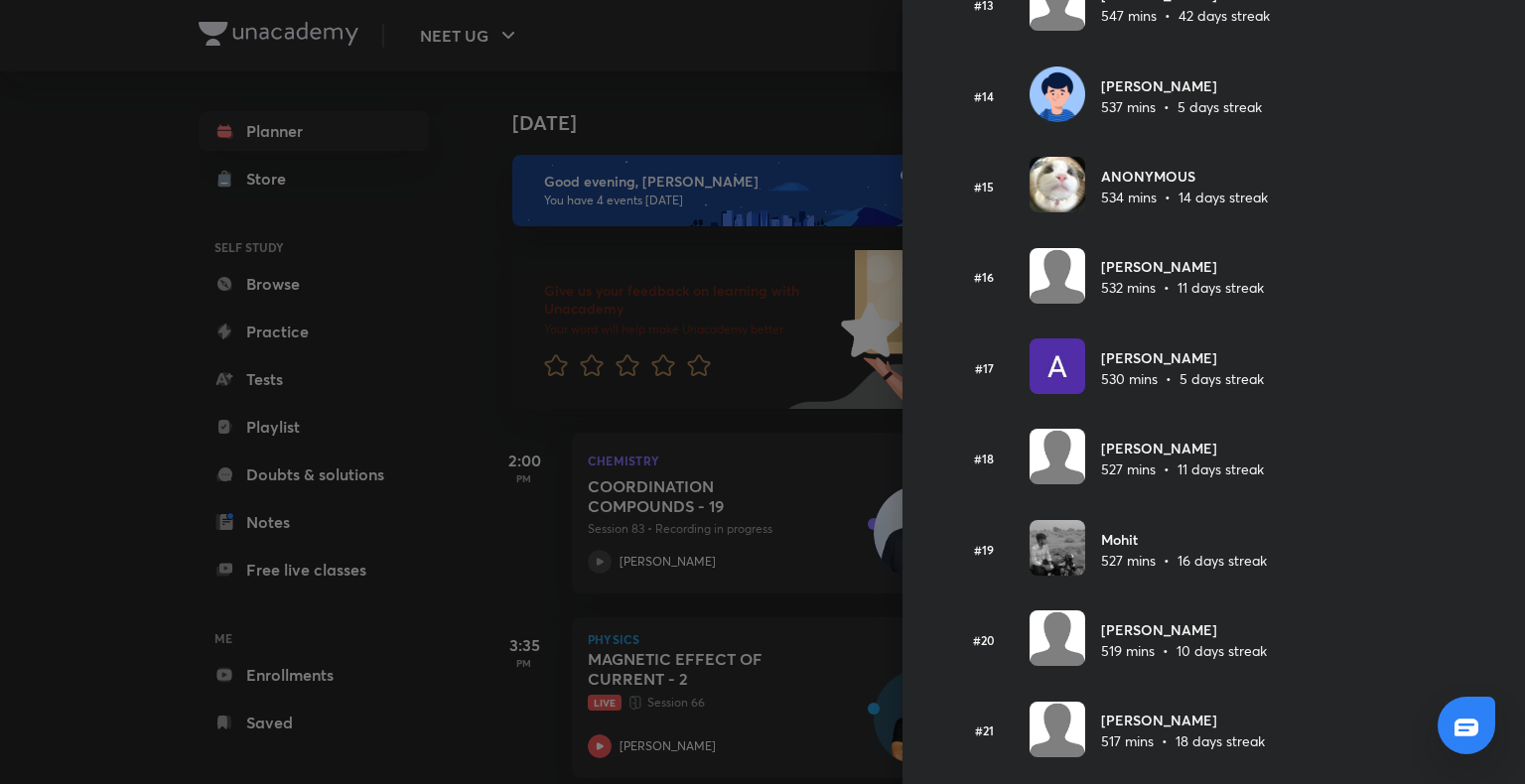 click at bounding box center [762, 392] 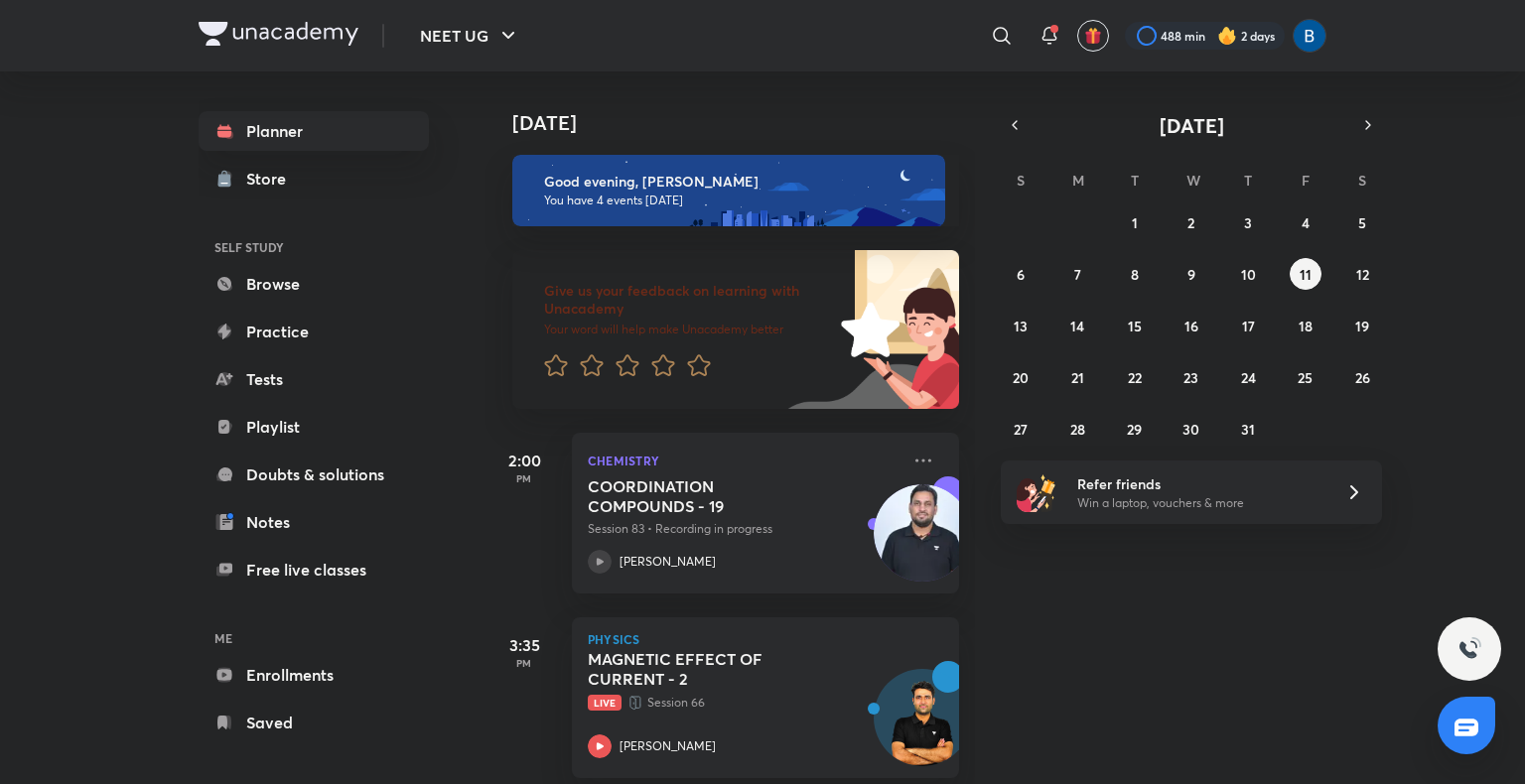 click on "488 min 2 days" at bounding box center (1217, 36) 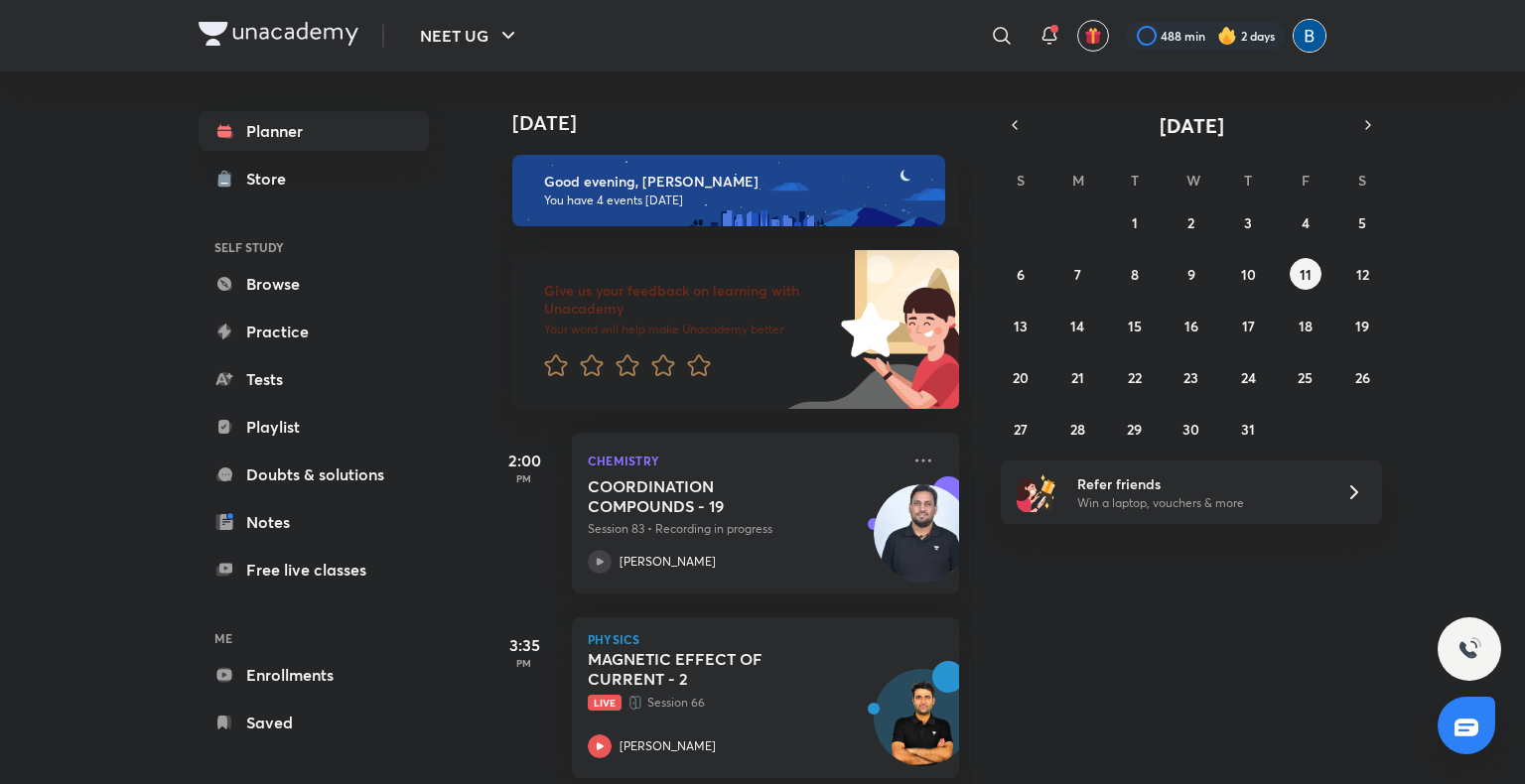 click at bounding box center [1310, 36] 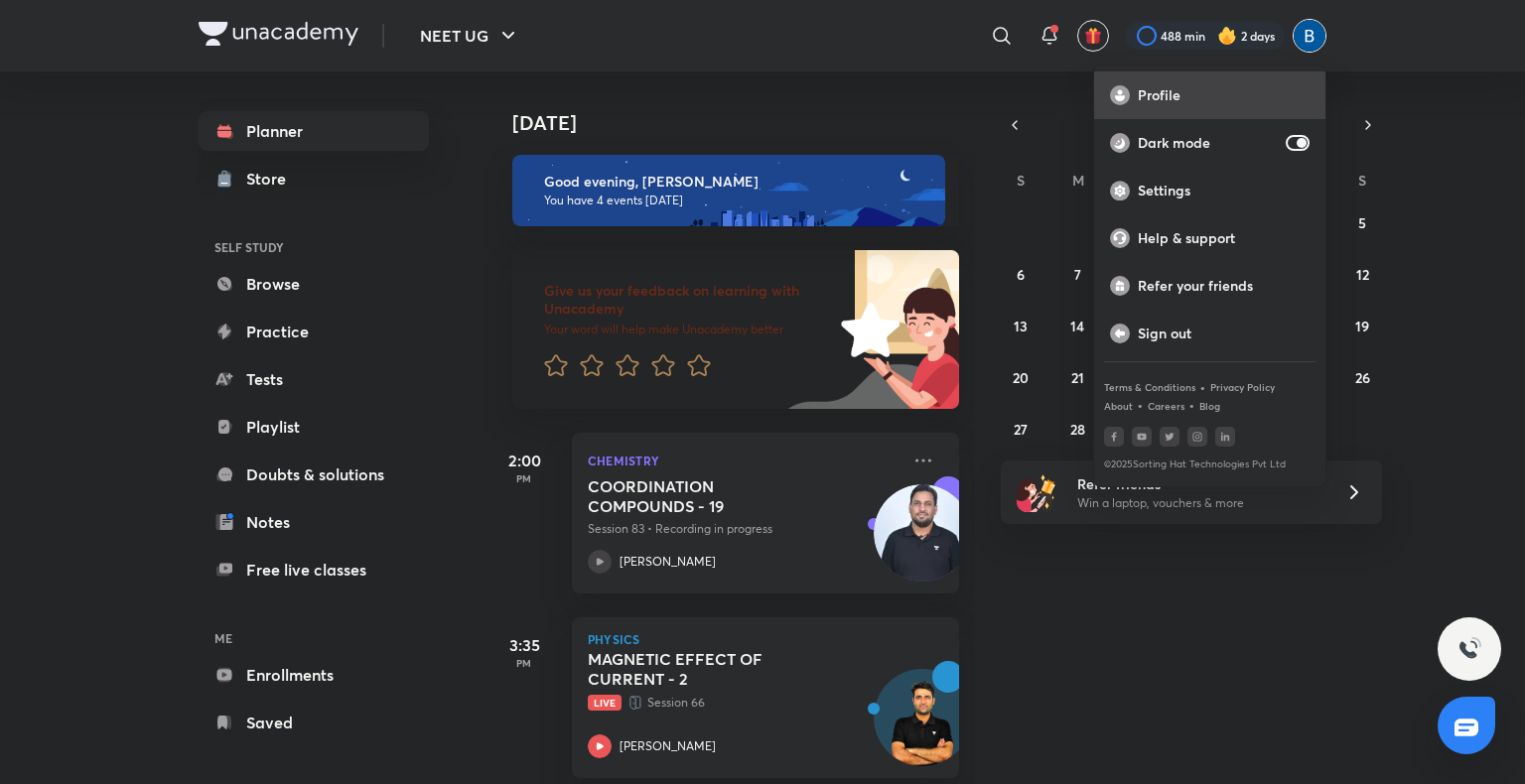 click on "Profile" at bounding box center (1223, 95) 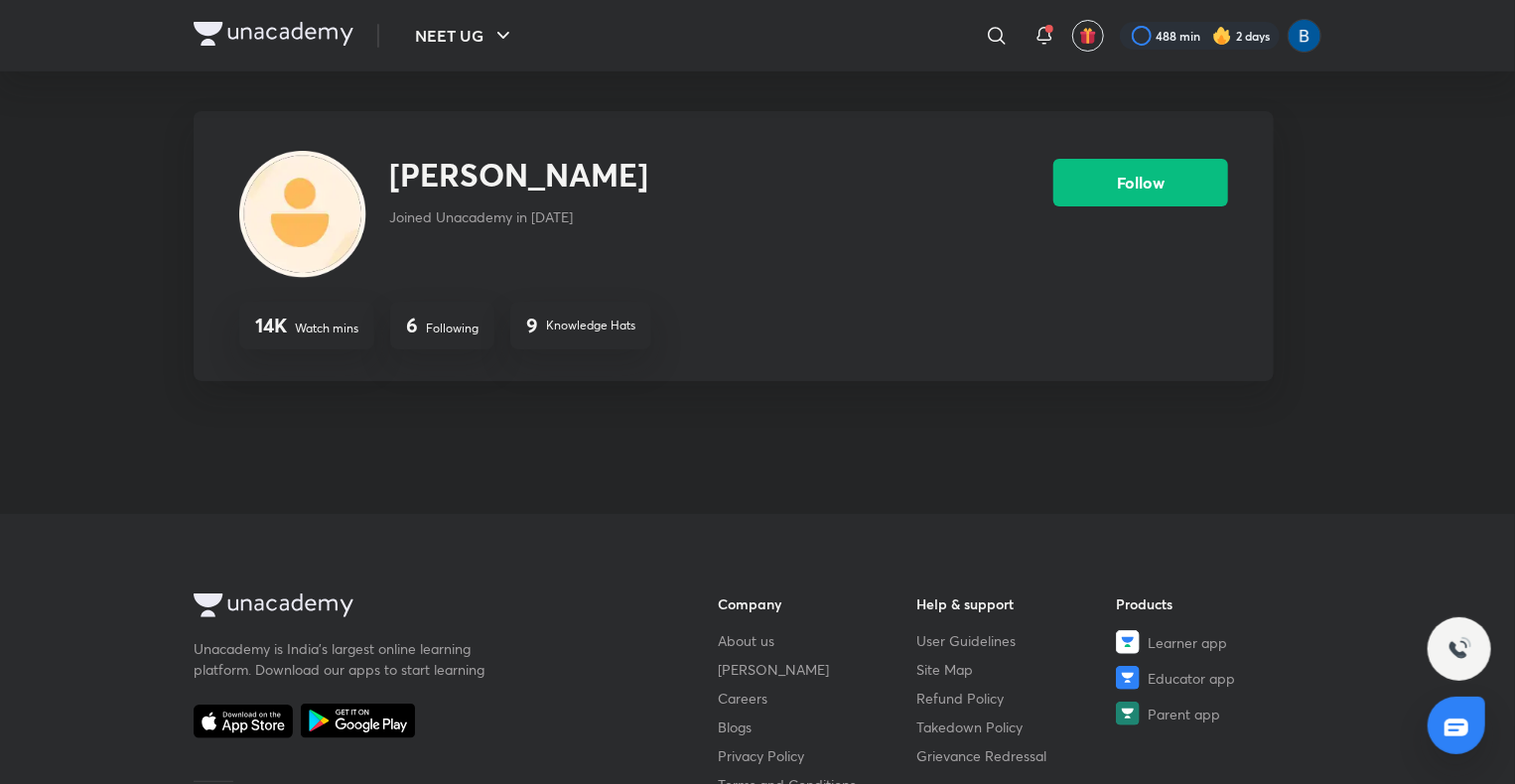 click at bounding box center [303, 214] 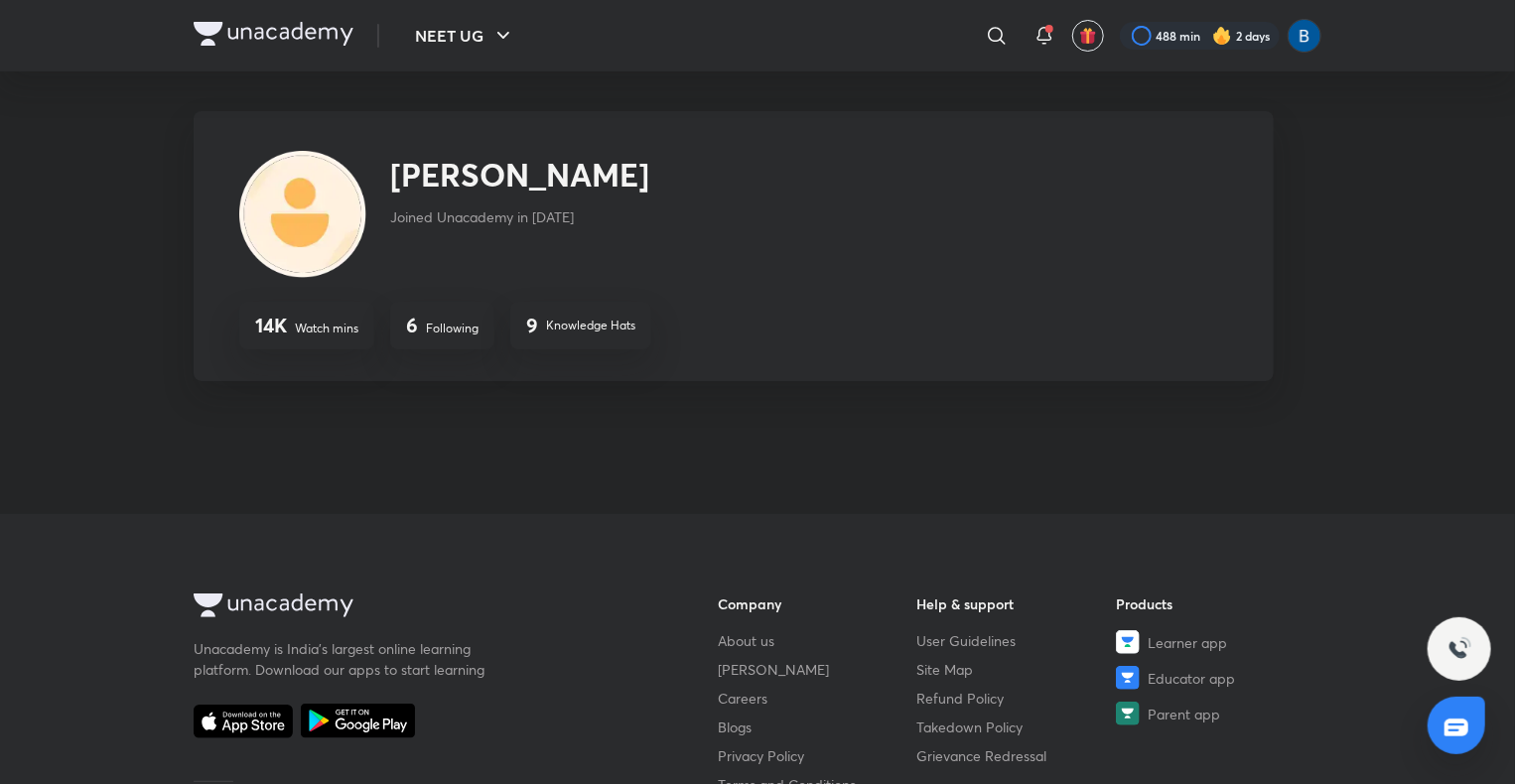 click at bounding box center (303, 214) 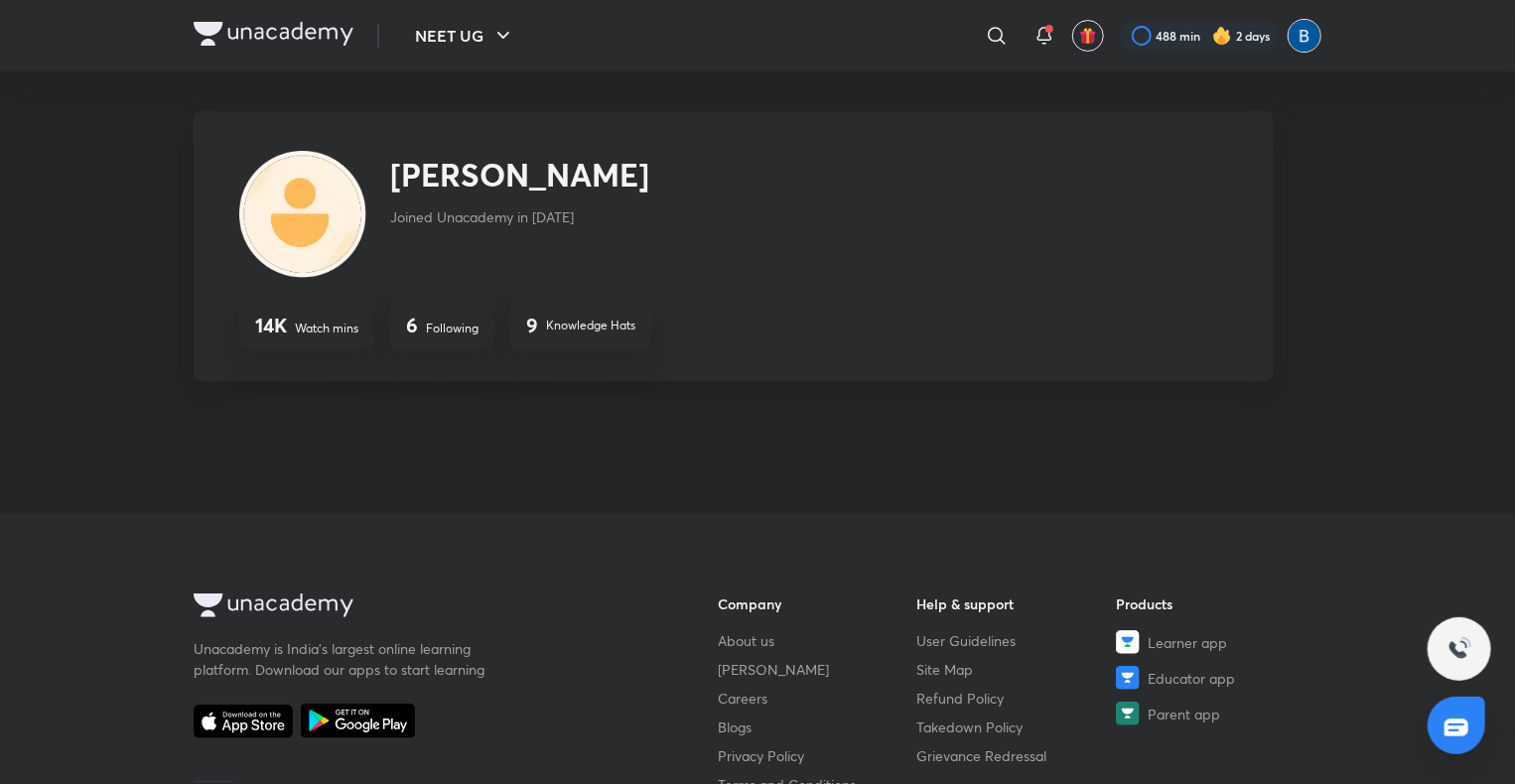 click at bounding box center [1305, 36] 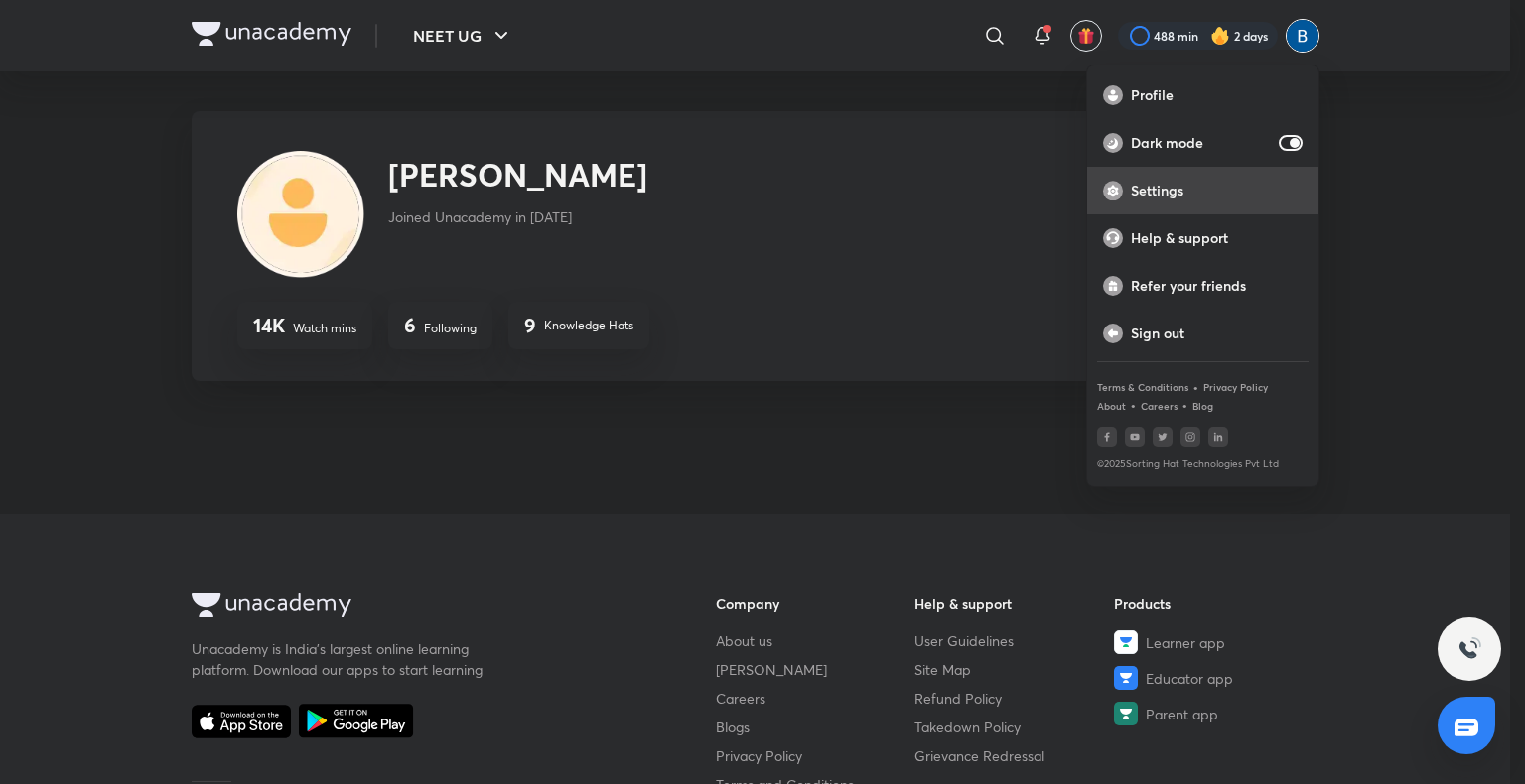 click on "Settings" at bounding box center [1216, 191] 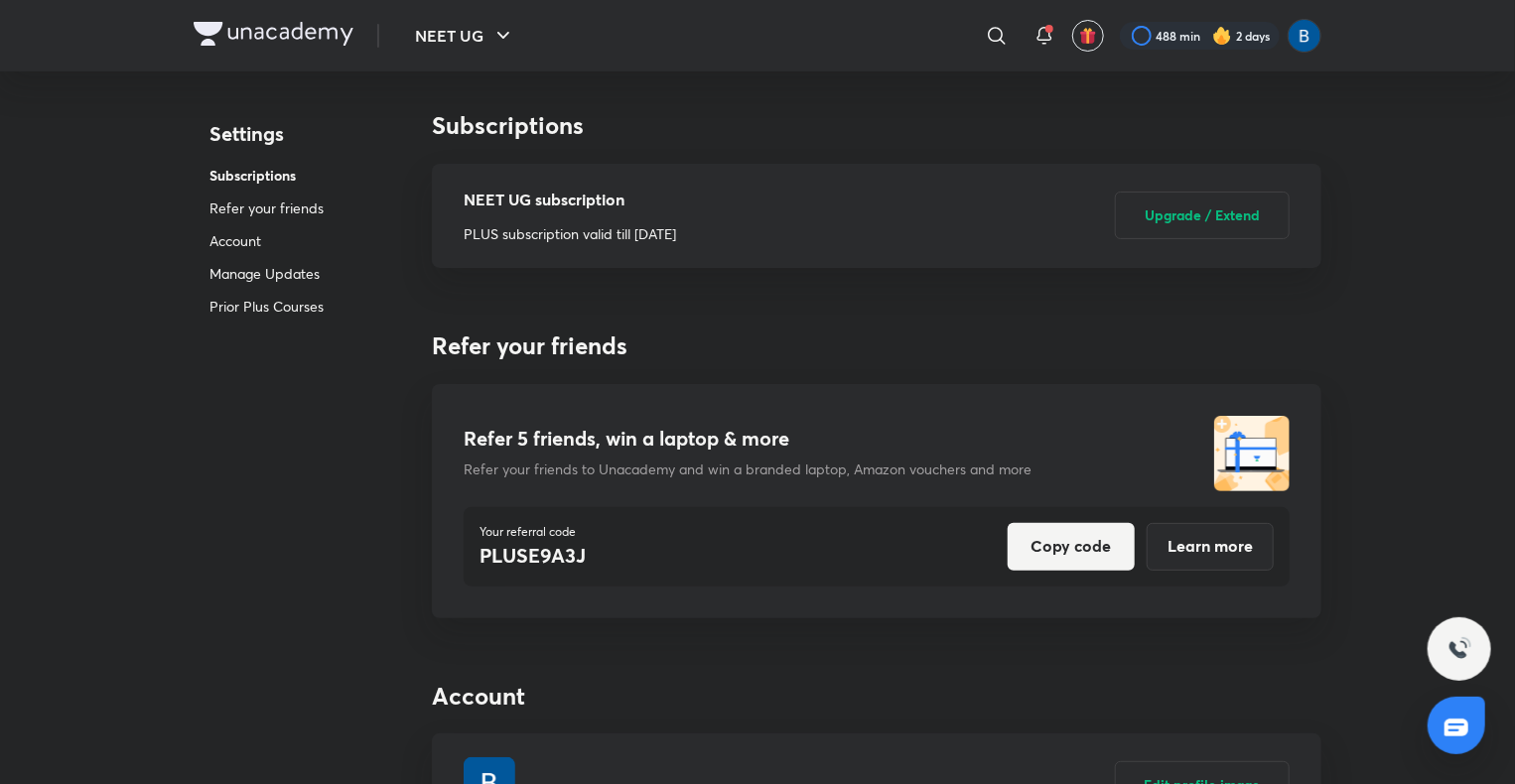 click on "Account" at bounding box center (266, 240) 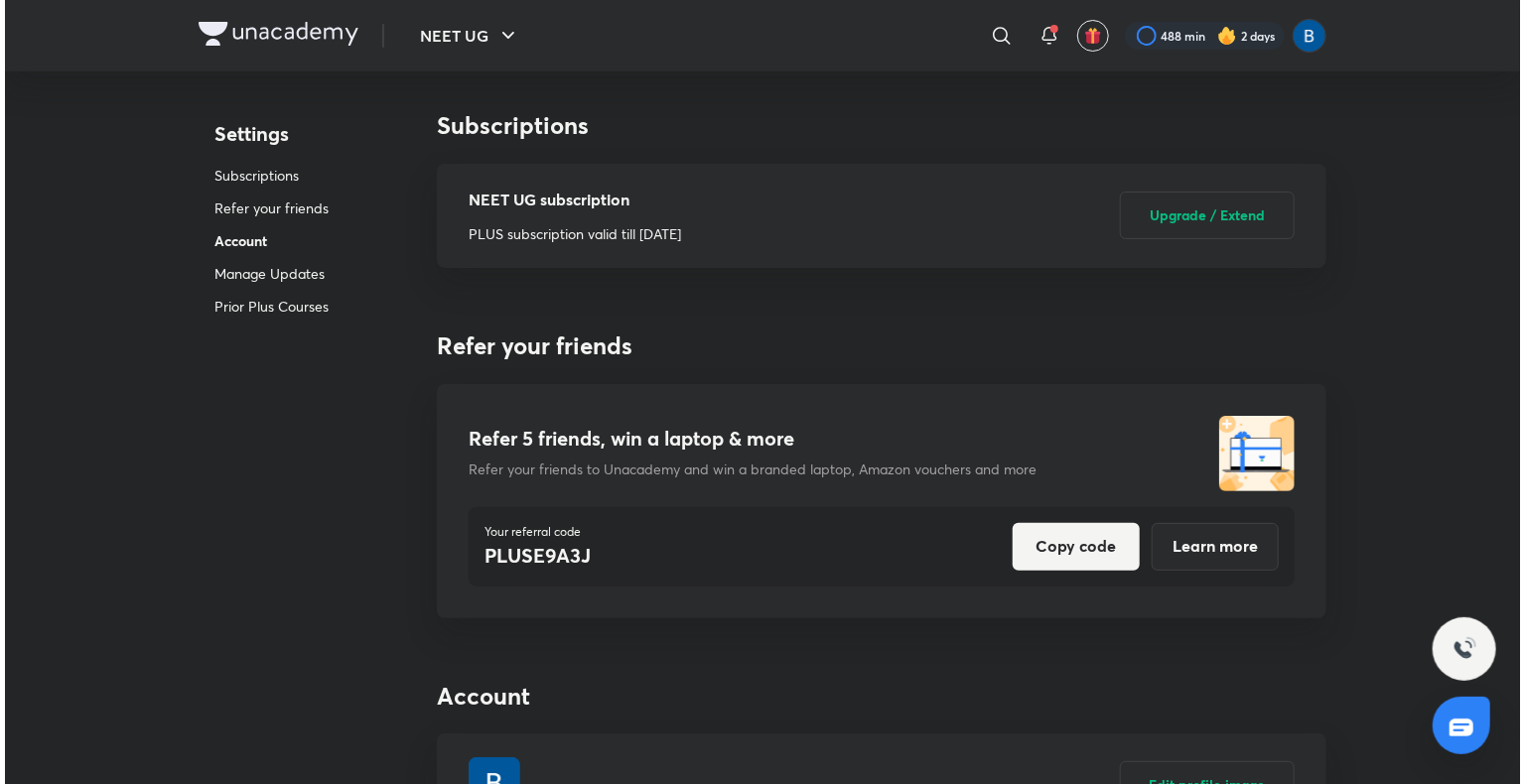 scroll, scrollTop: 579, scrollLeft: 0, axis: vertical 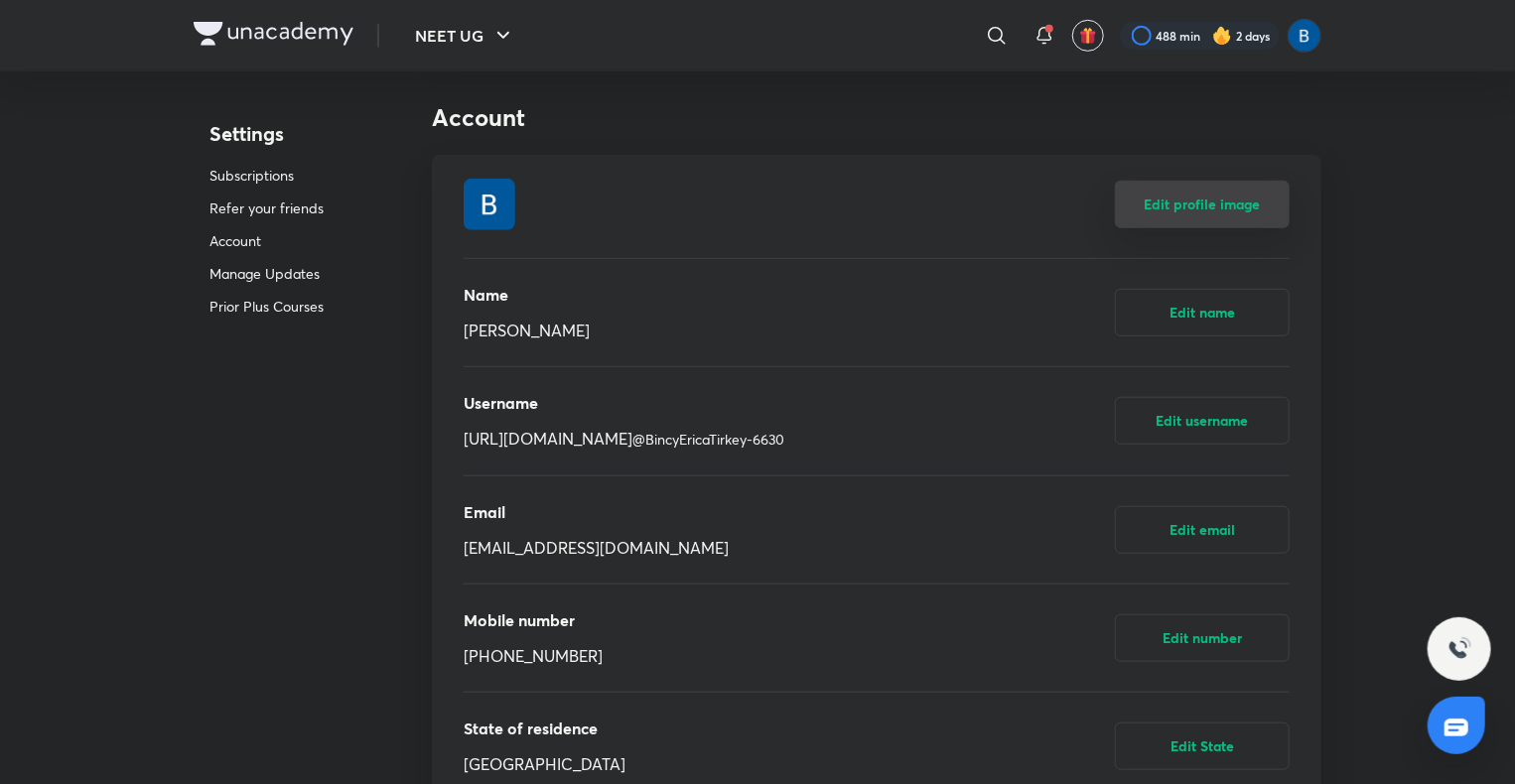 click on "Edit profile image" at bounding box center [1202, 204] 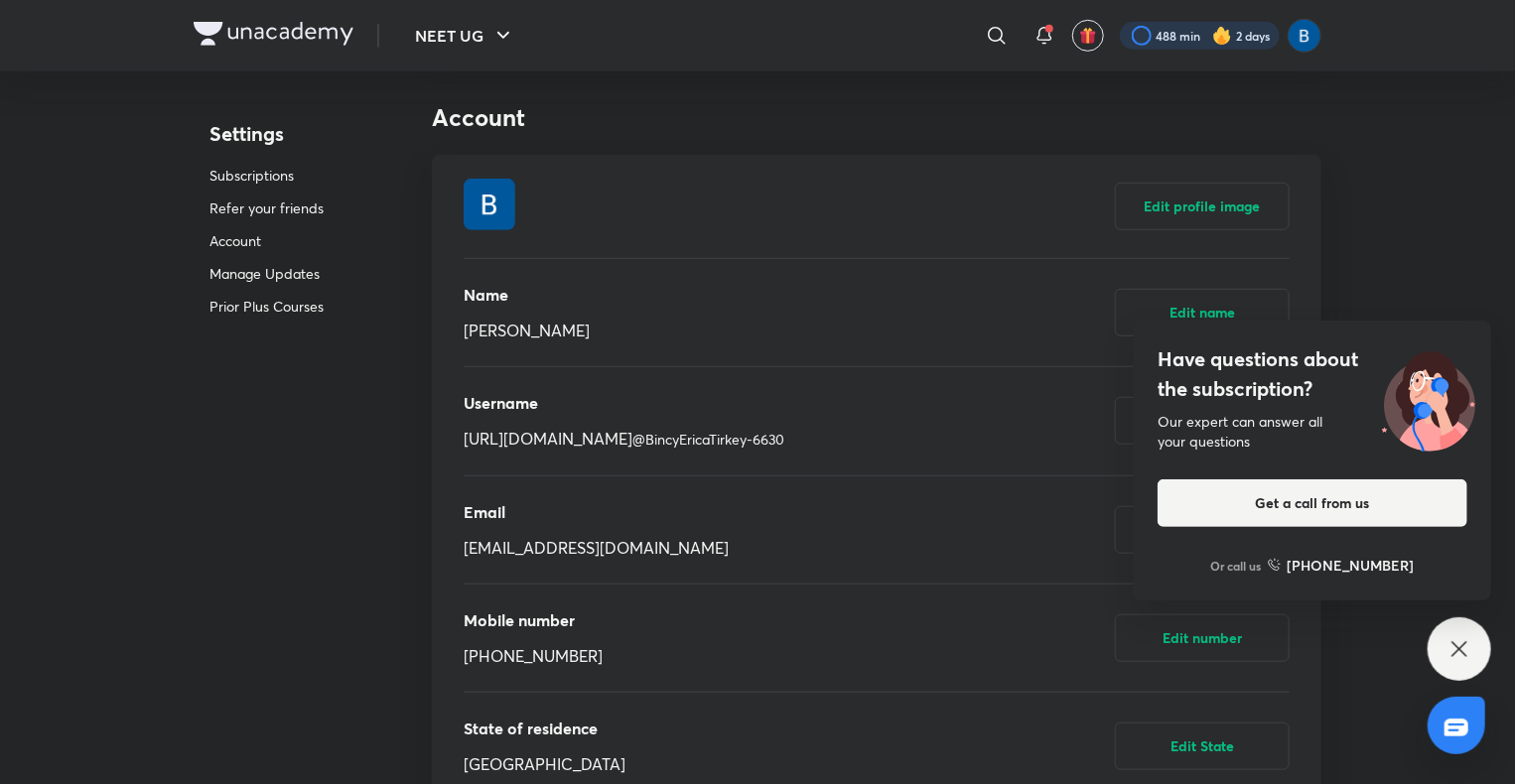 click at bounding box center (1199, 36) 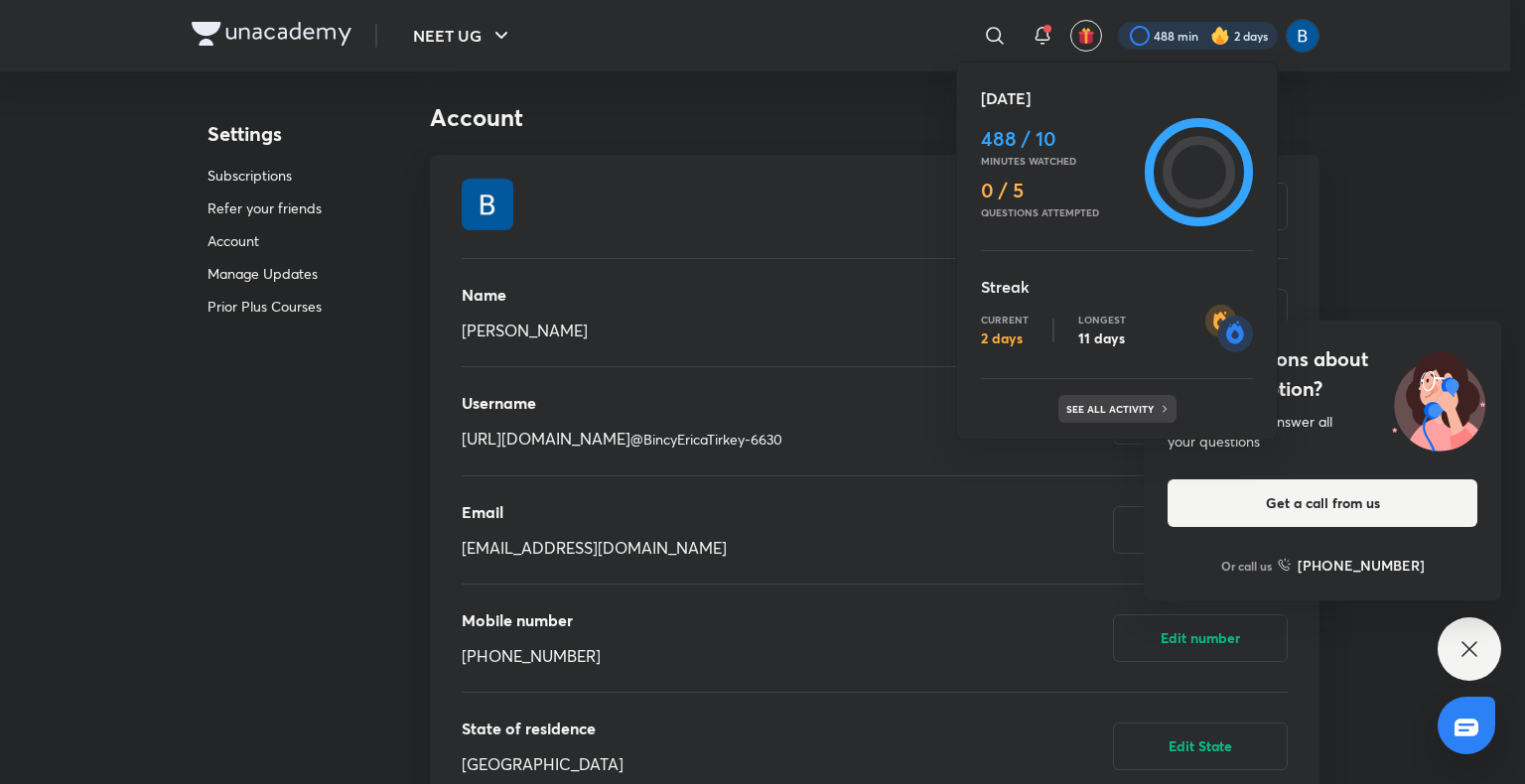 click on "See all activity" at bounding box center [1112, 409] 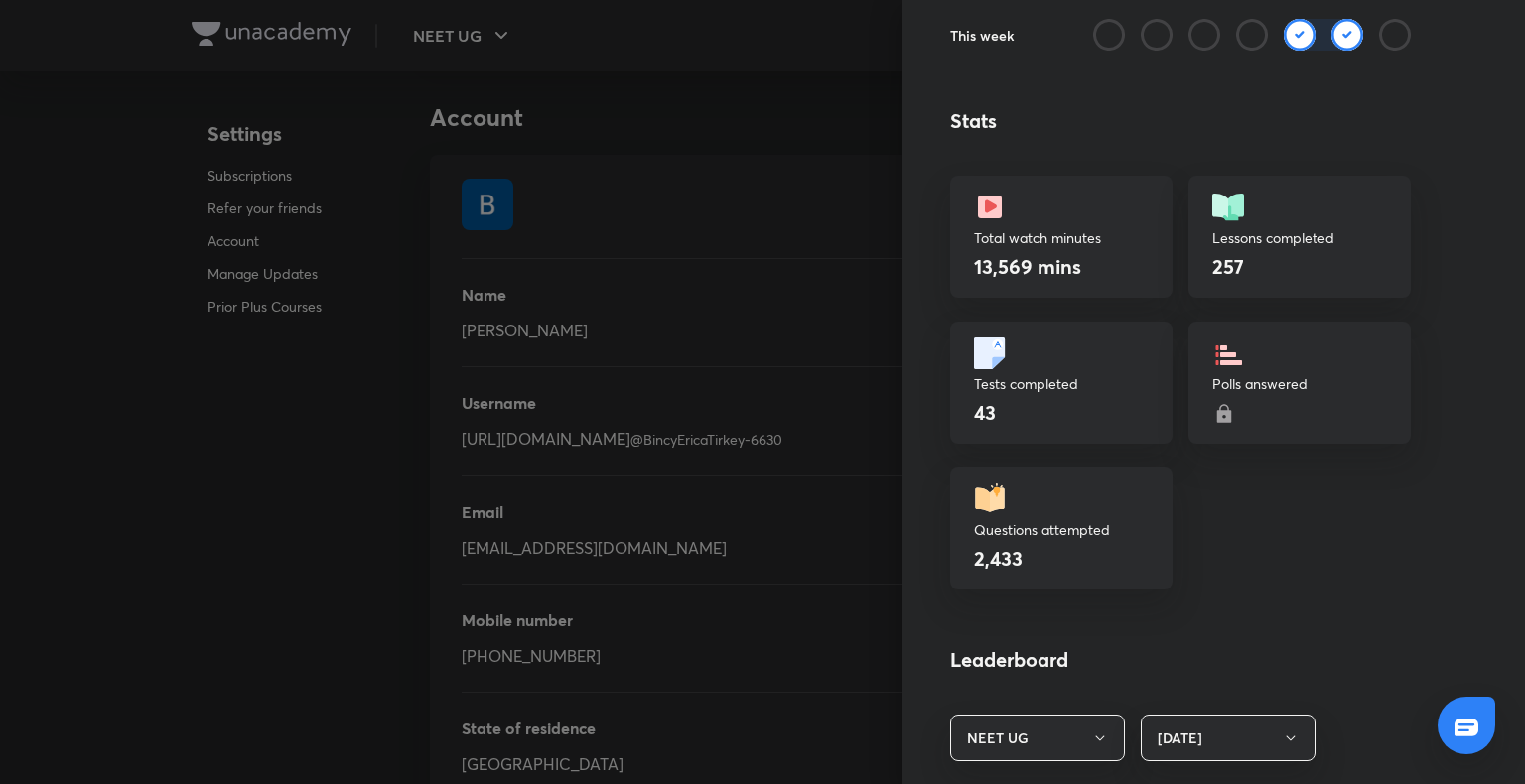 scroll, scrollTop: 1157, scrollLeft: 0, axis: vertical 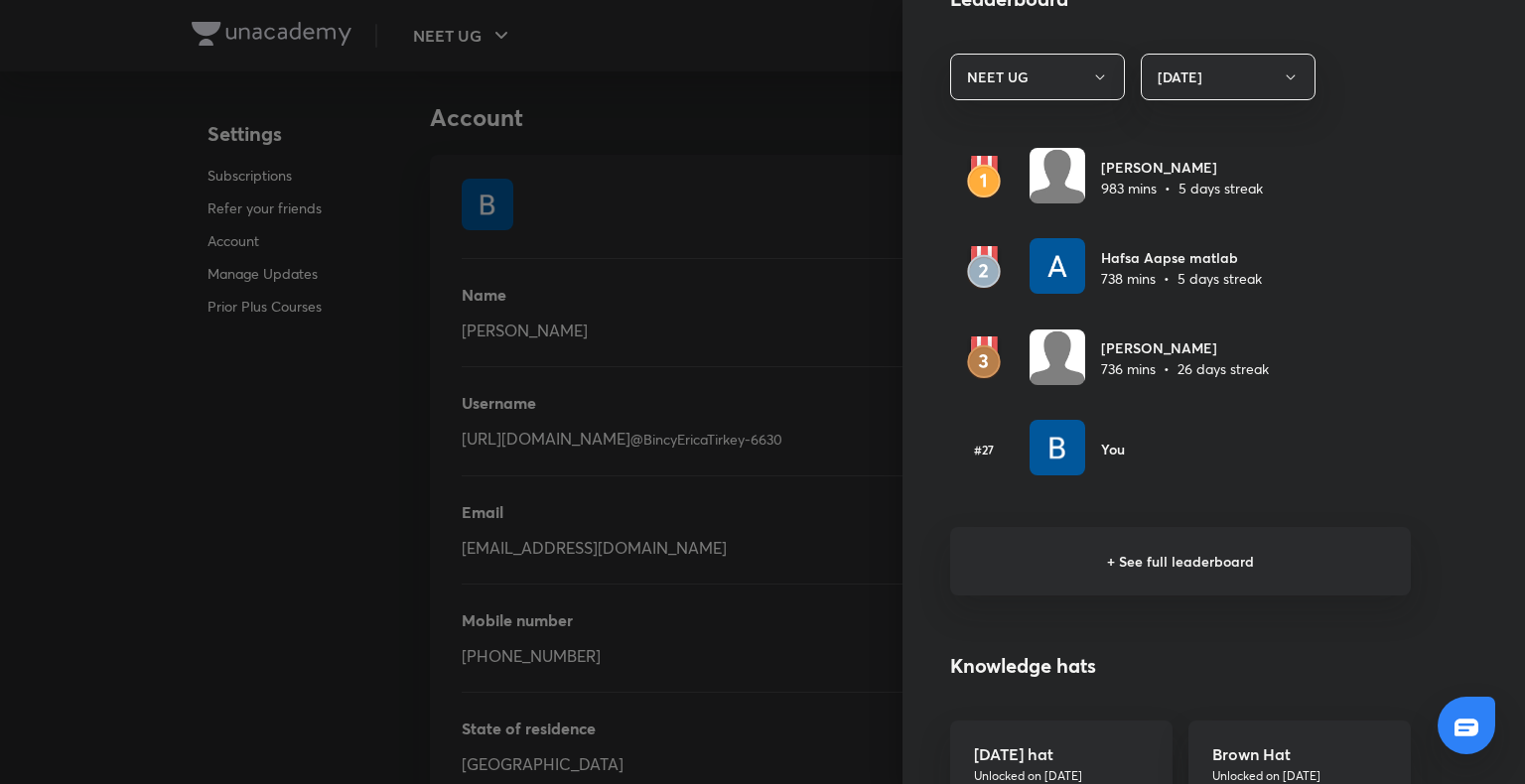 click on "+ See full leaderboard" at bounding box center (1180, 561) 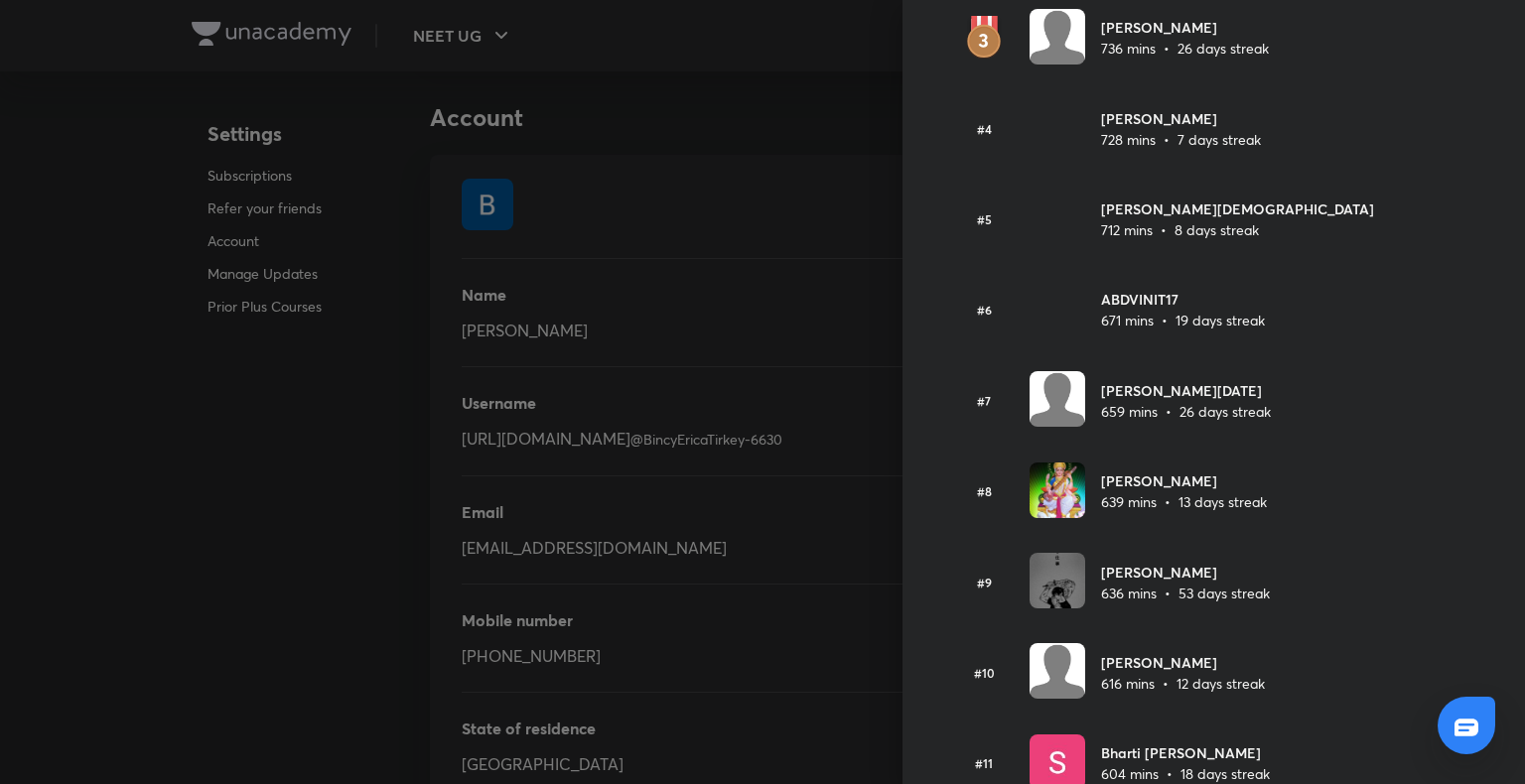 scroll, scrollTop: 661, scrollLeft: 0, axis: vertical 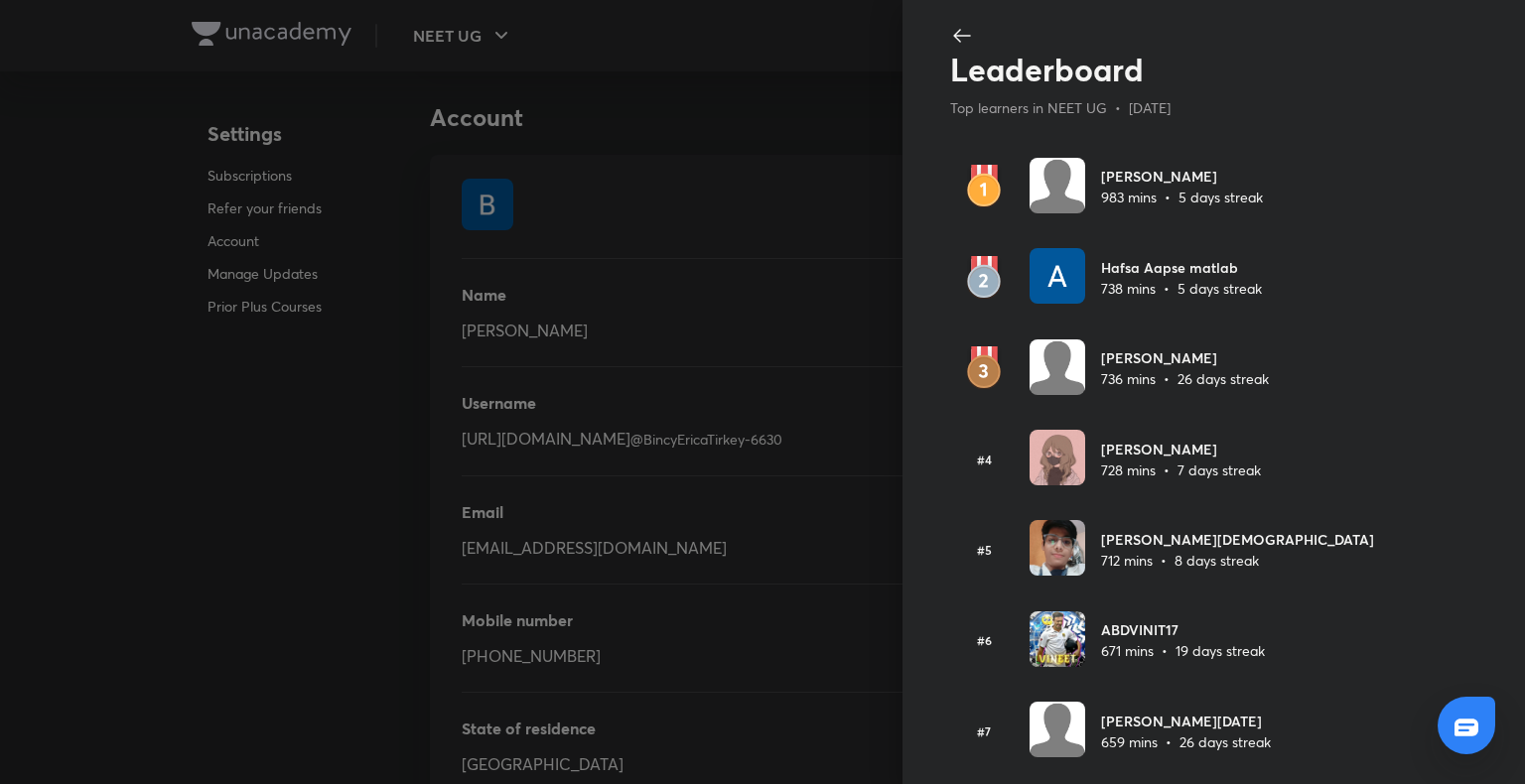 click at bounding box center [762, 392] 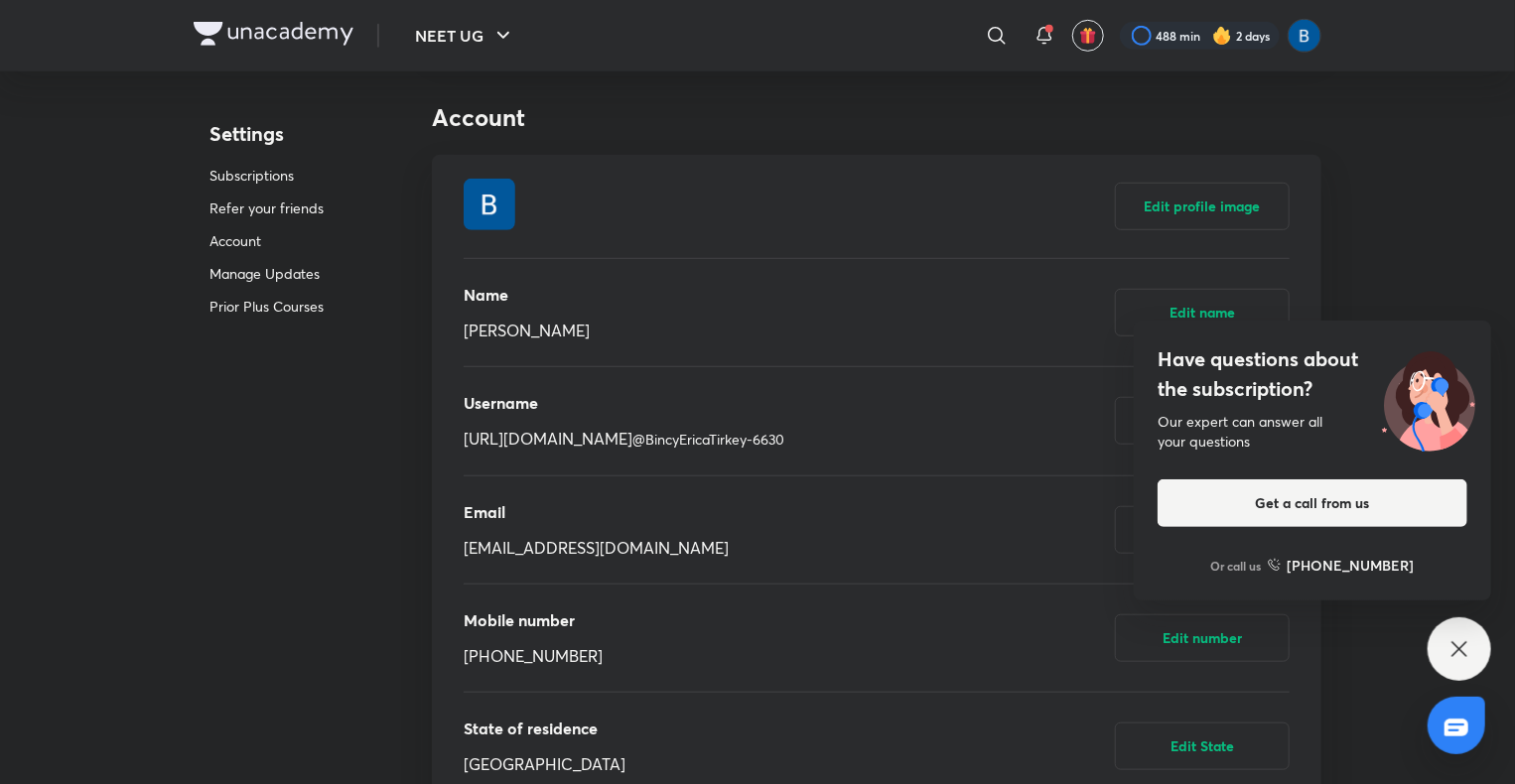 click on "Have questions about the subscription? Our expert can answer all your questions Get a call from us Or call us +91 8585858585" at bounding box center (1459, 649) 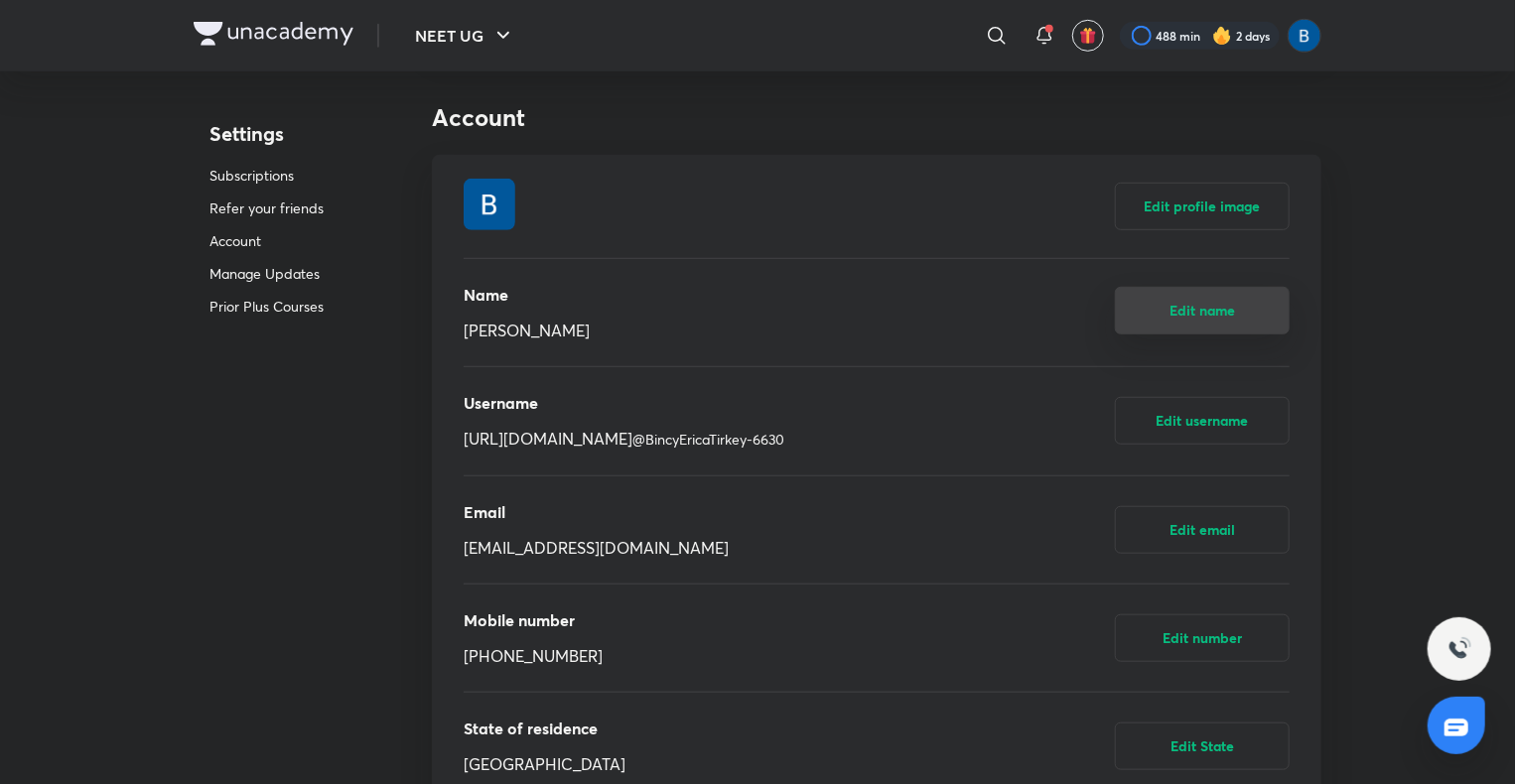 click on "Edit name" at bounding box center (1202, 311) 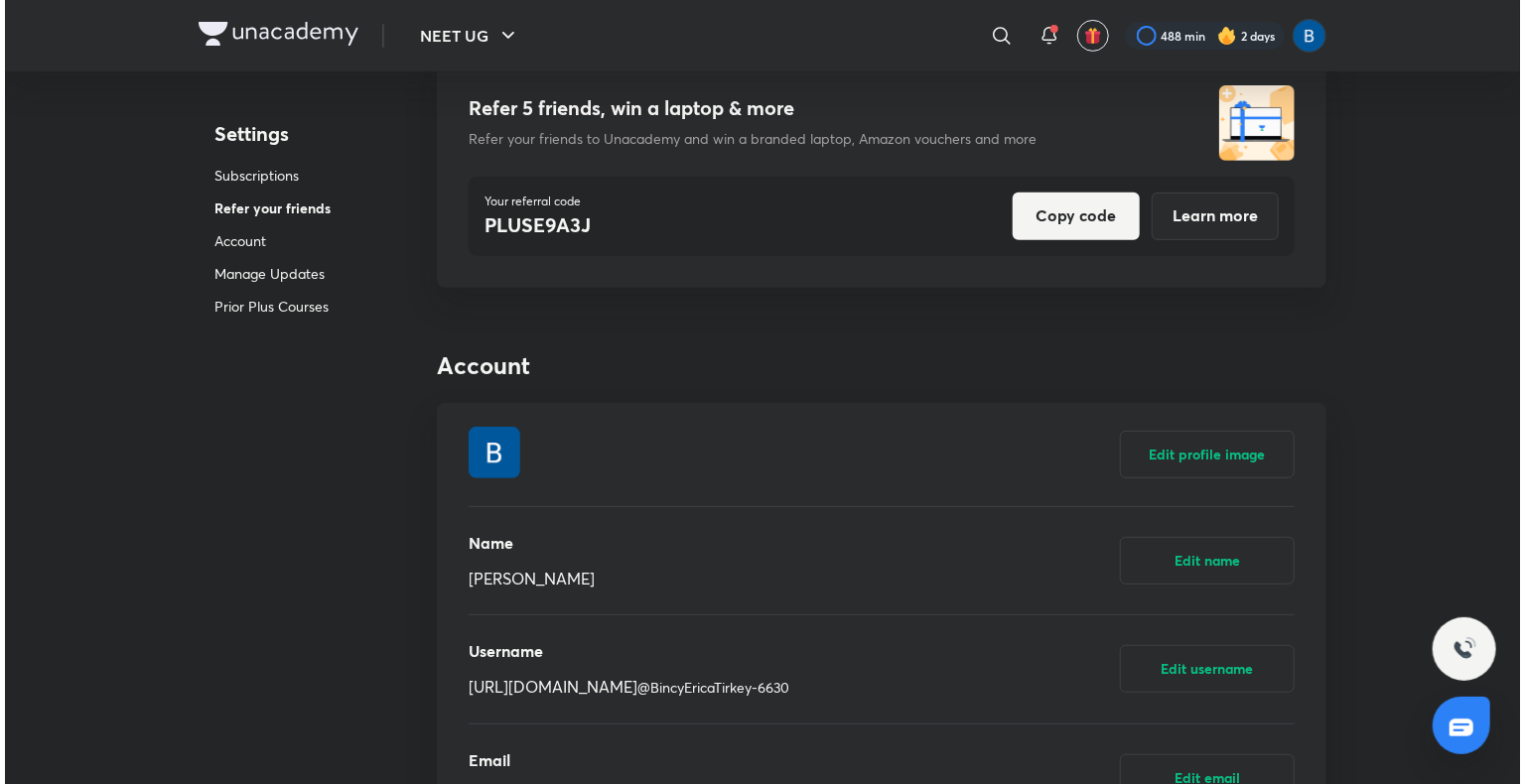 scroll, scrollTop: 496, scrollLeft: 0, axis: vertical 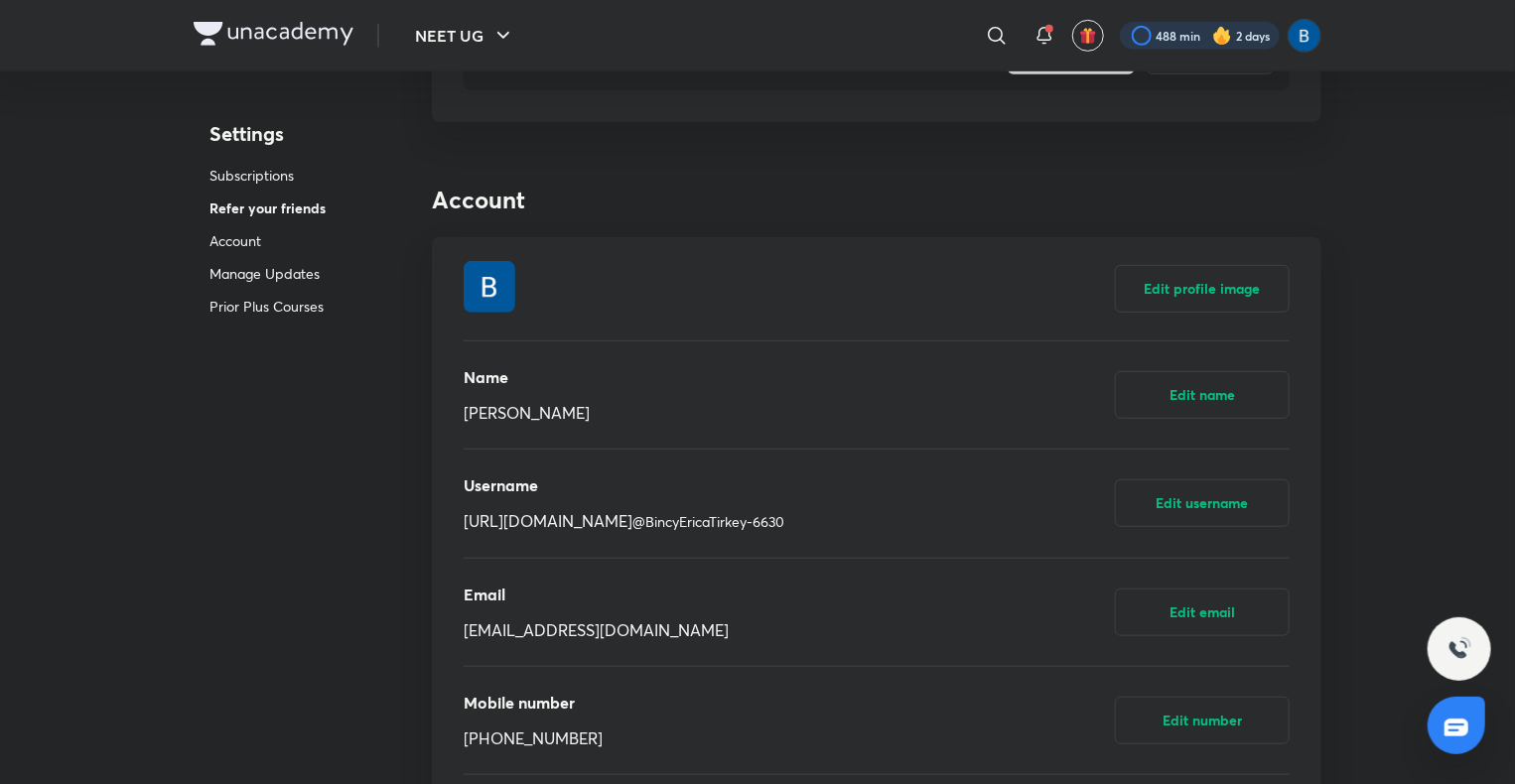click at bounding box center (1199, 36) 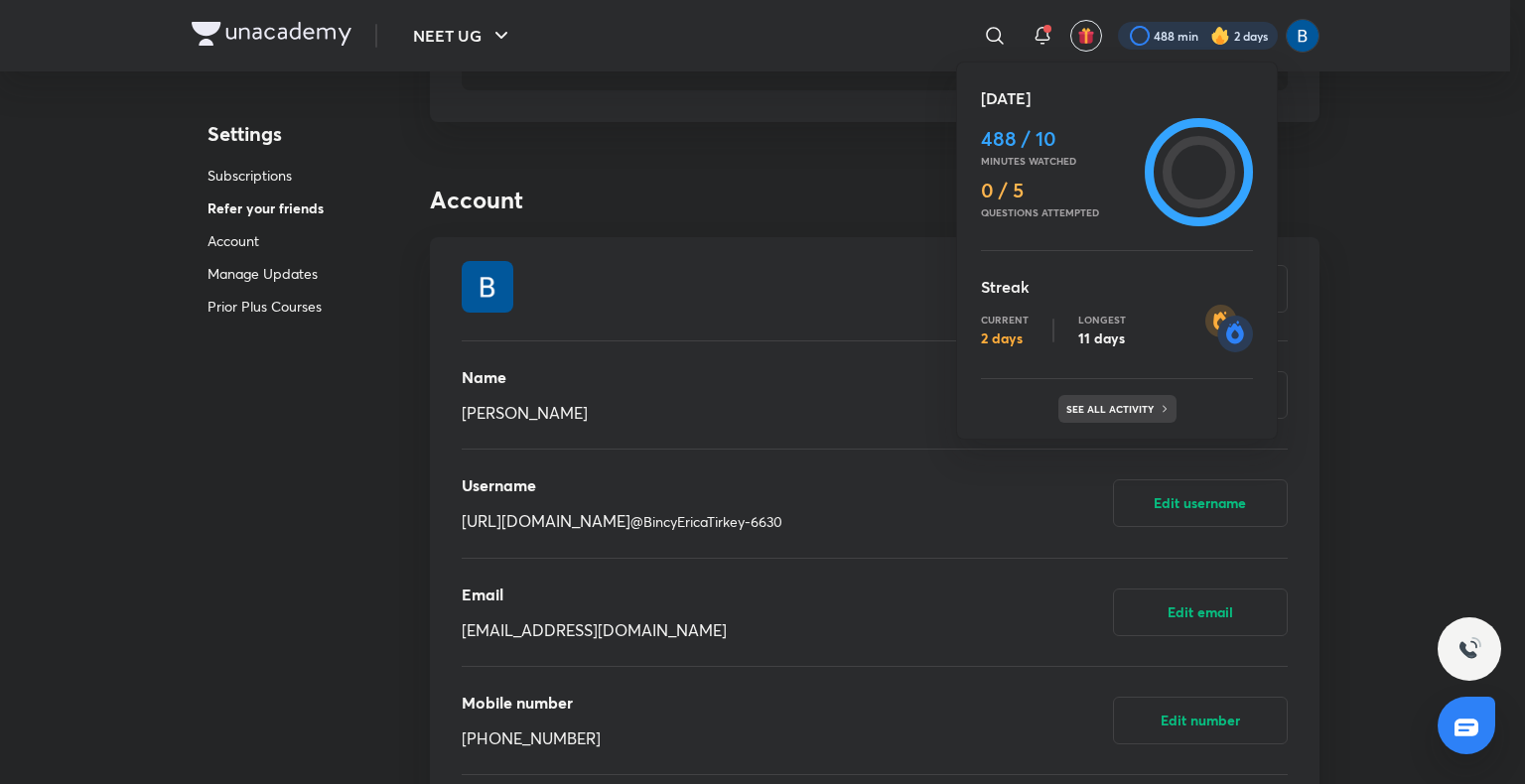 click on "See all activity" at bounding box center (1112, 409) 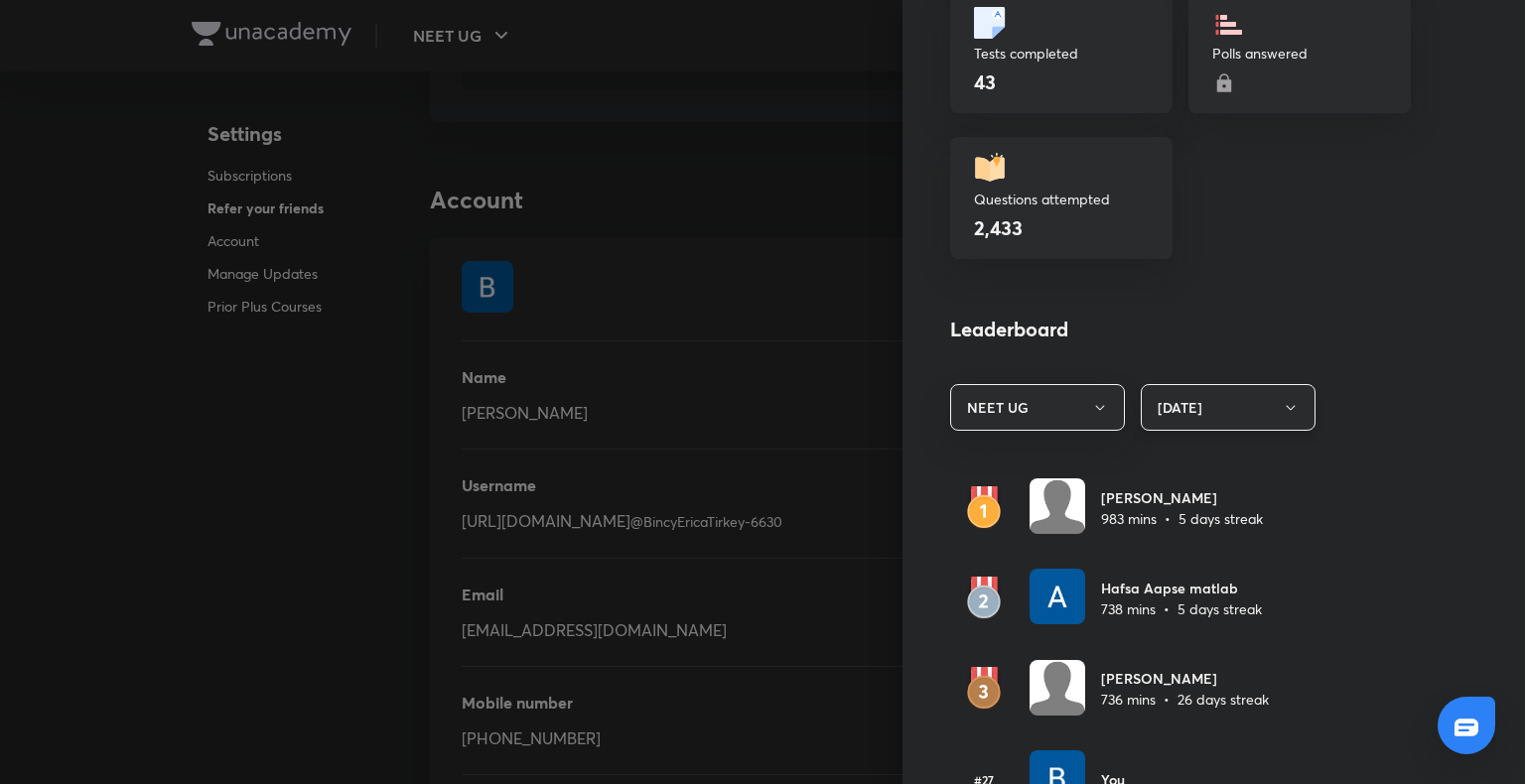 scroll, scrollTop: 1157, scrollLeft: 0, axis: vertical 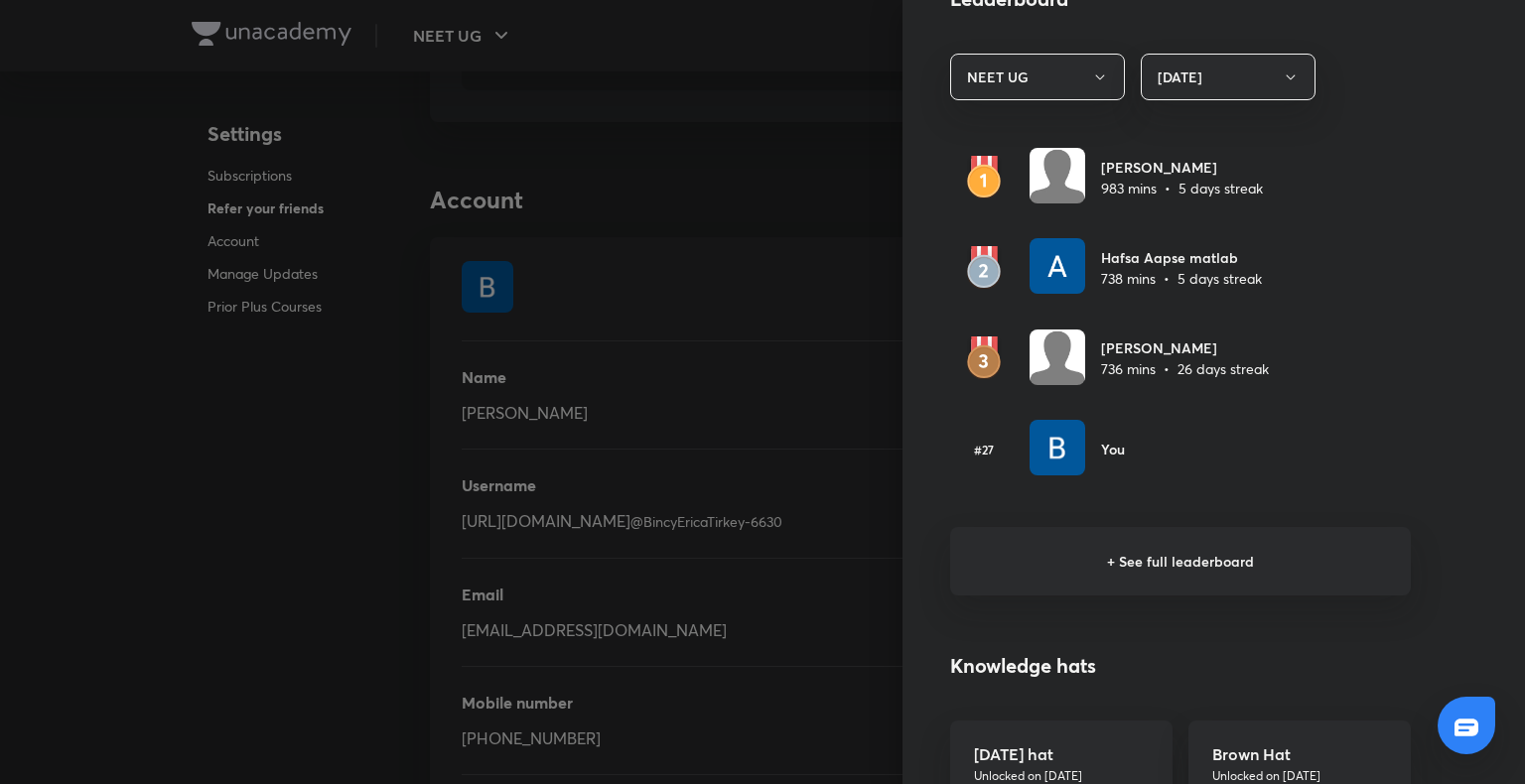 click on "+ See full leaderboard" at bounding box center (1180, 561) 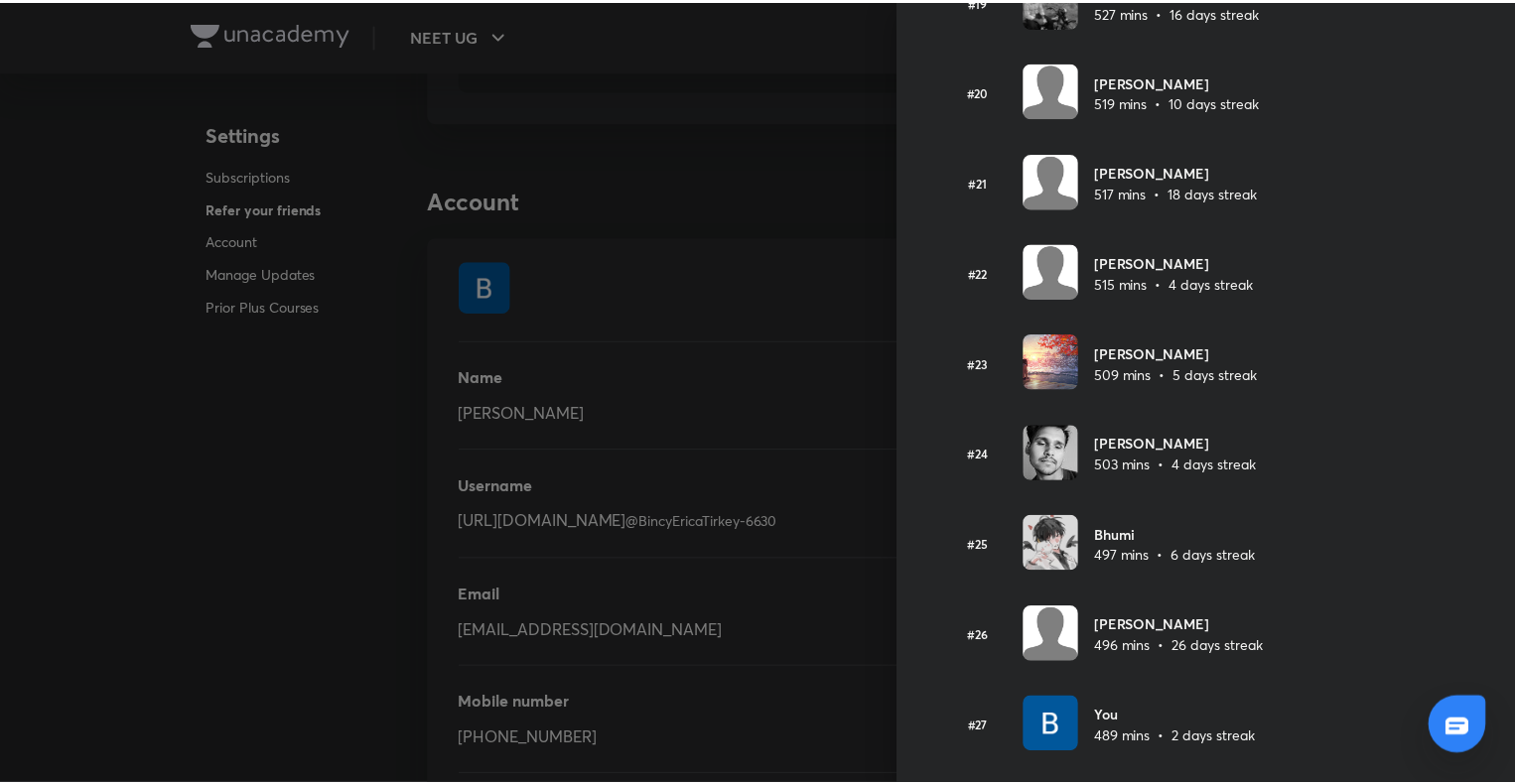 scroll, scrollTop: 2151, scrollLeft: 0, axis: vertical 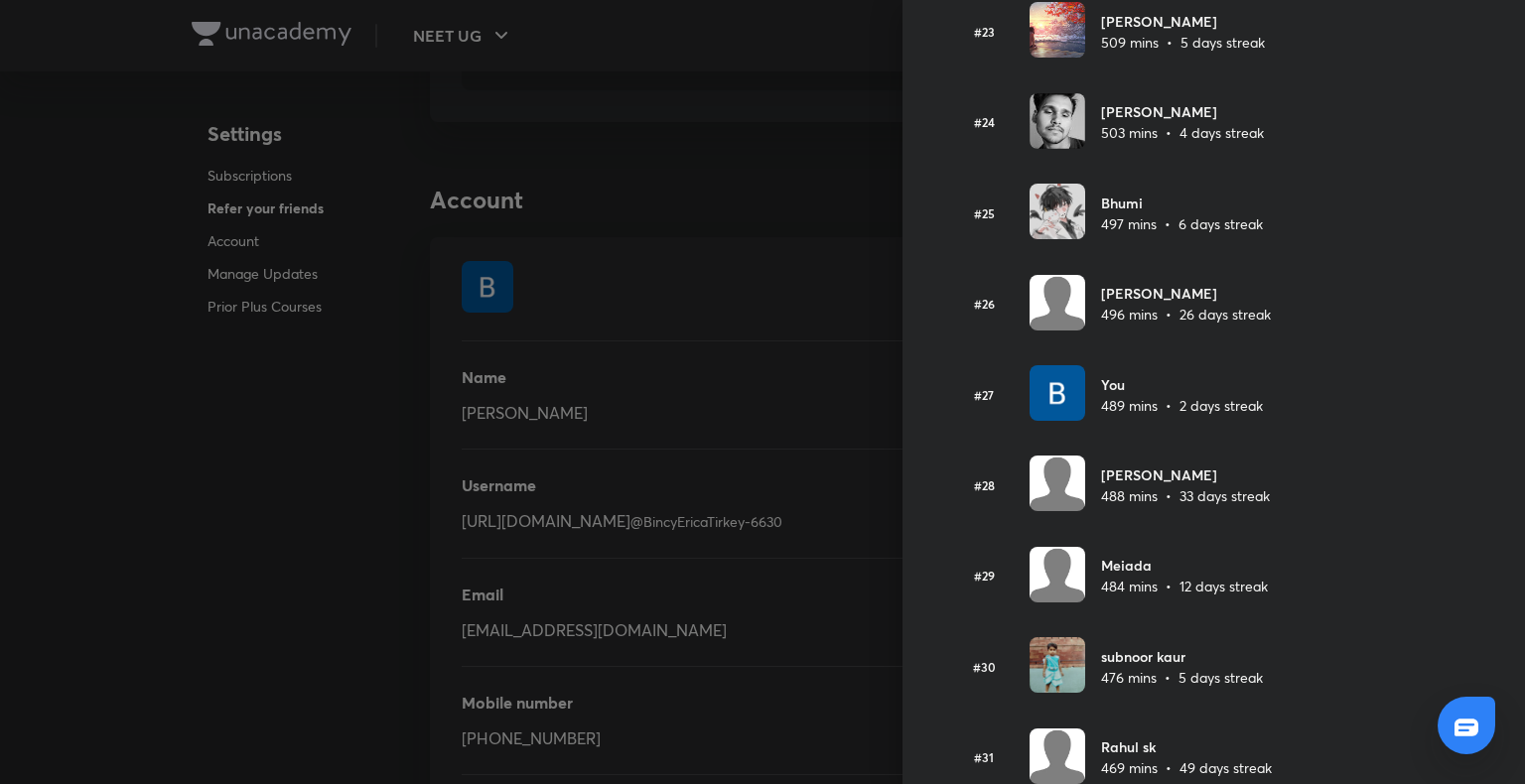 click at bounding box center [762, 392] 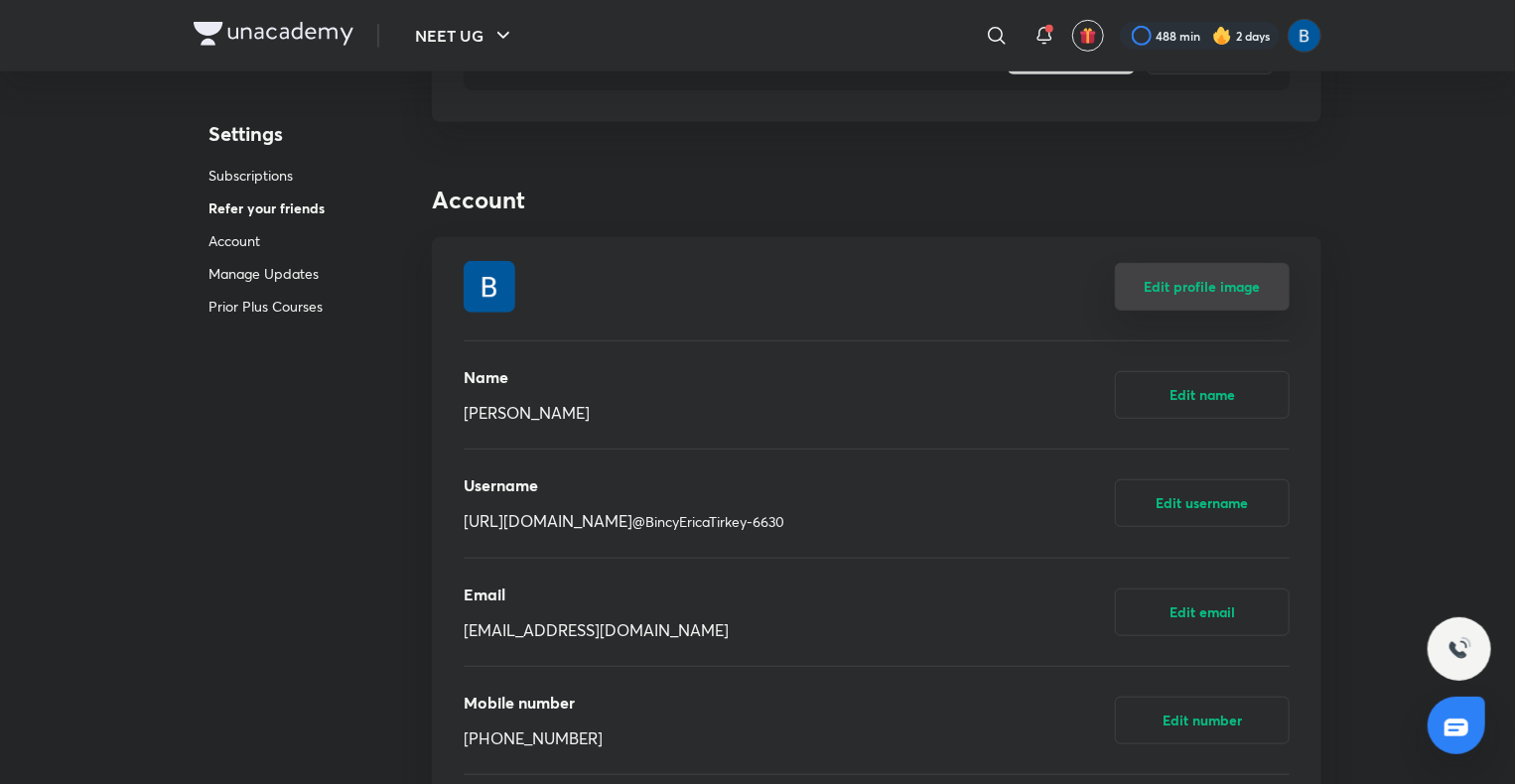 click on "Edit profile image" at bounding box center [1202, 287] 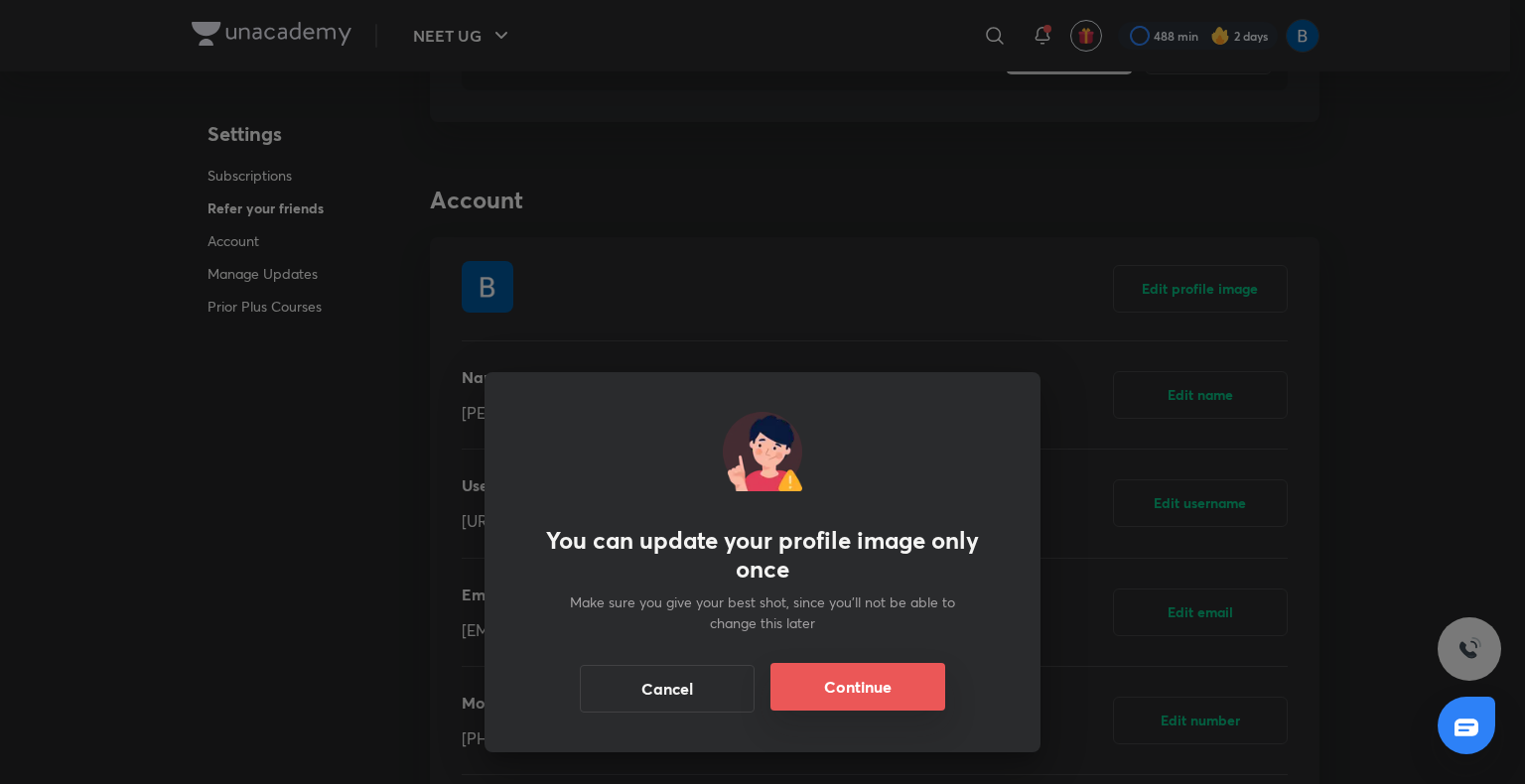 click on "Continue" at bounding box center (858, 687) 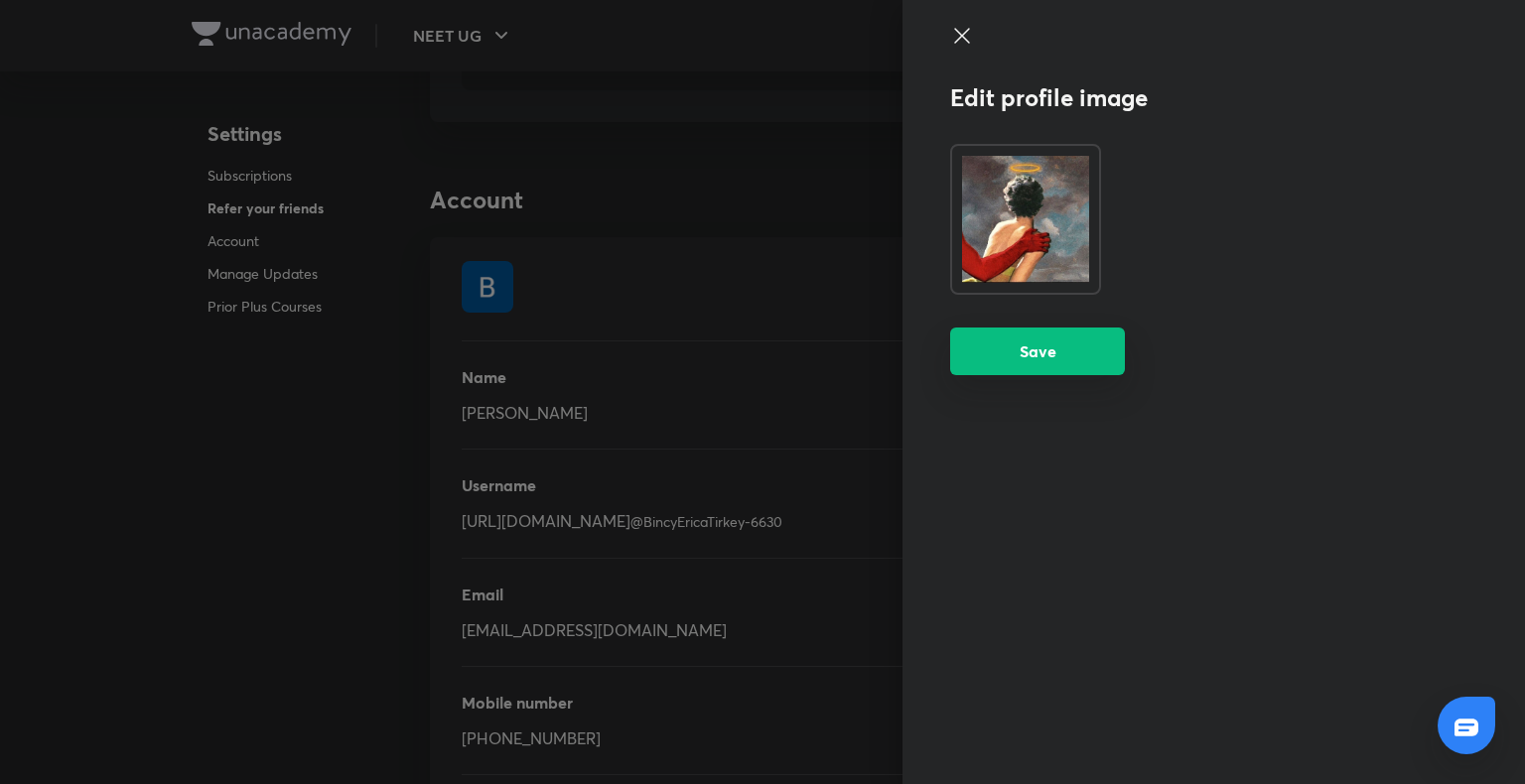 click on "Save" at bounding box center (1038, 351) 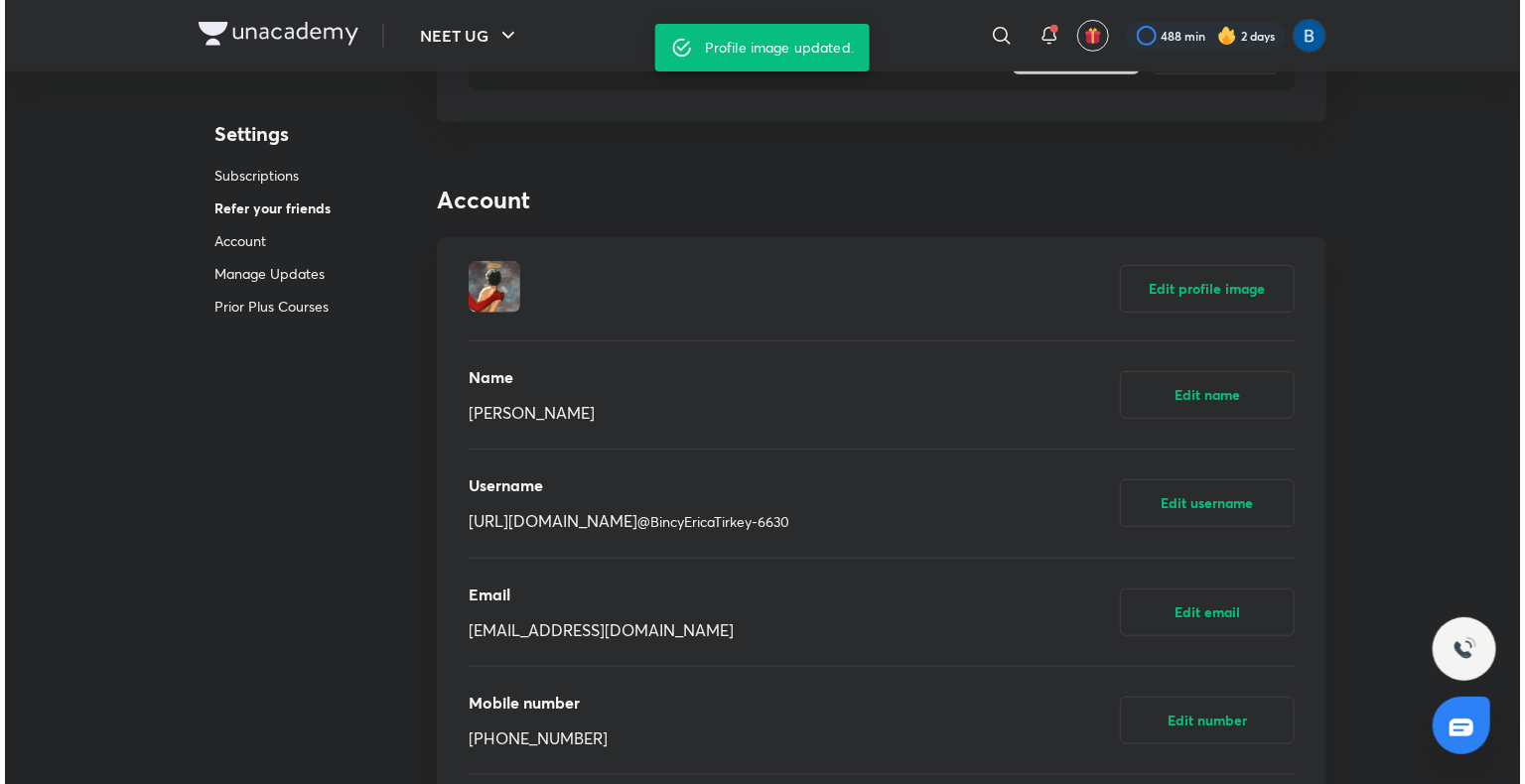 scroll, scrollTop: 0, scrollLeft: 0, axis: both 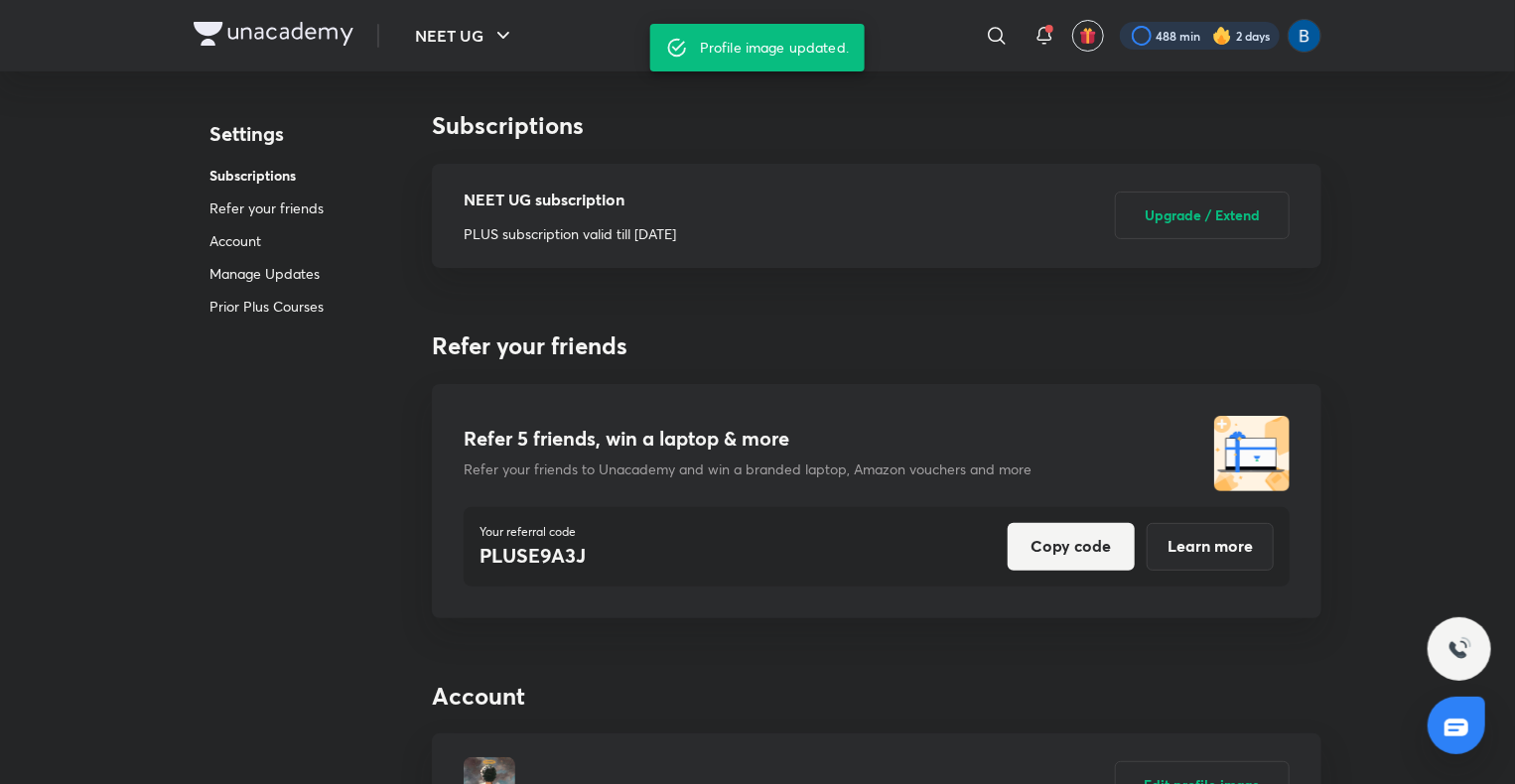 click at bounding box center (1199, 36) 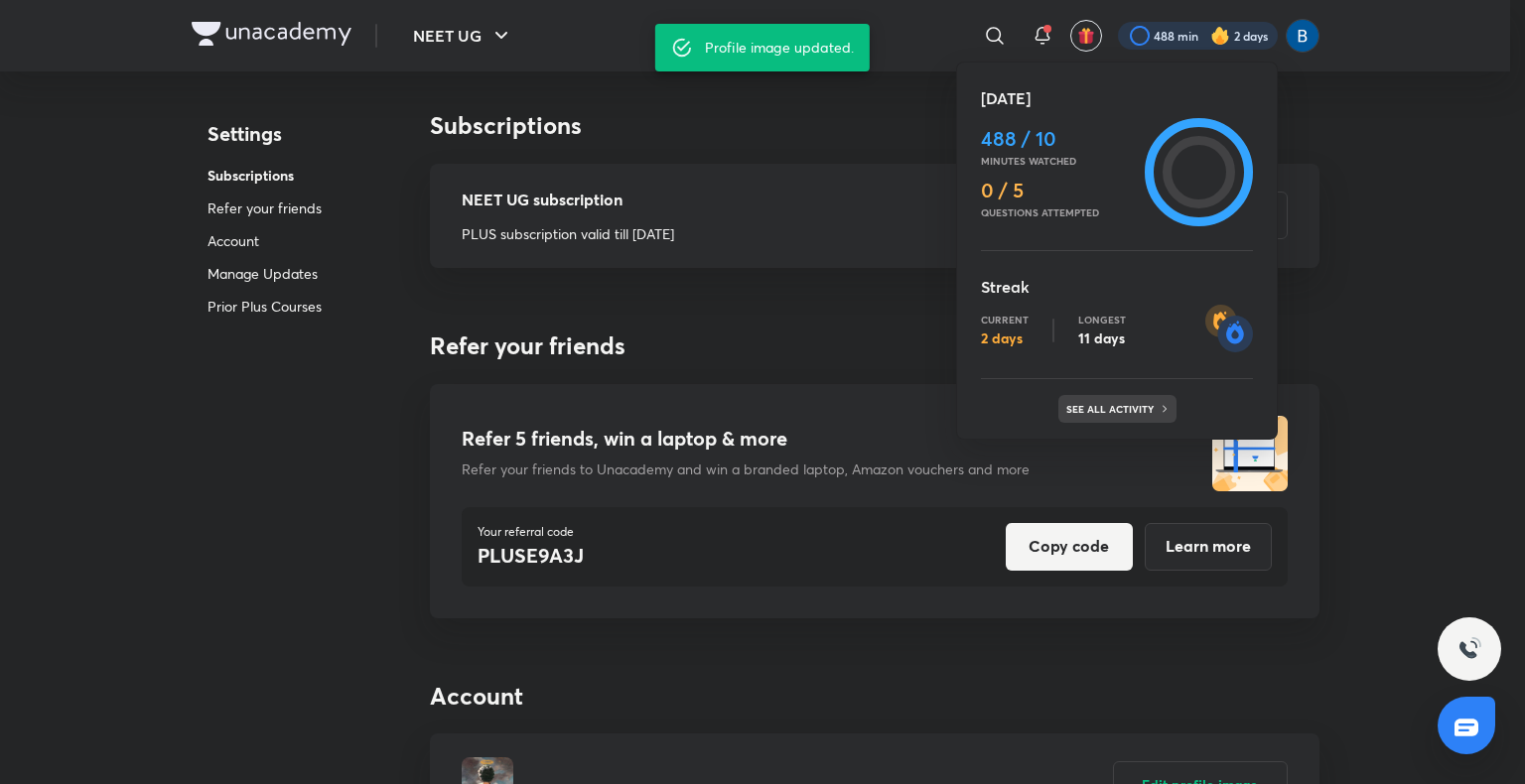 click on "See all activity" at bounding box center [1117, 409] 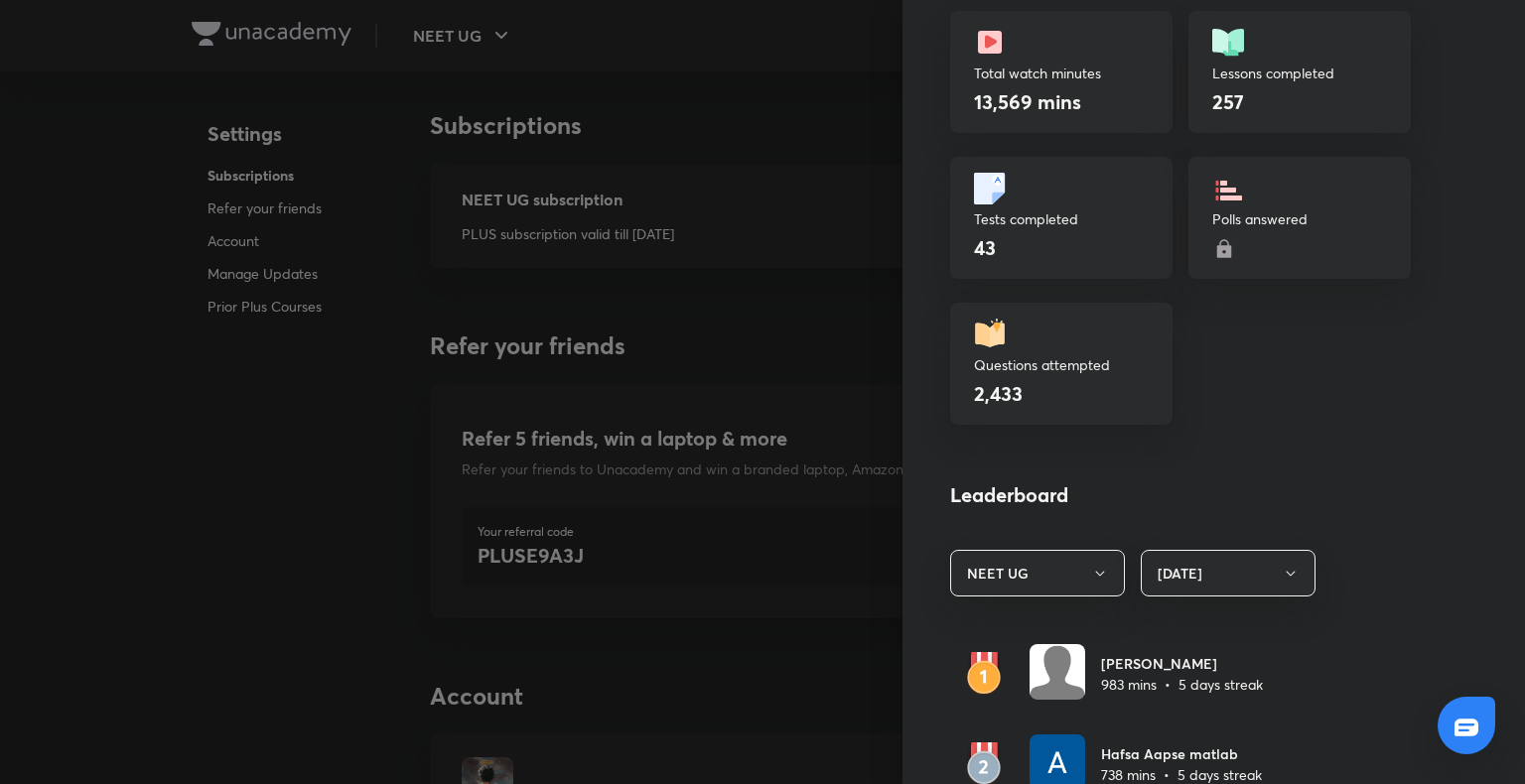 scroll, scrollTop: 1157, scrollLeft: 0, axis: vertical 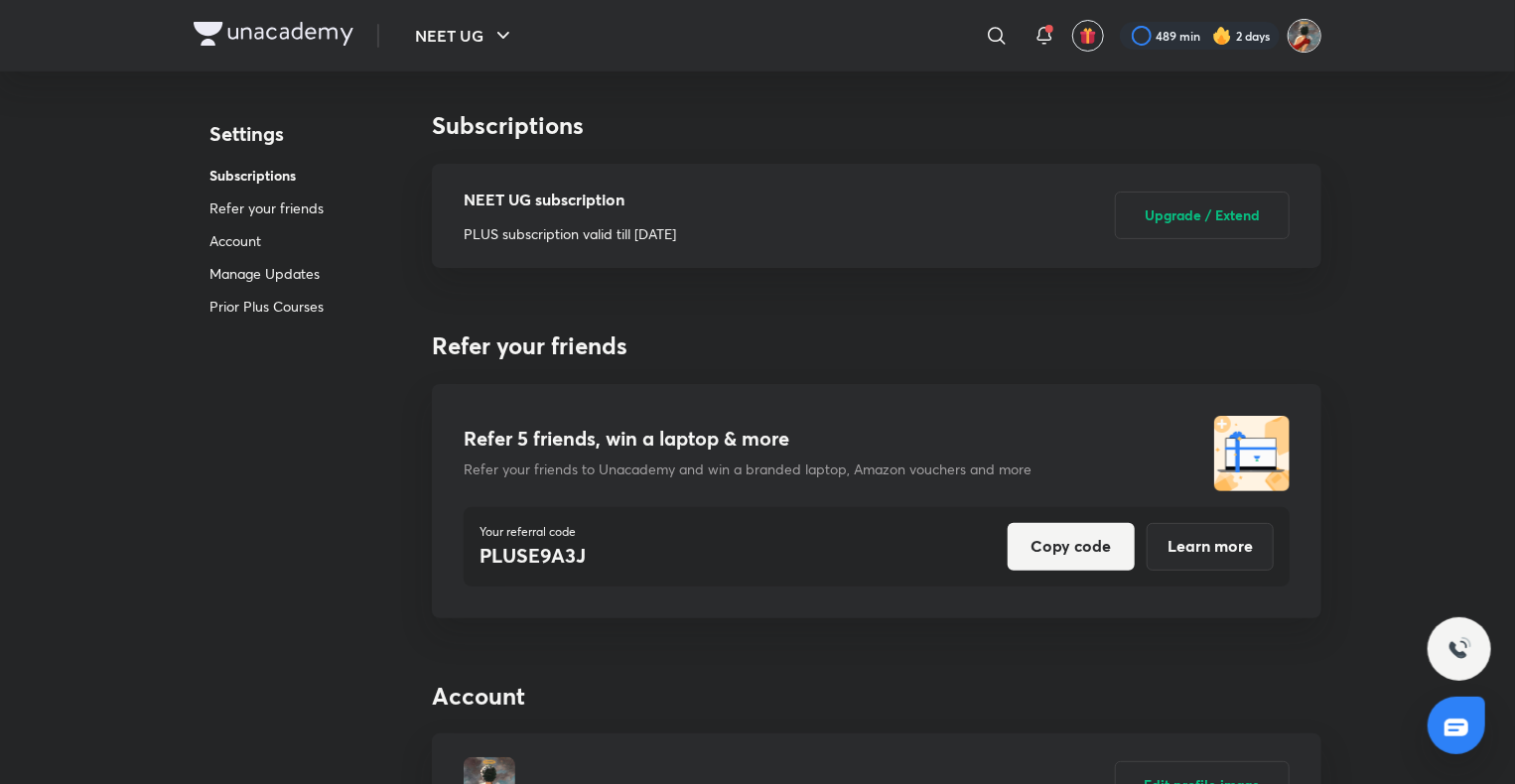 click at bounding box center [1305, 36] 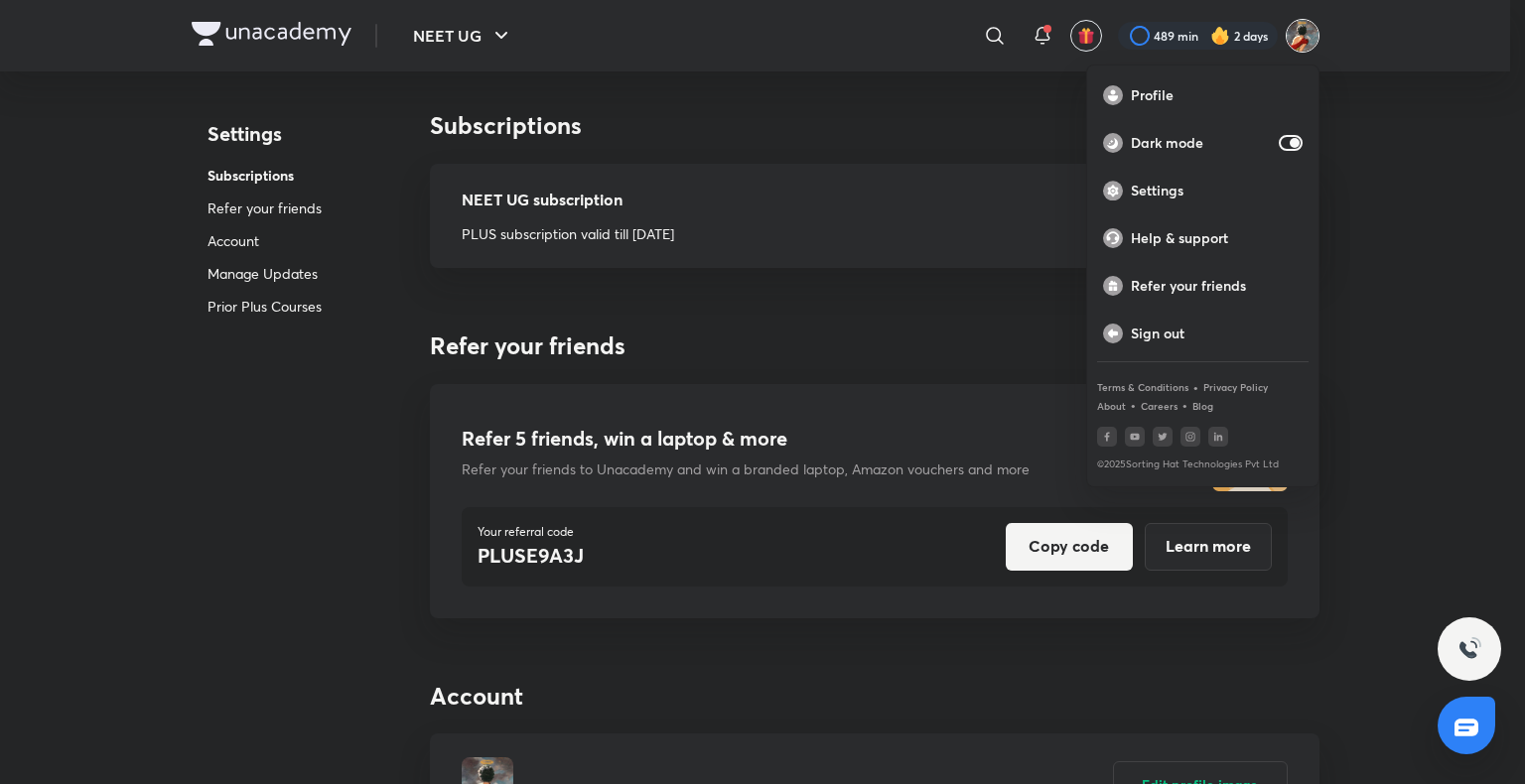 click at bounding box center [762, 392] 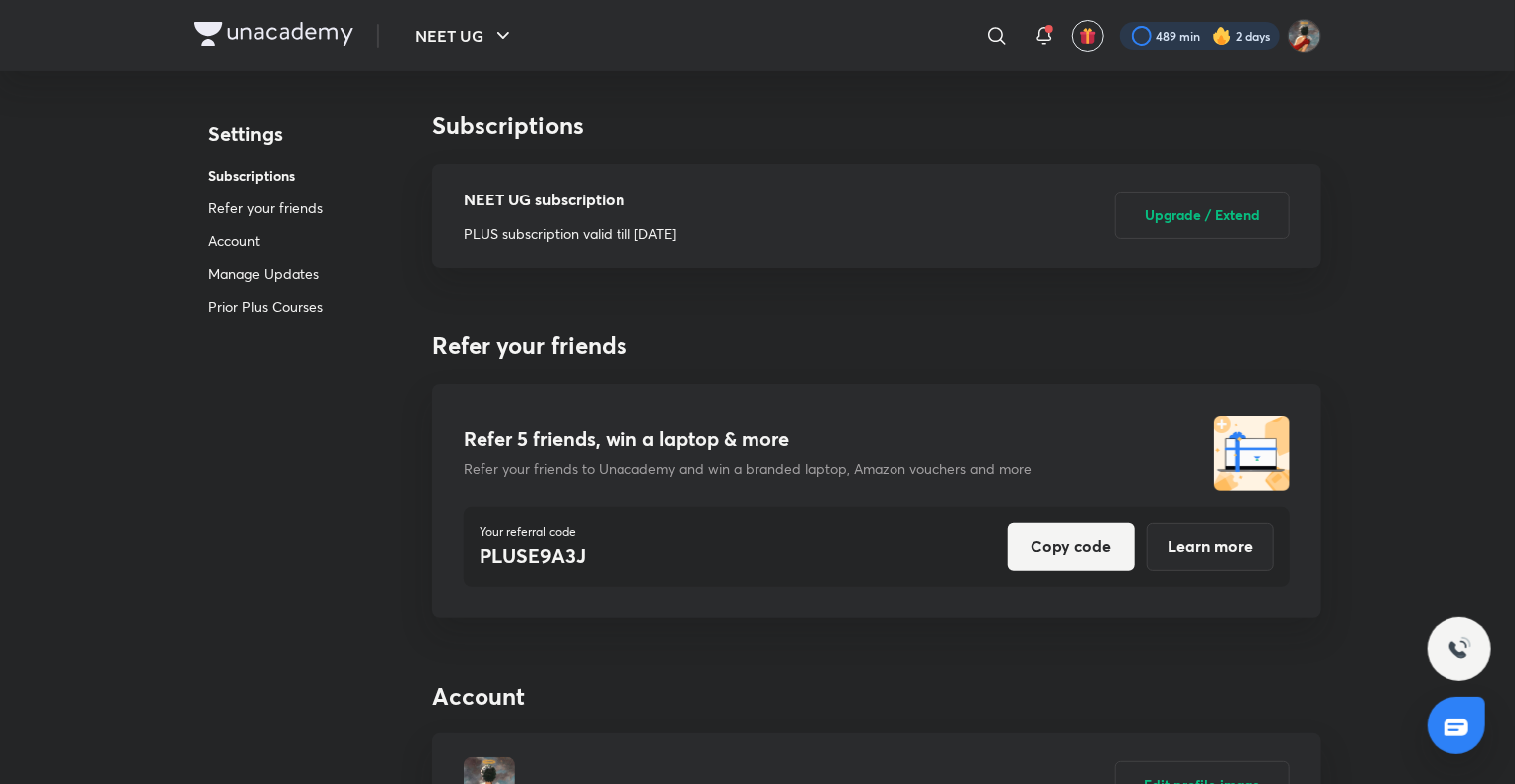 click at bounding box center [1199, 36] 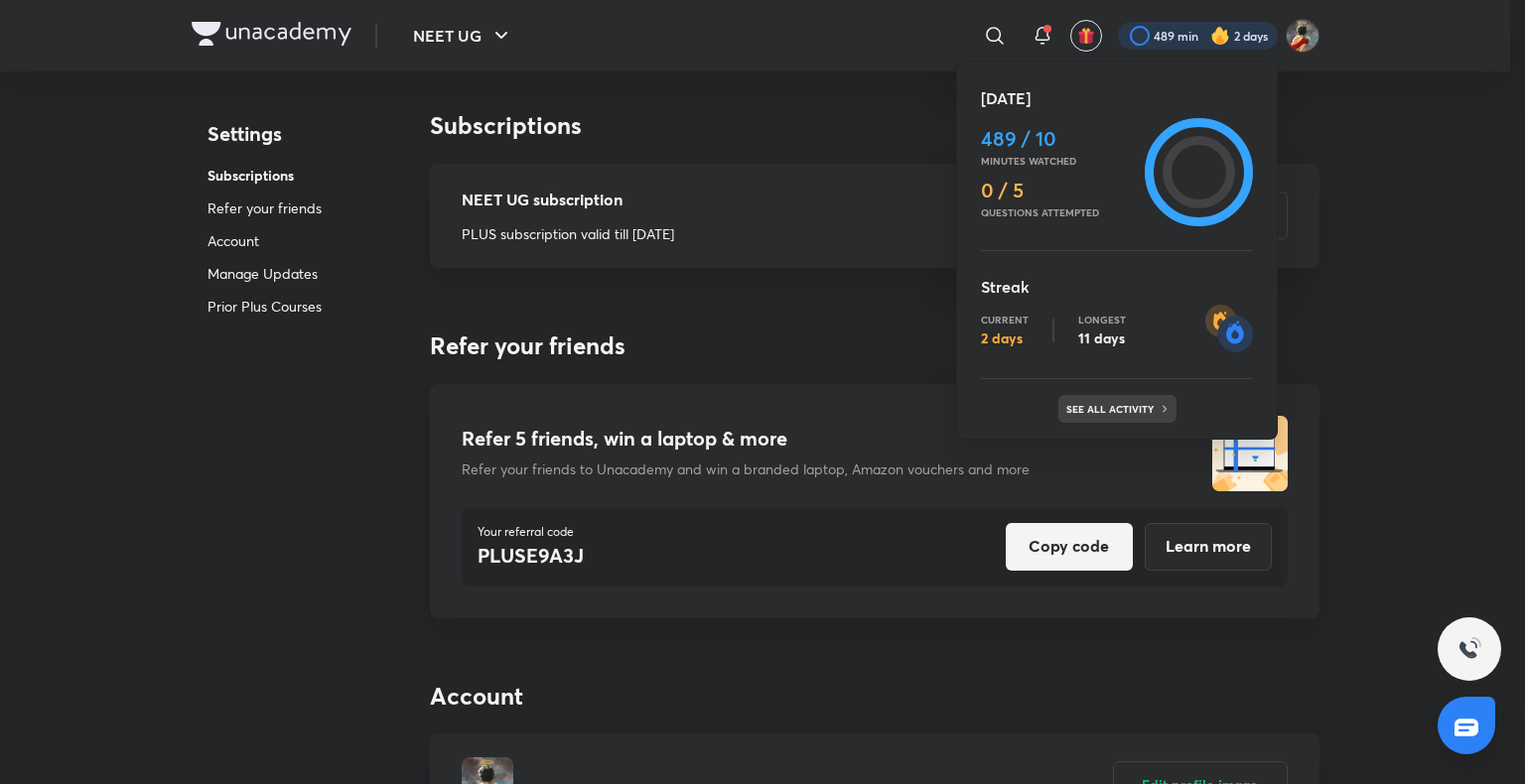 click on "See all activity" at bounding box center (1112, 409) 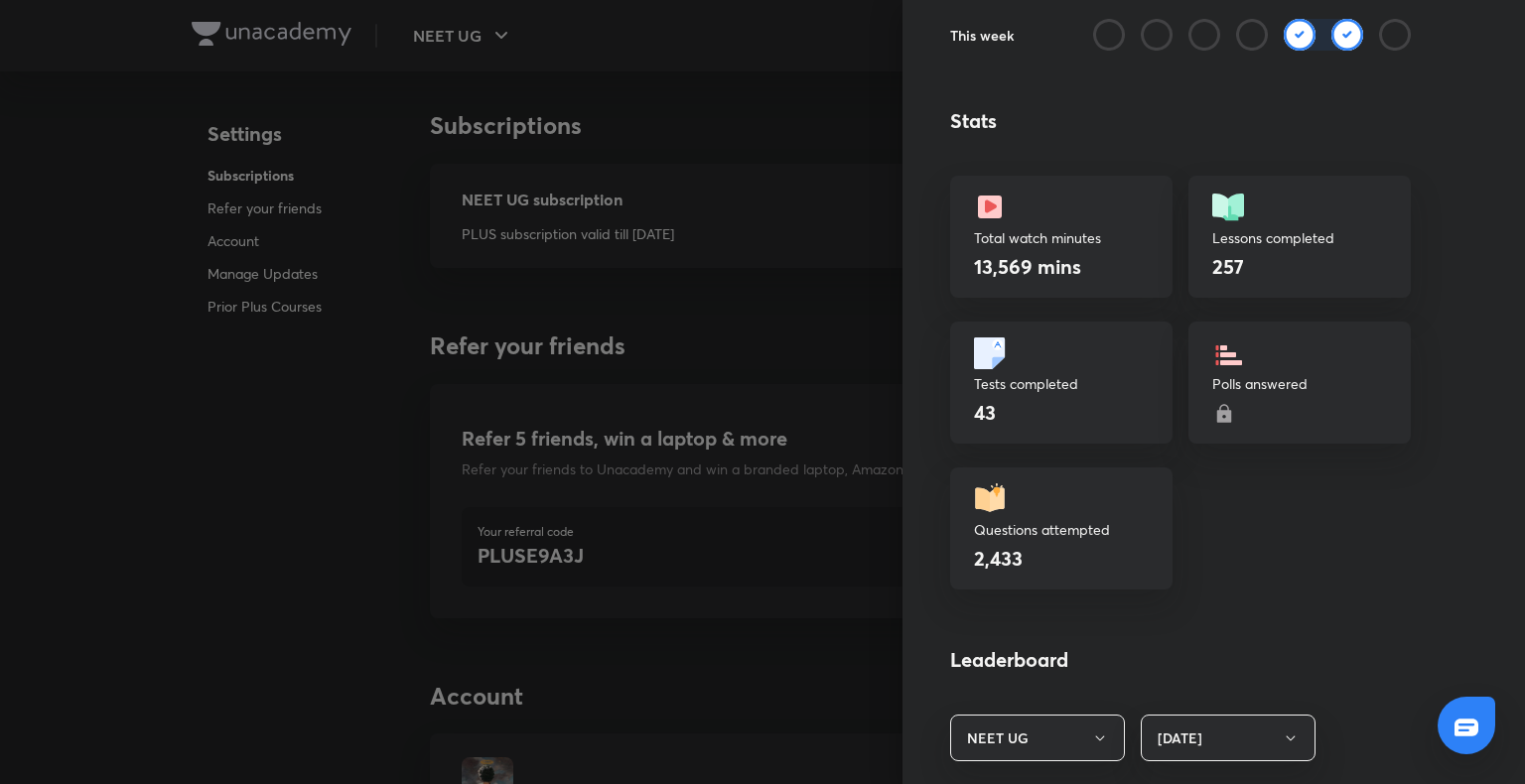 scroll, scrollTop: 992, scrollLeft: 0, axis: vertical 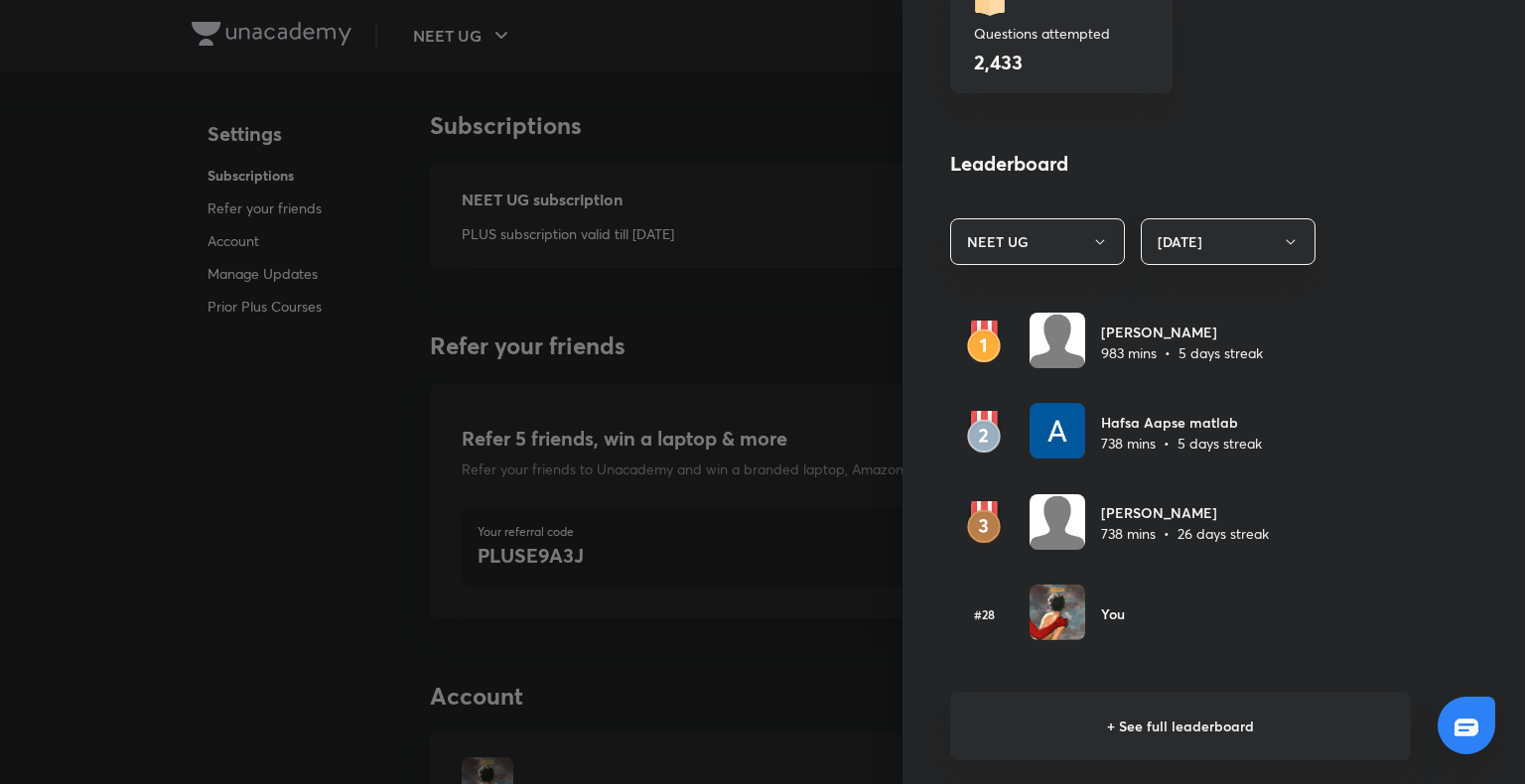 click on "+ See full leaderboard" at bounding box center (1180, 725) 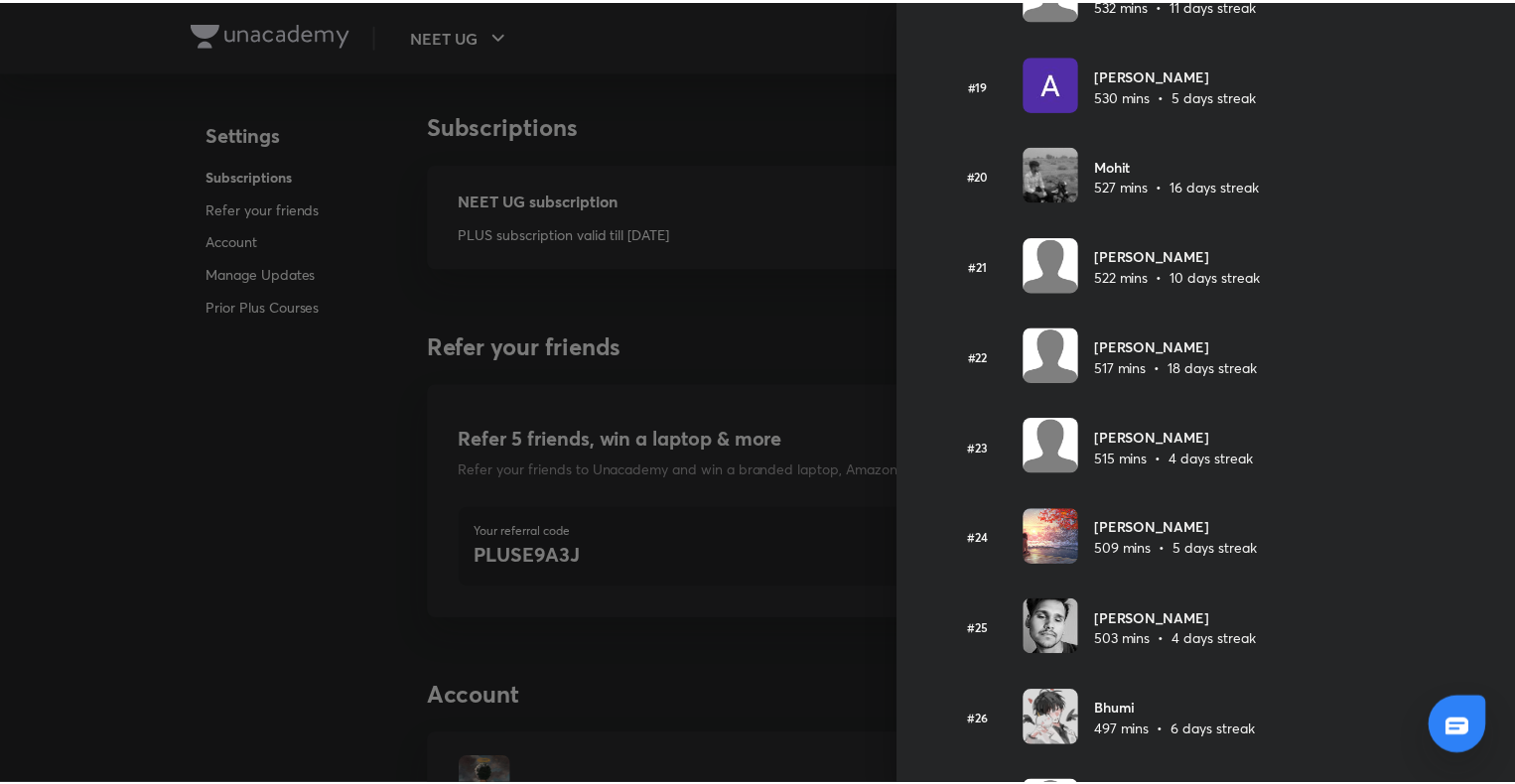 scroll, scrollTop: 2065, scrollLeft: 0, axis: vertical 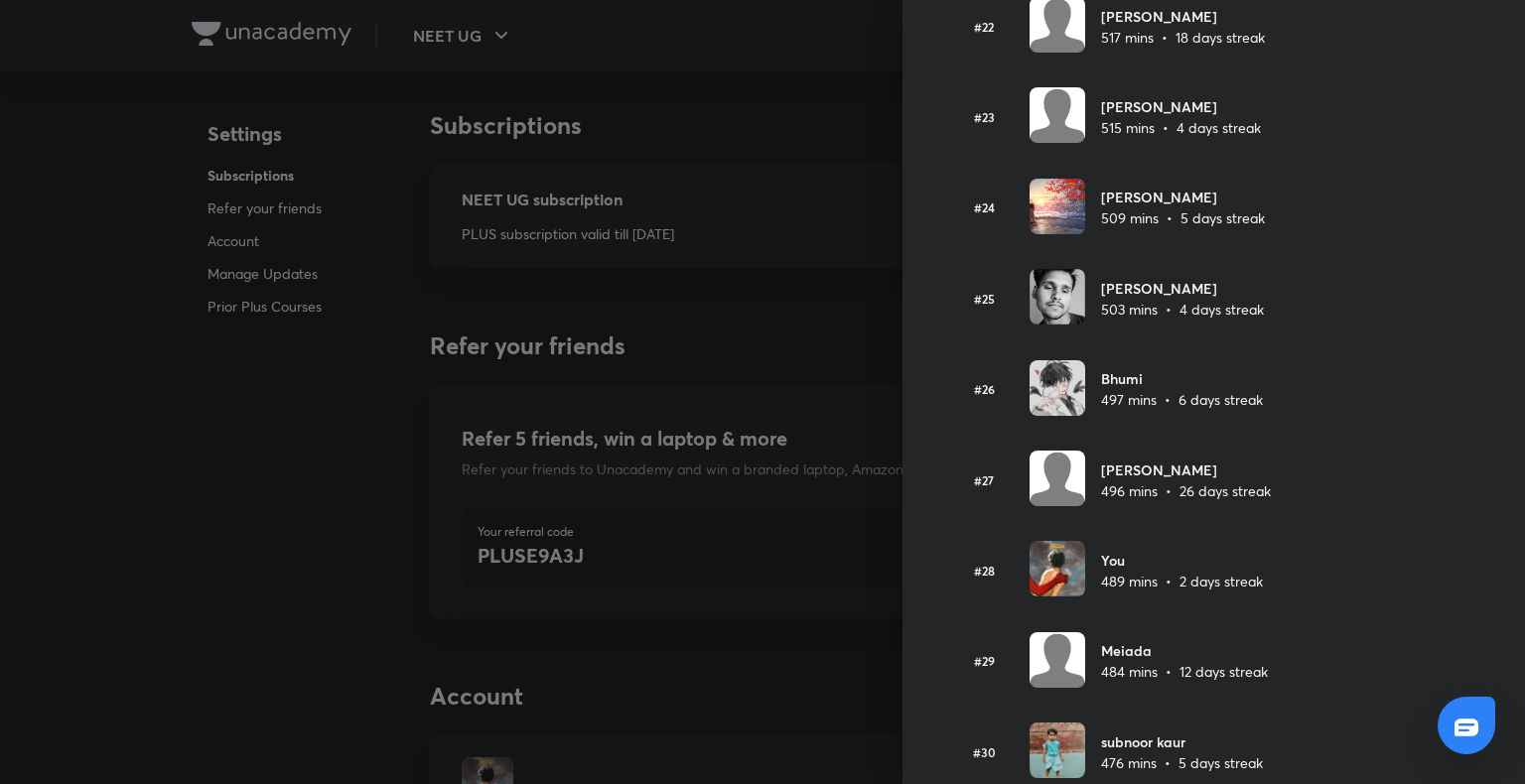click at bounding box center [762, 392] 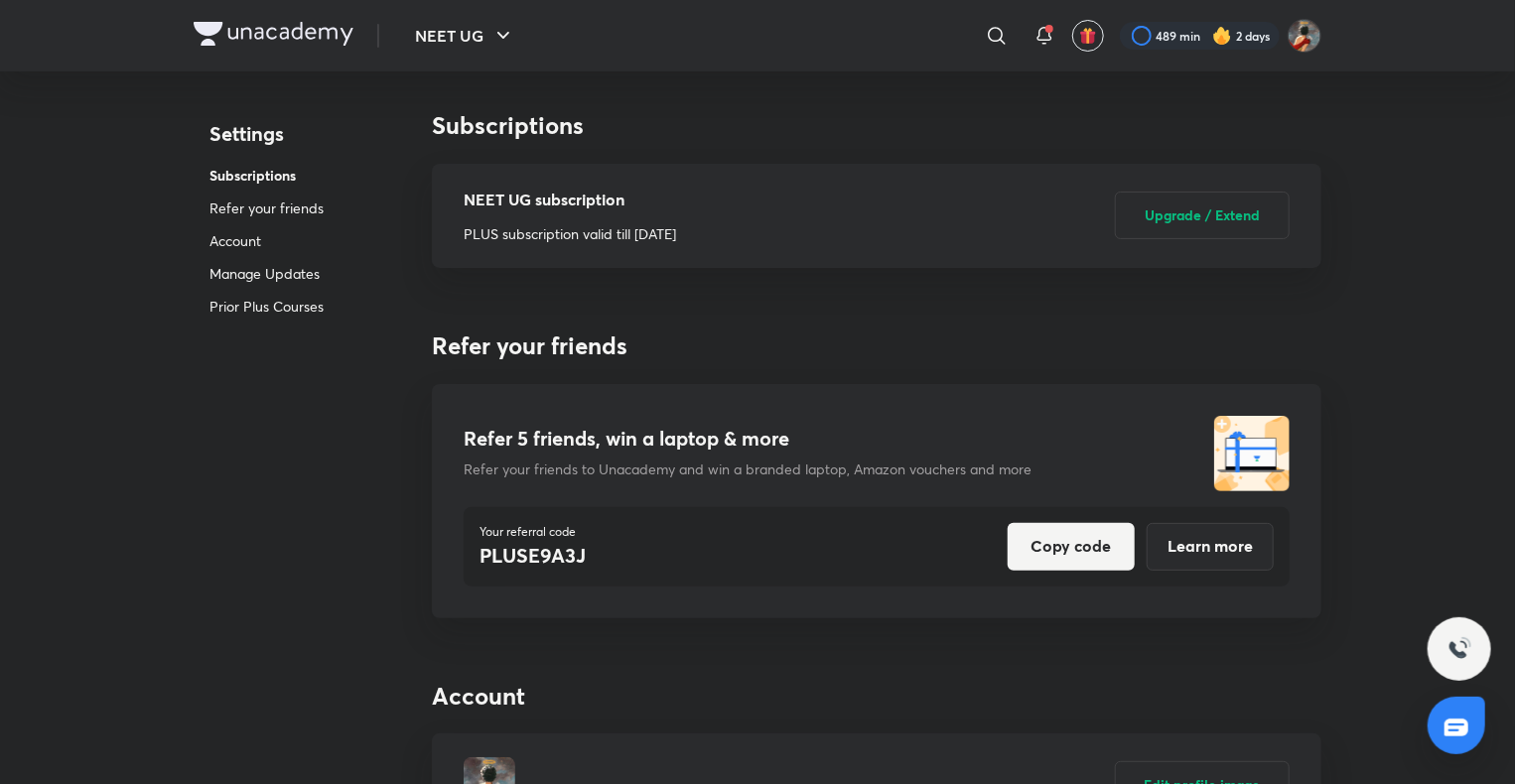 click at bounding box center (1305, 36) 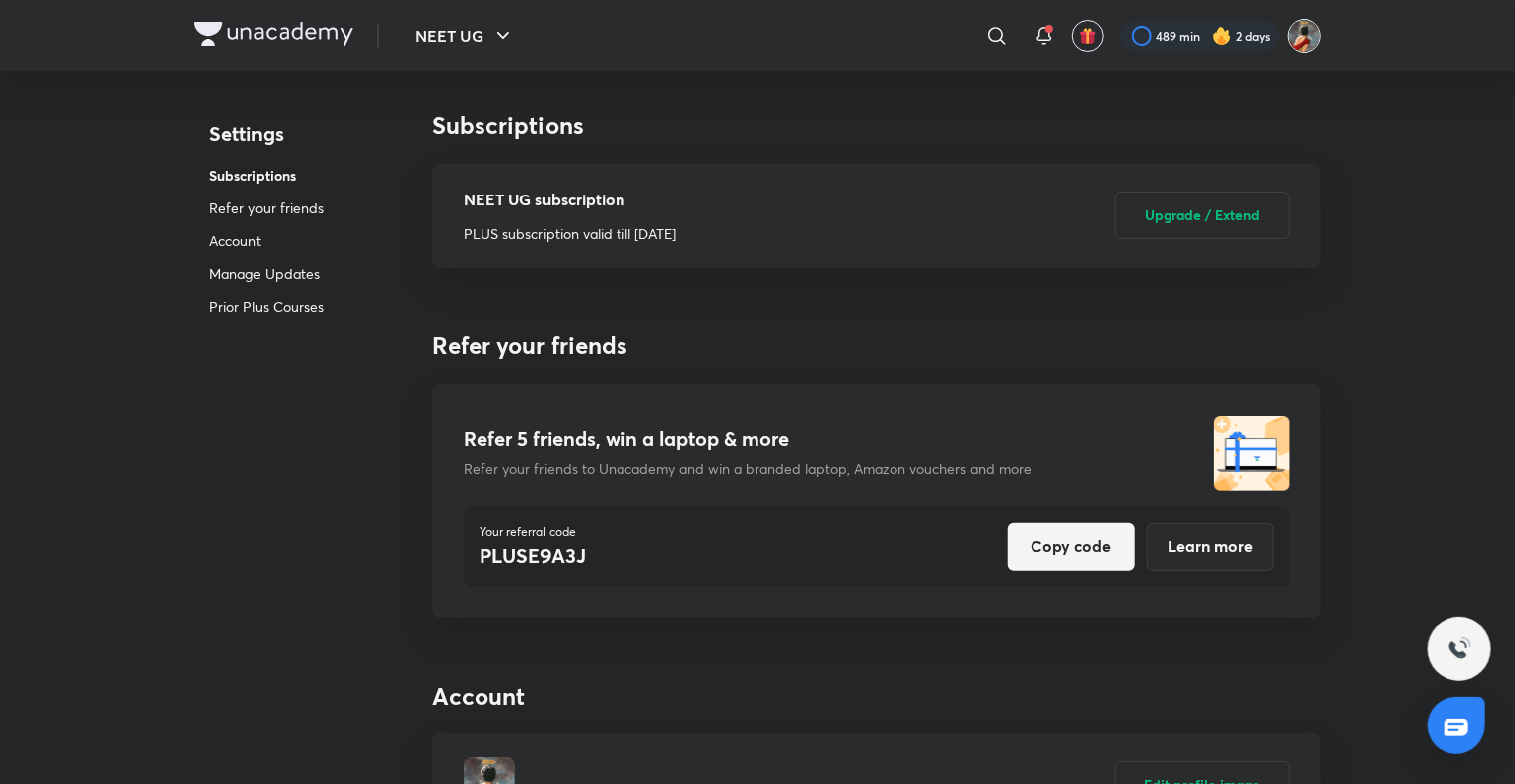 click at bounding box center [1305, 36] 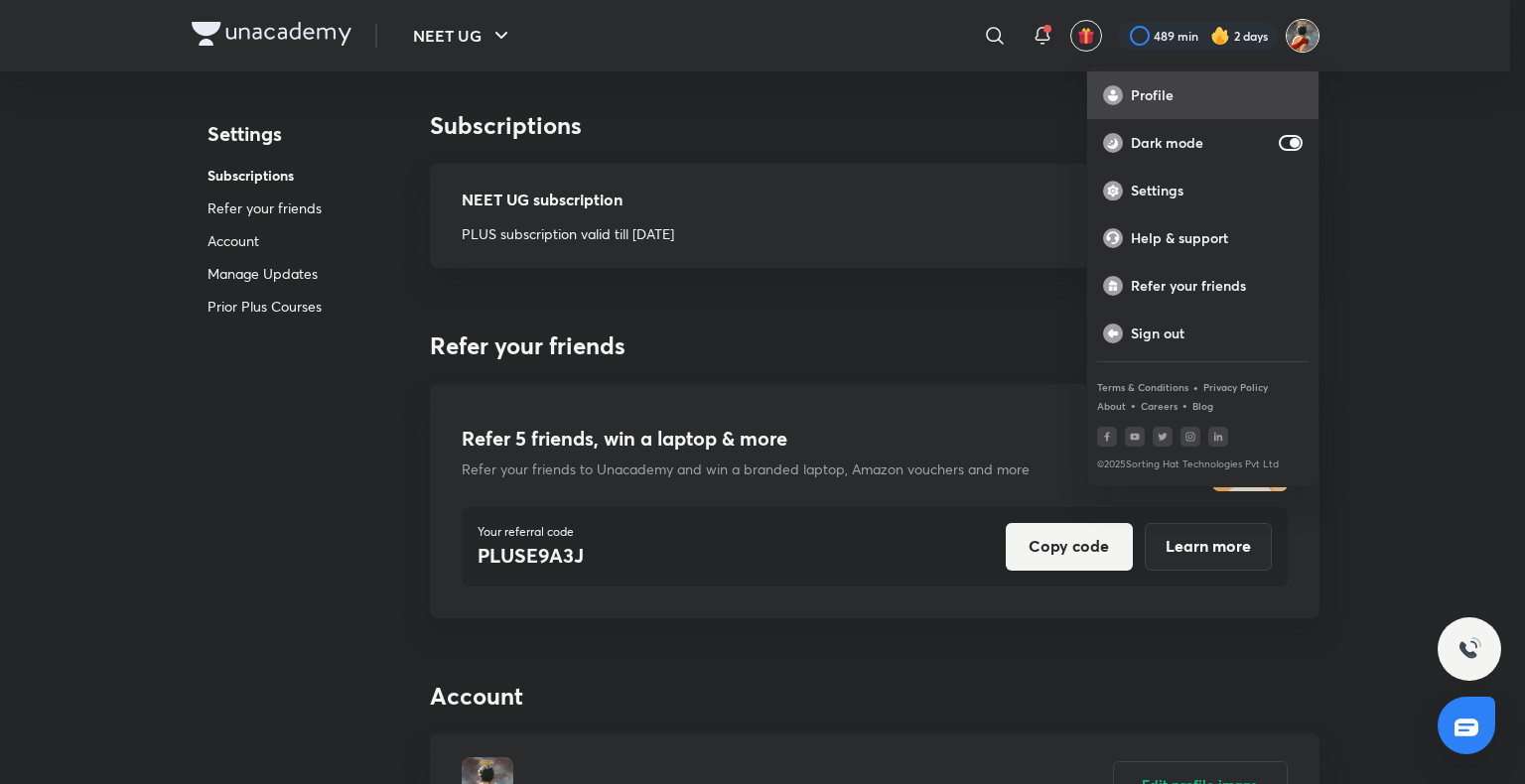 click on "Profile" at bounding box center [1216, 95] 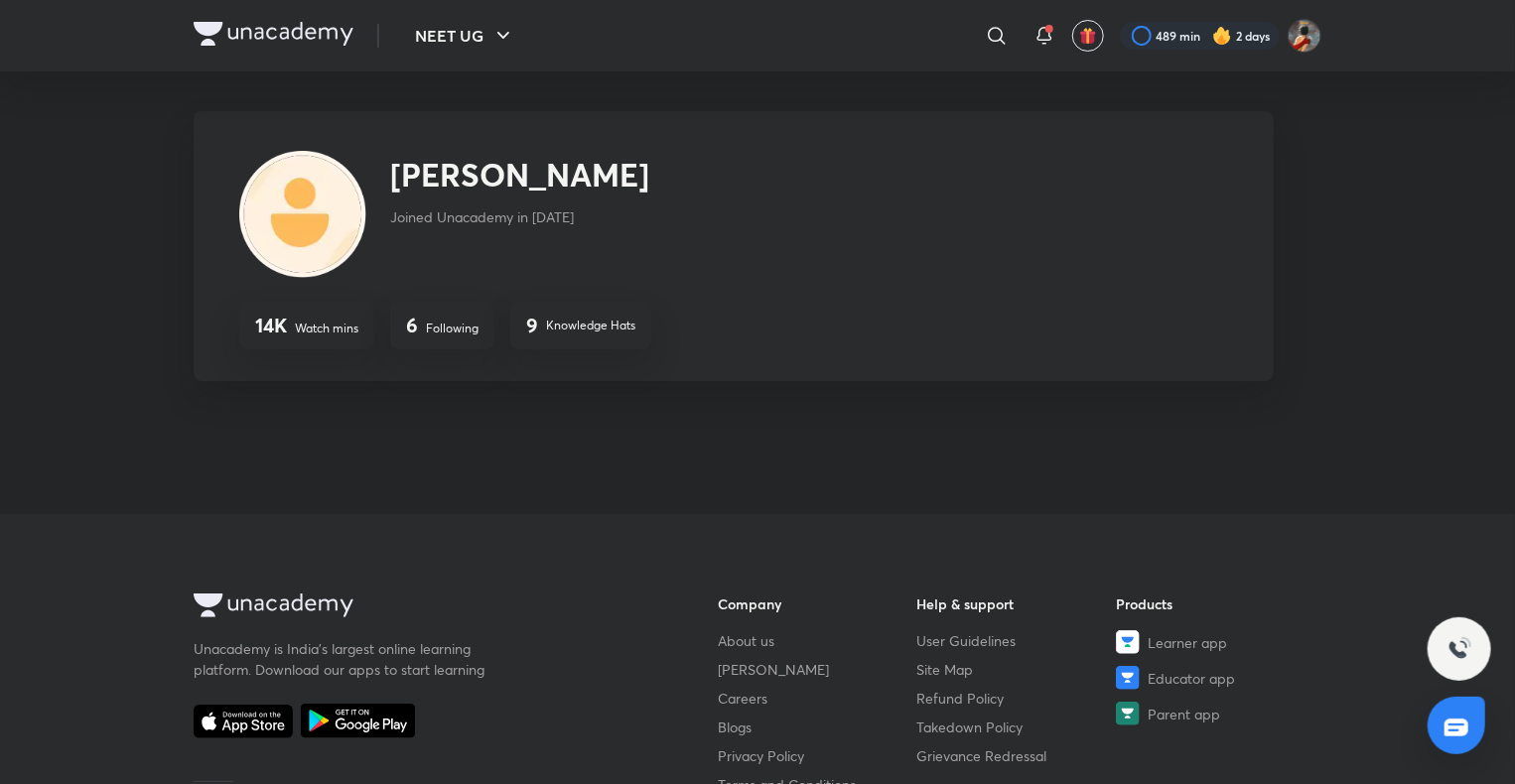 click at bounding box center [273, 34] 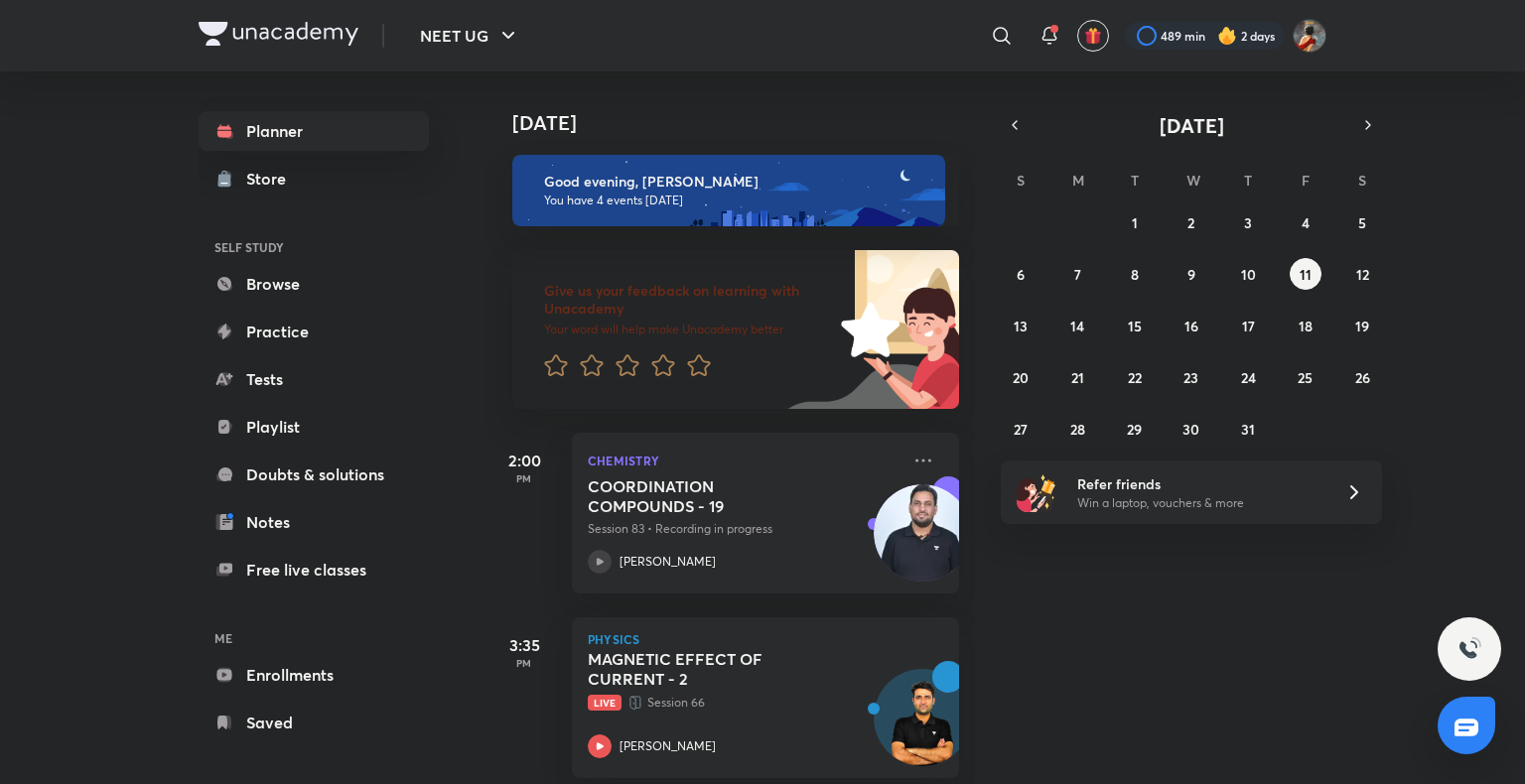 scroll, scrollTop: 0, scrollLeft: 0, axis: both 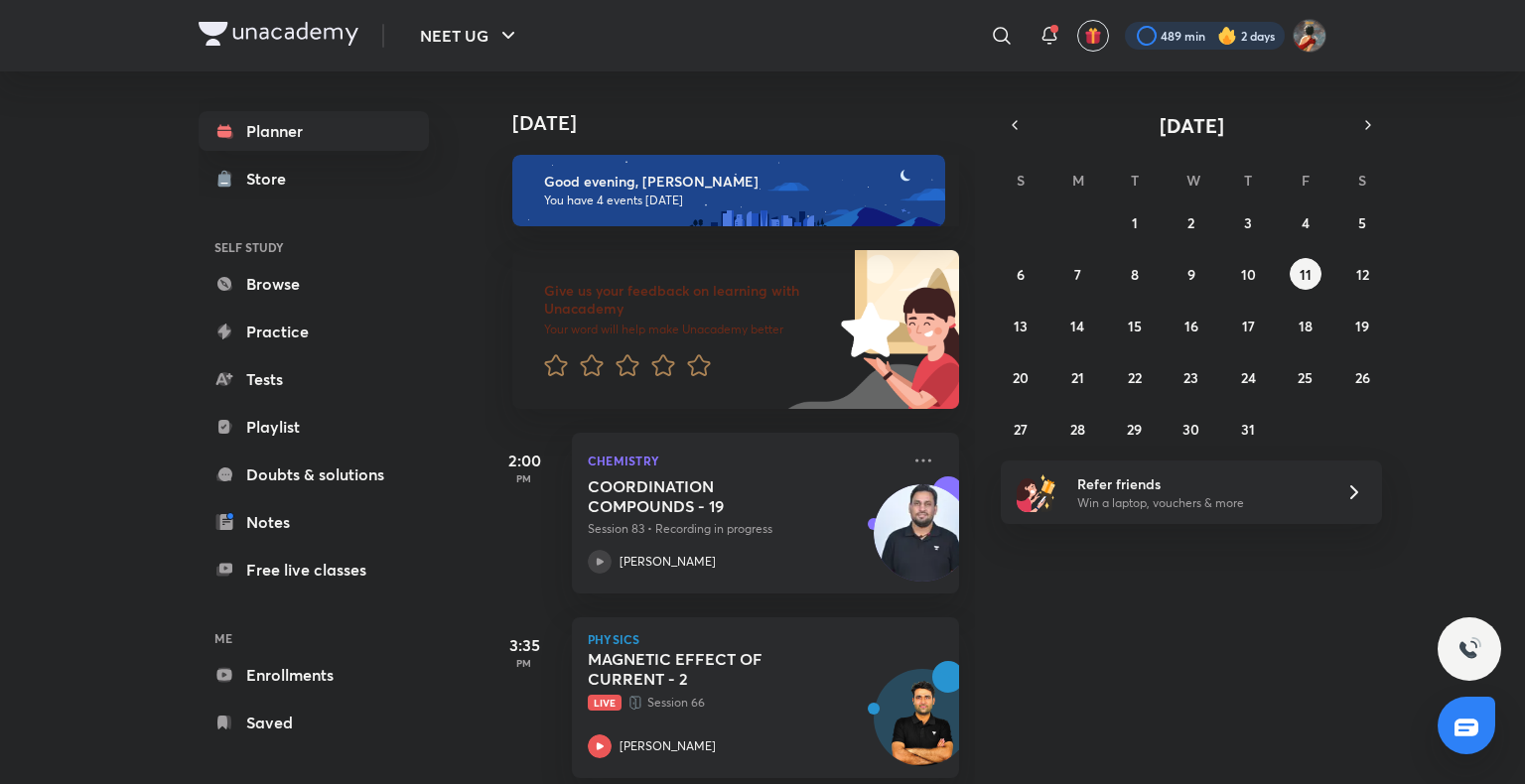 click at bounding box center (1204, 36) 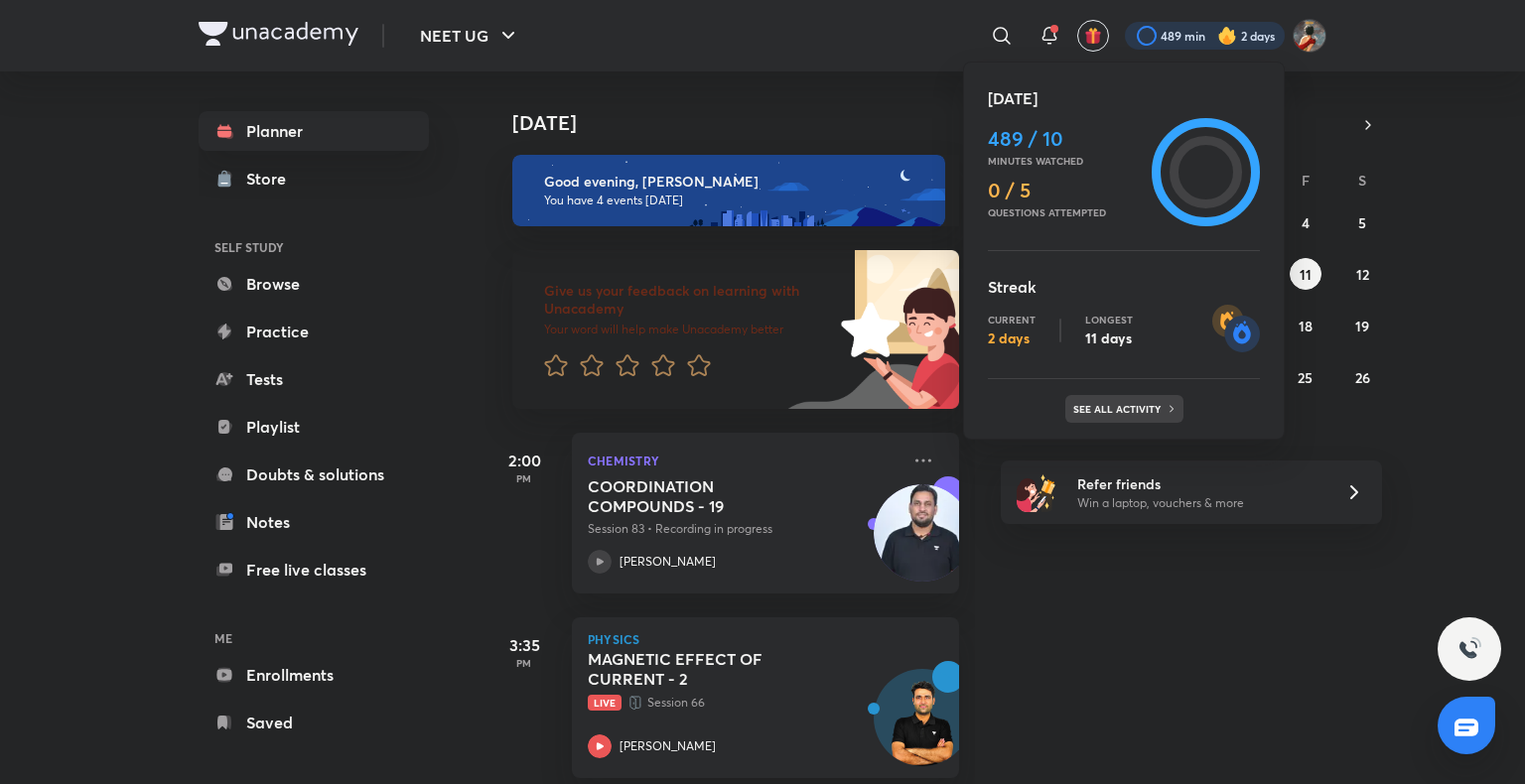 click on "See all activity" at bounding box center (1119, 409) 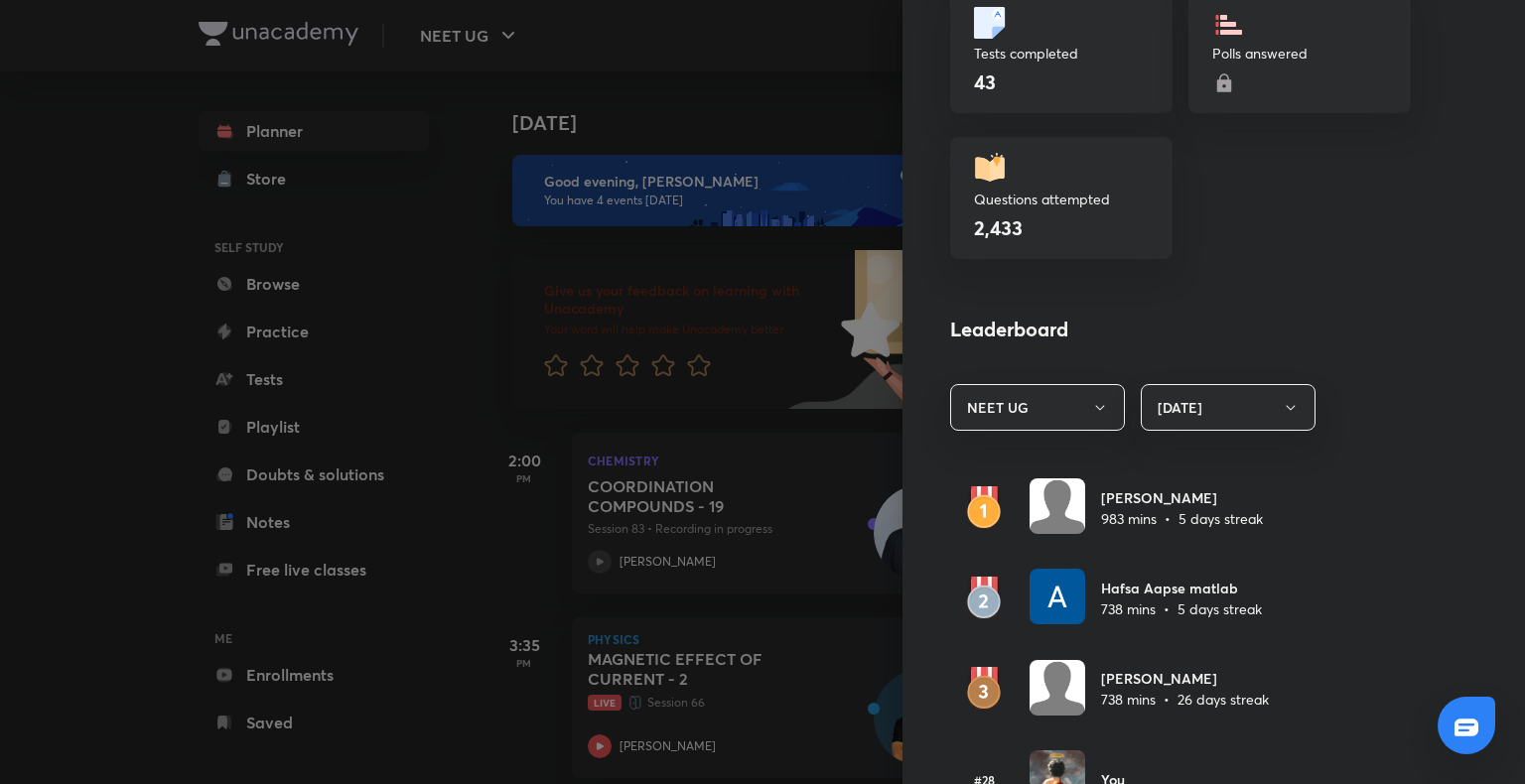 scroll, scrollTop: 1323, scrollLeft: 0, axis: vertical 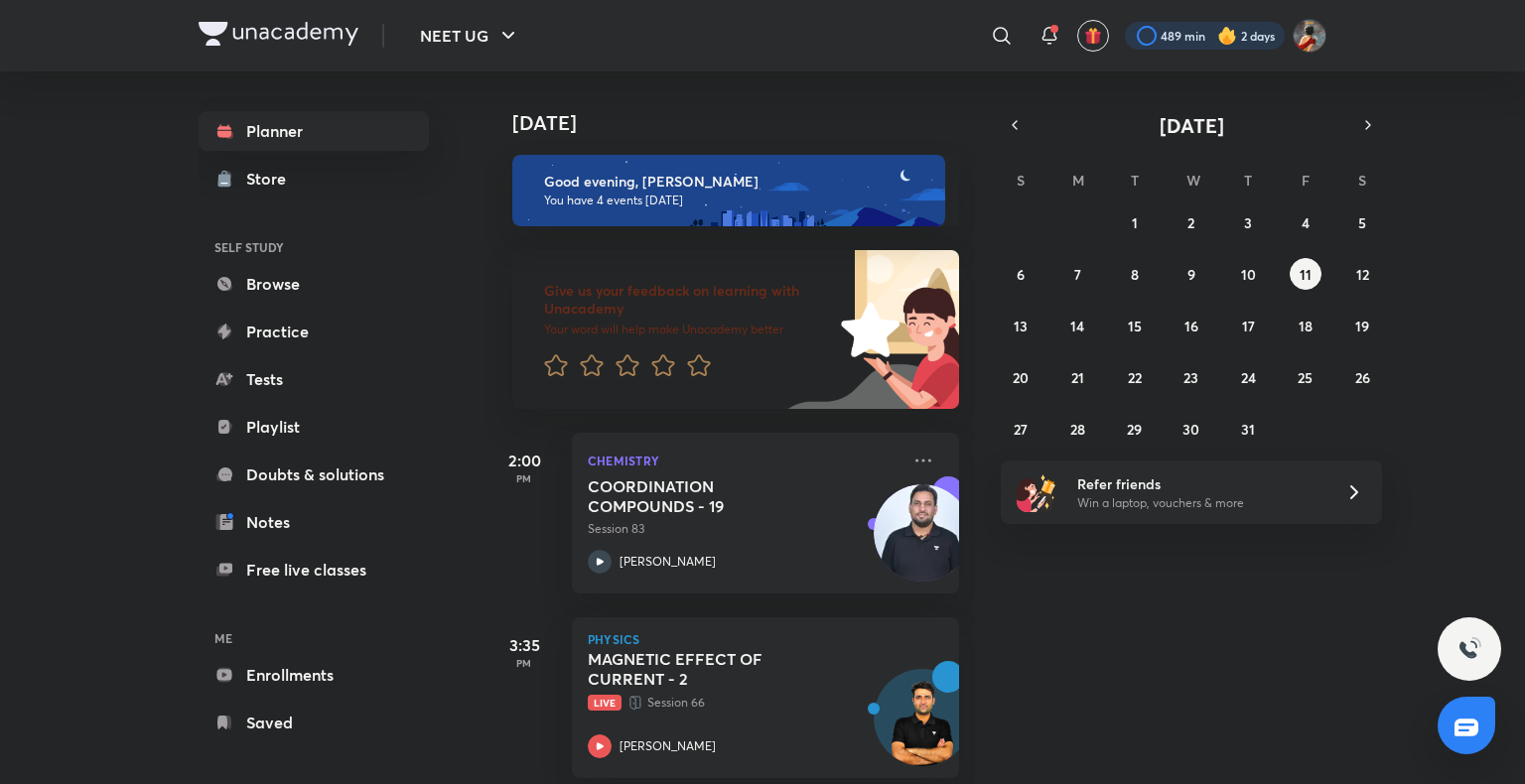 click at bounding box center [1204, 36] 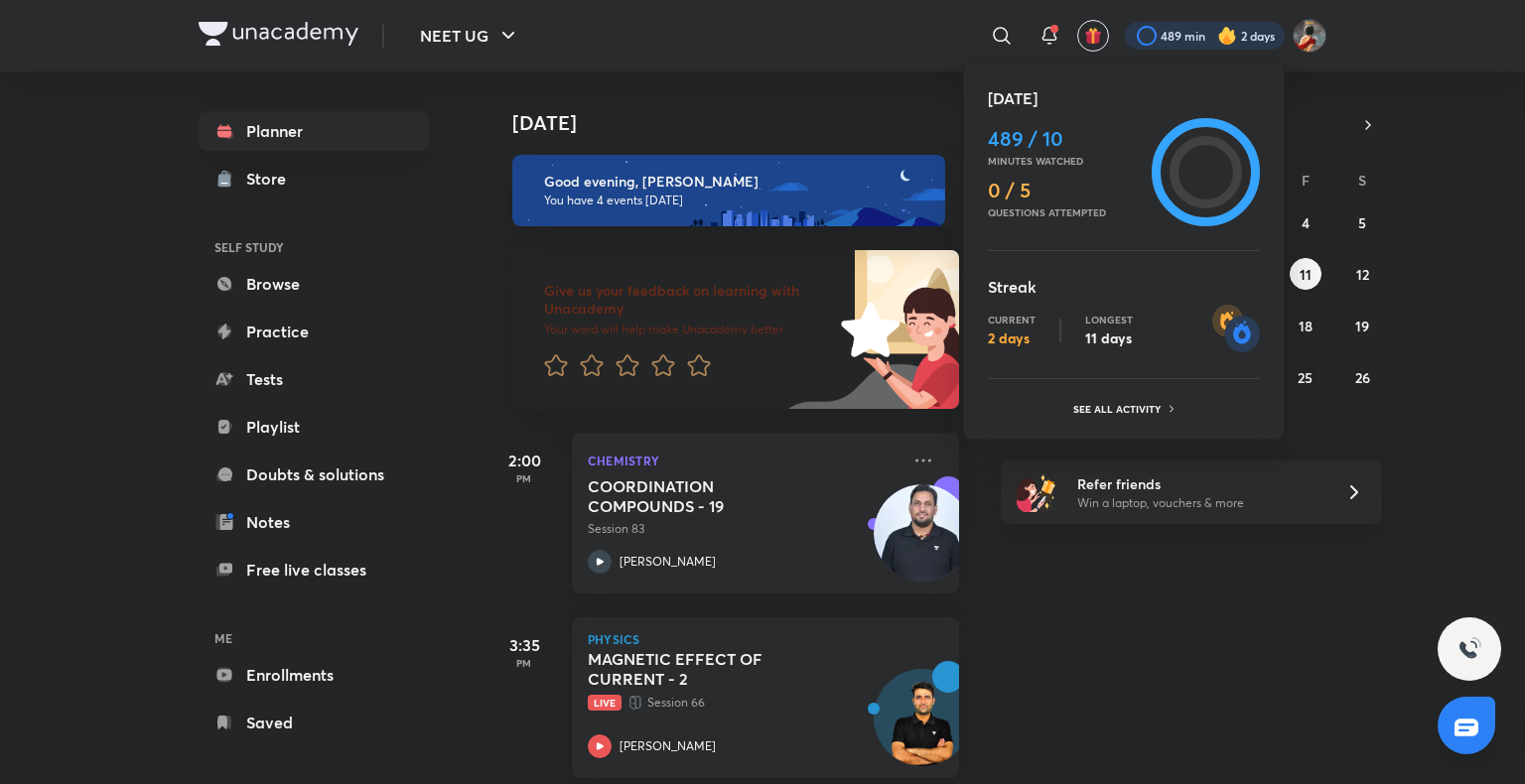 click on "Current 2 days" at bounding box center [1012, 330] 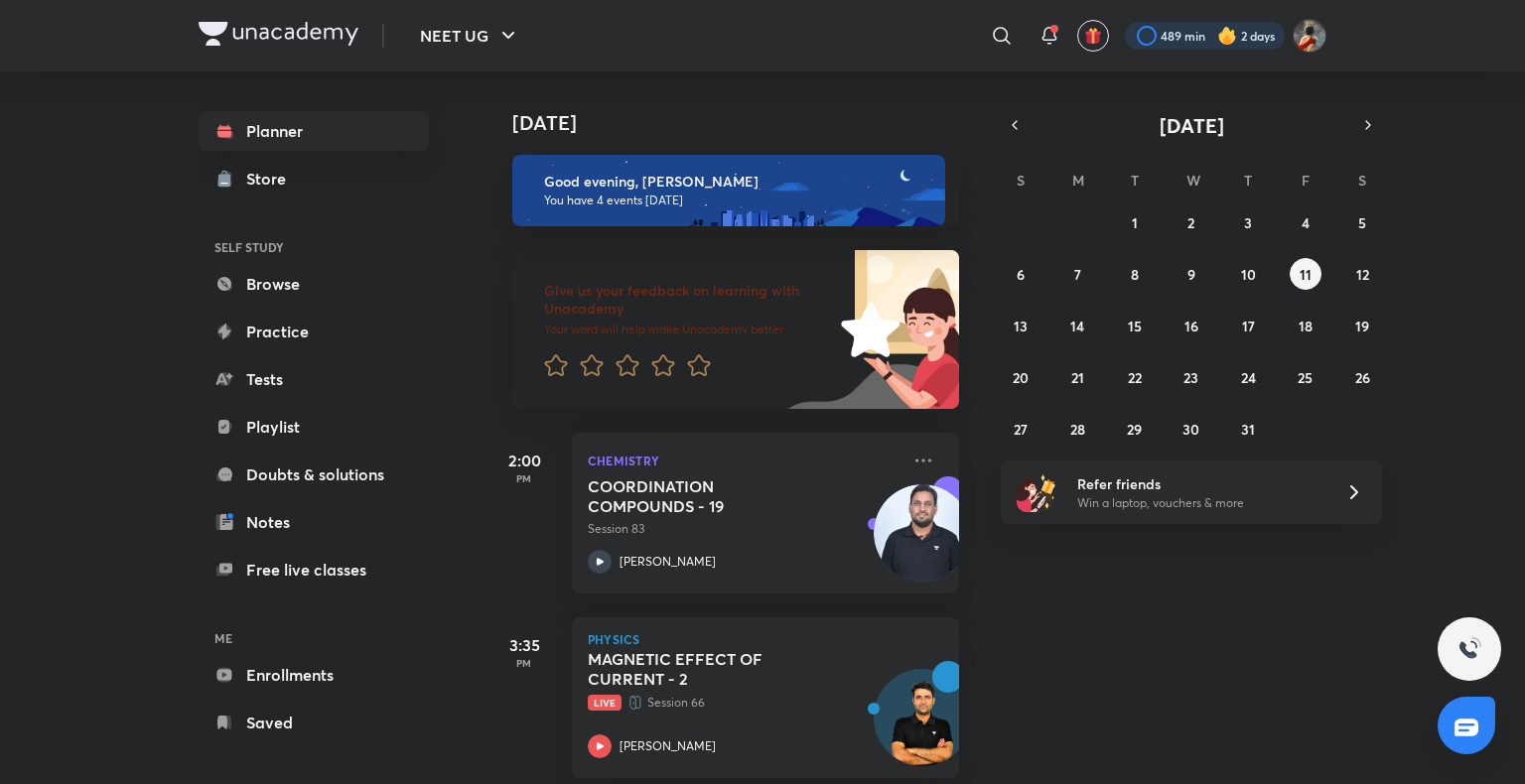 click at bounding box center [1204, 36] 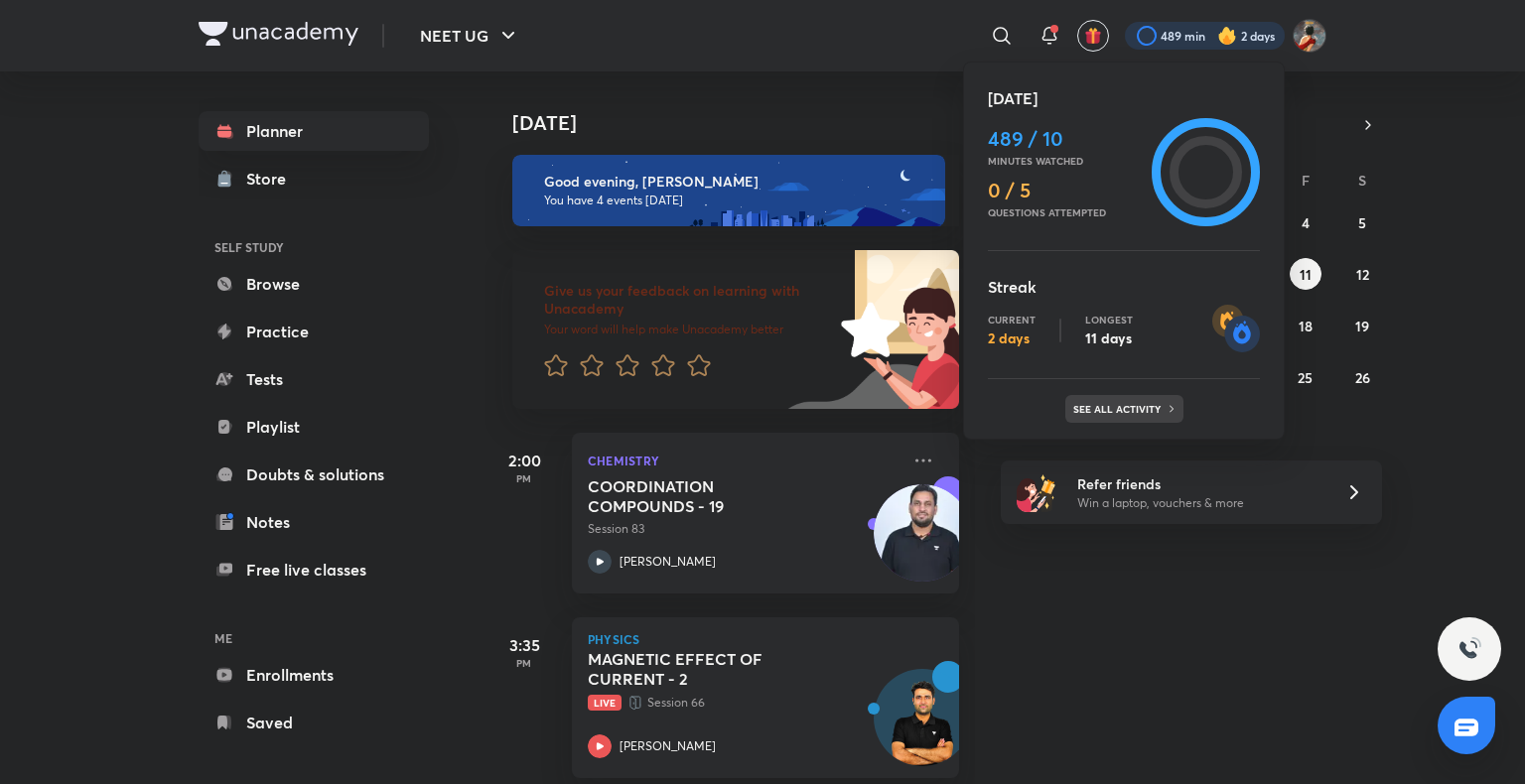 click on "See all activity" at bounding box center [1119, 409] 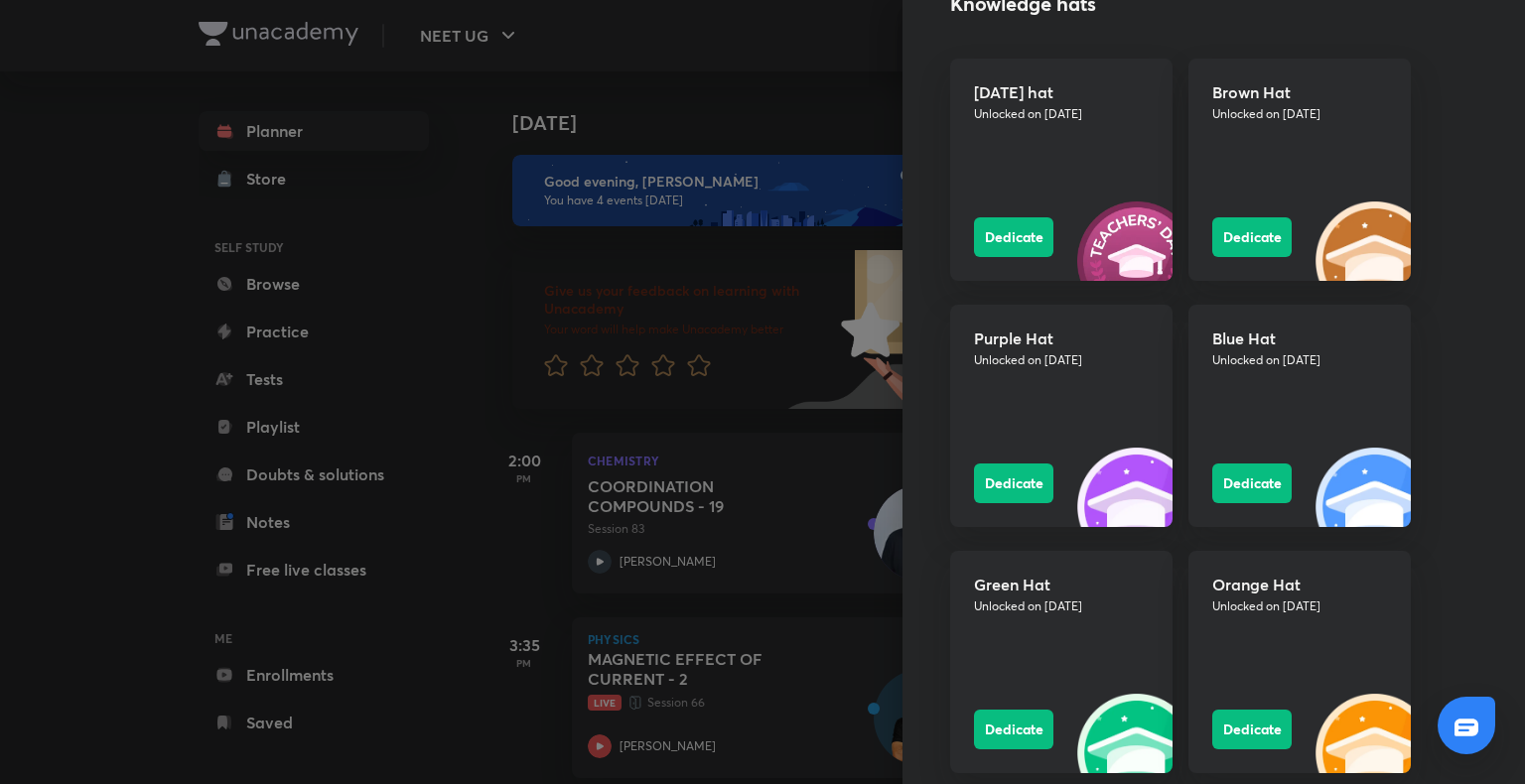 scroll, scrollTop: 1489, scrollLeft: 0, axis: vertical 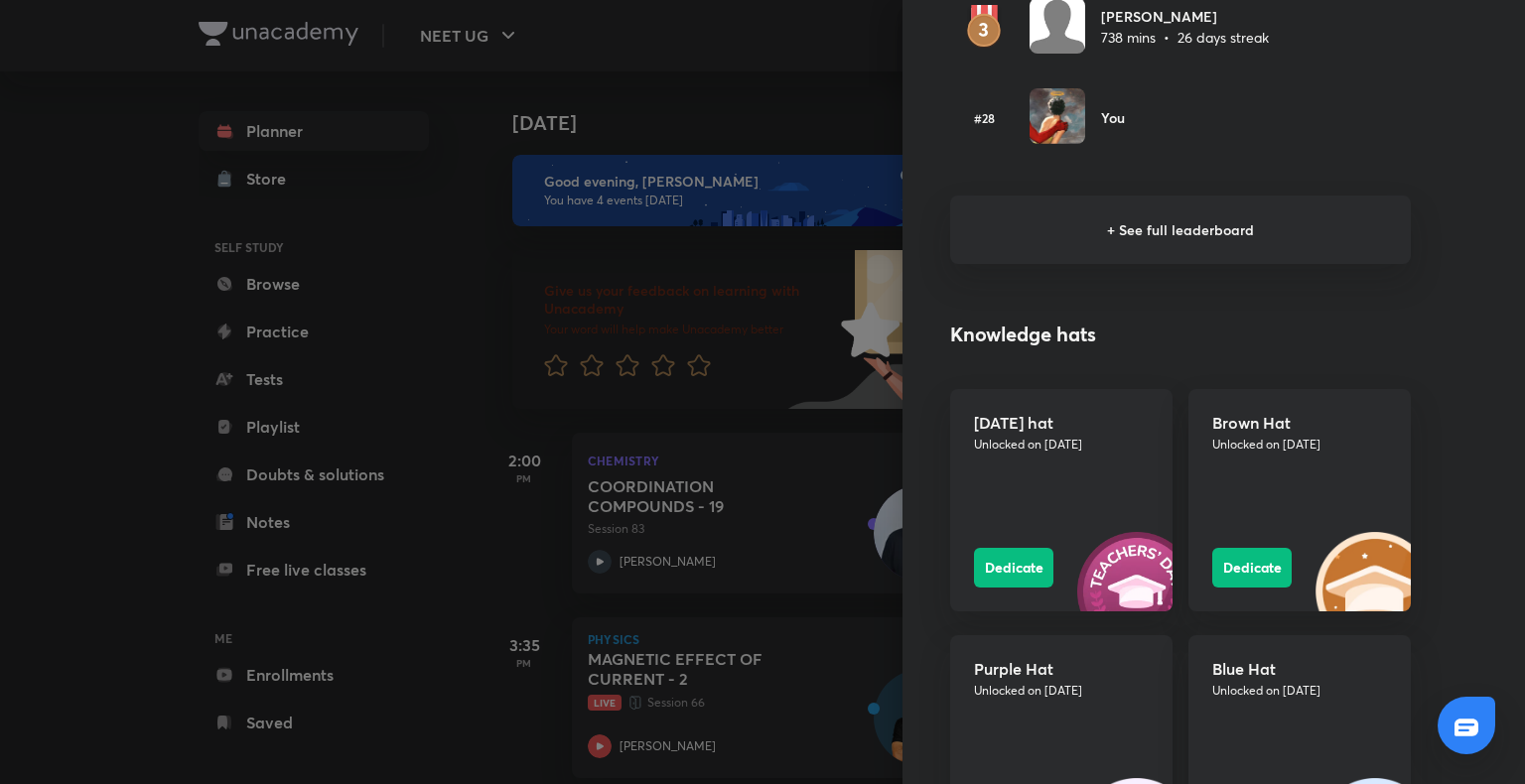 click on "+ See full leaderboard" at bounding box center (1180, 229) 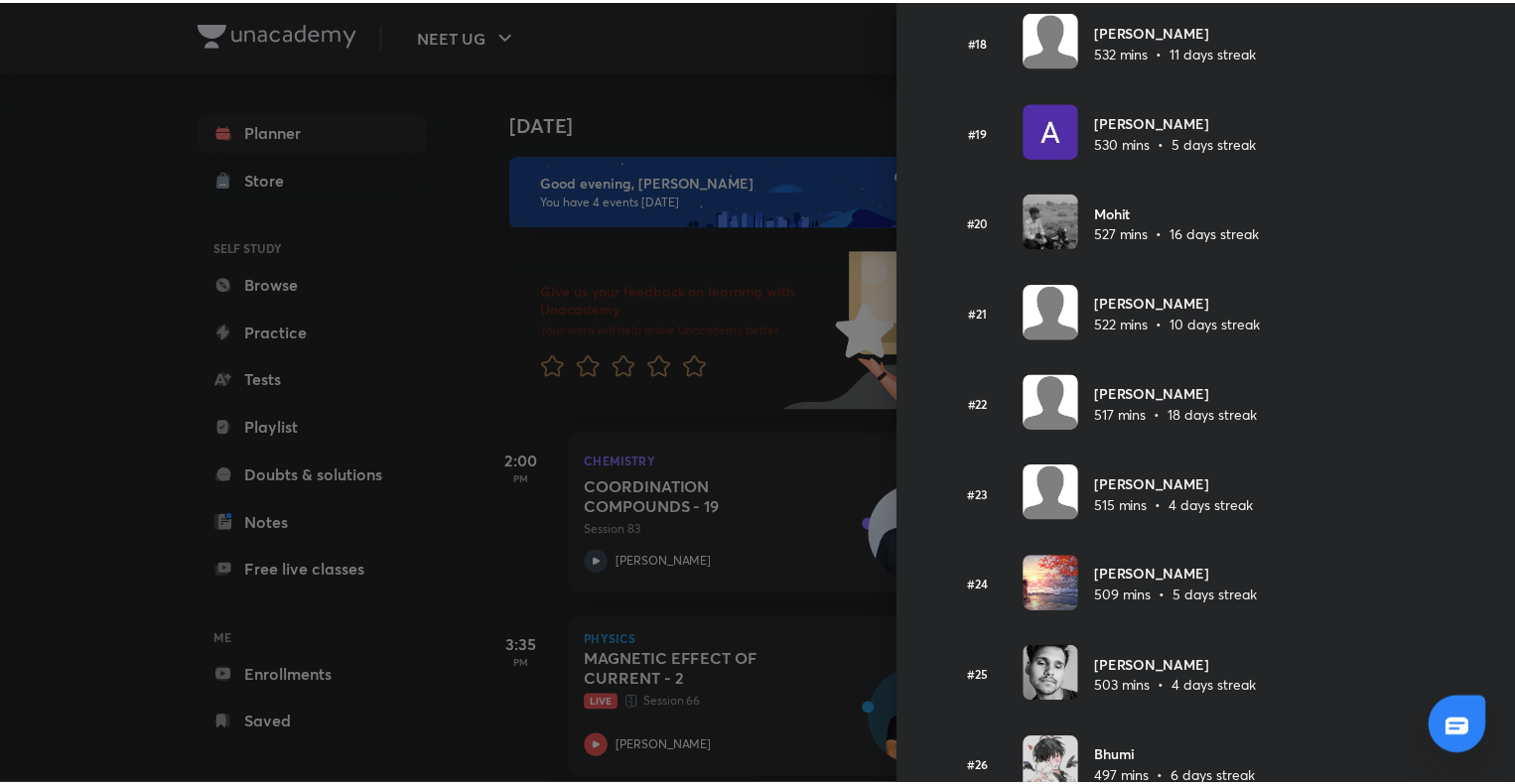 scroll, scrollTop: 1192, scrollLeft: 0, axis: vertical 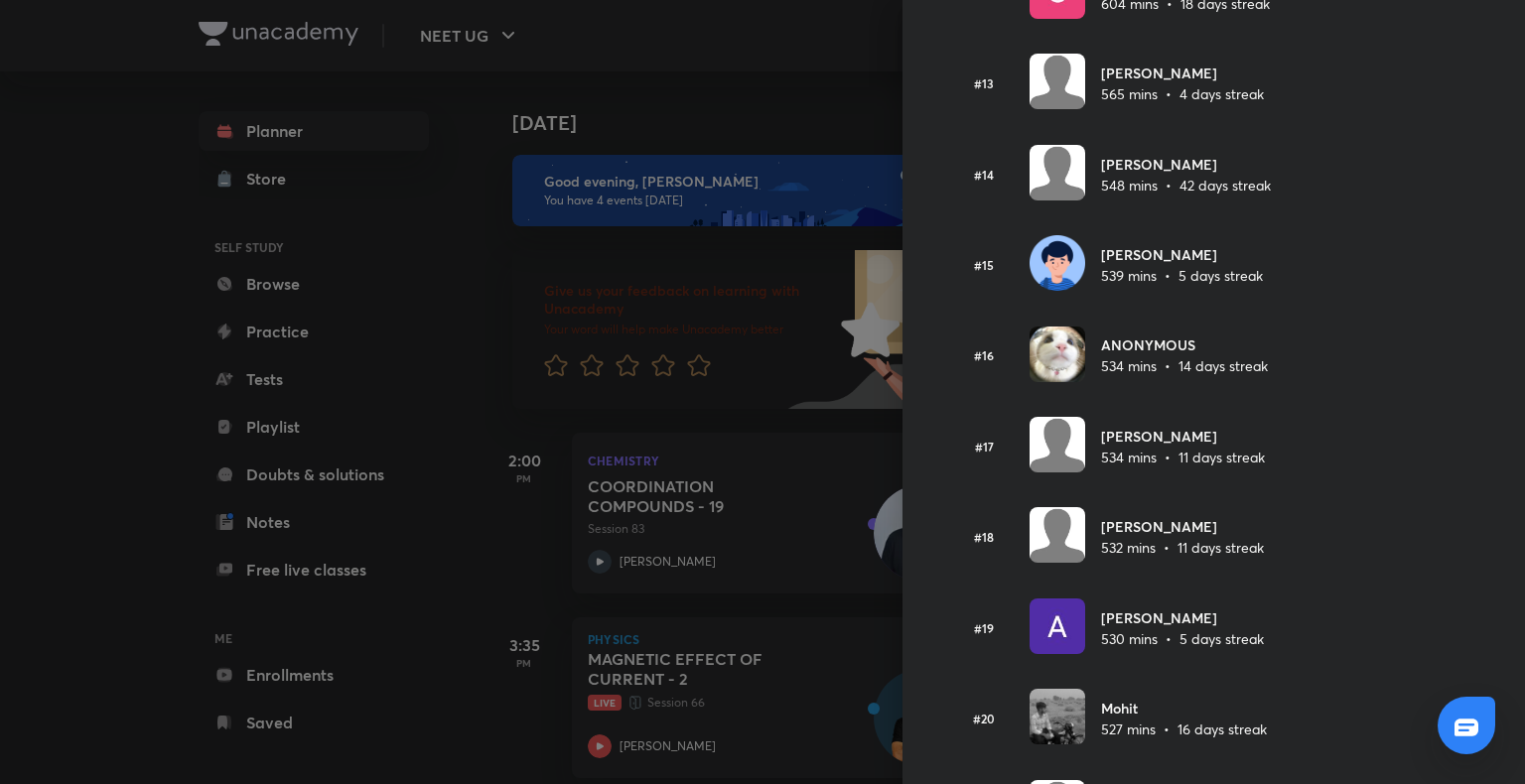 click at bounding box center (762, 392) 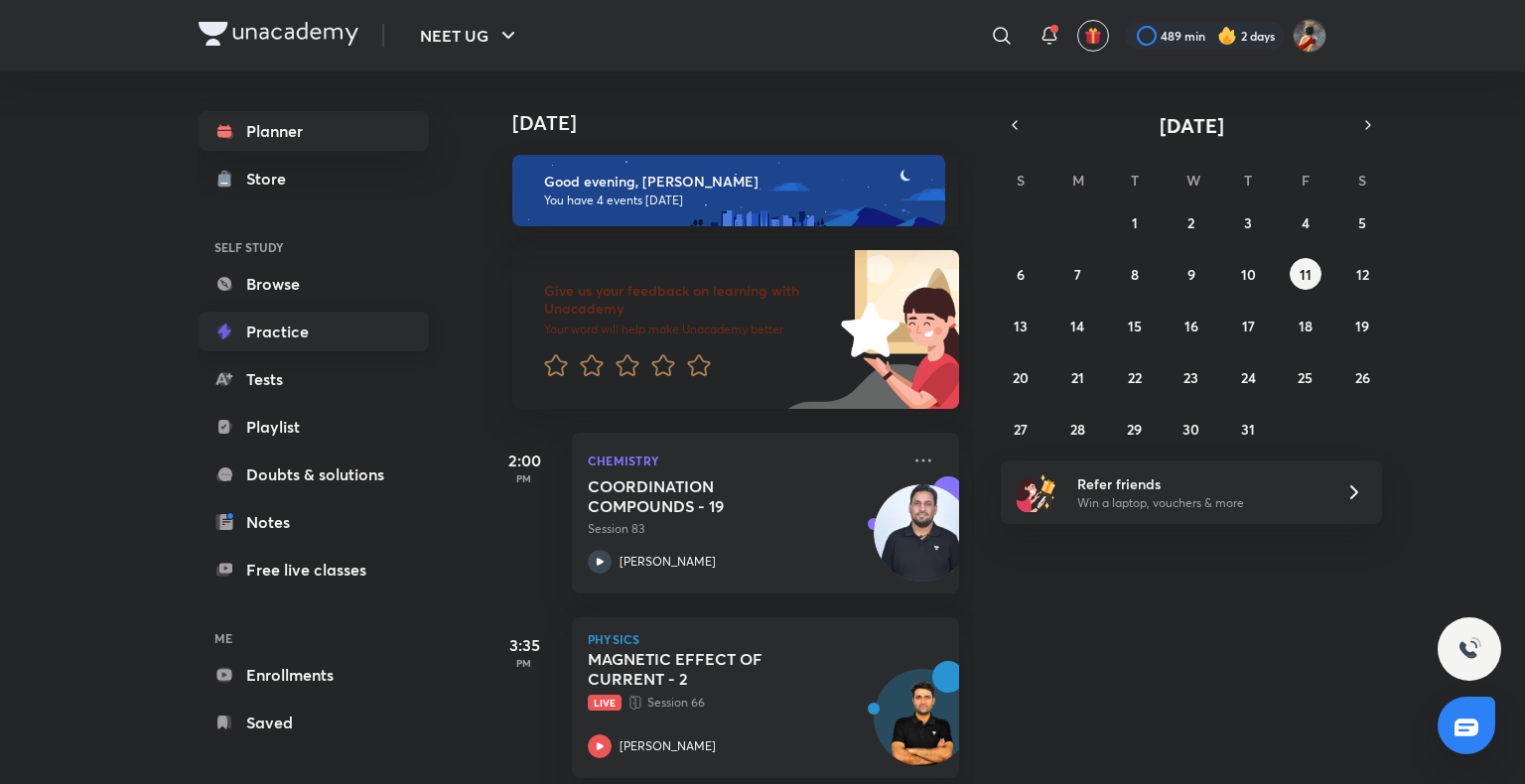 click on "Practice" at bounding box center [314, 331] 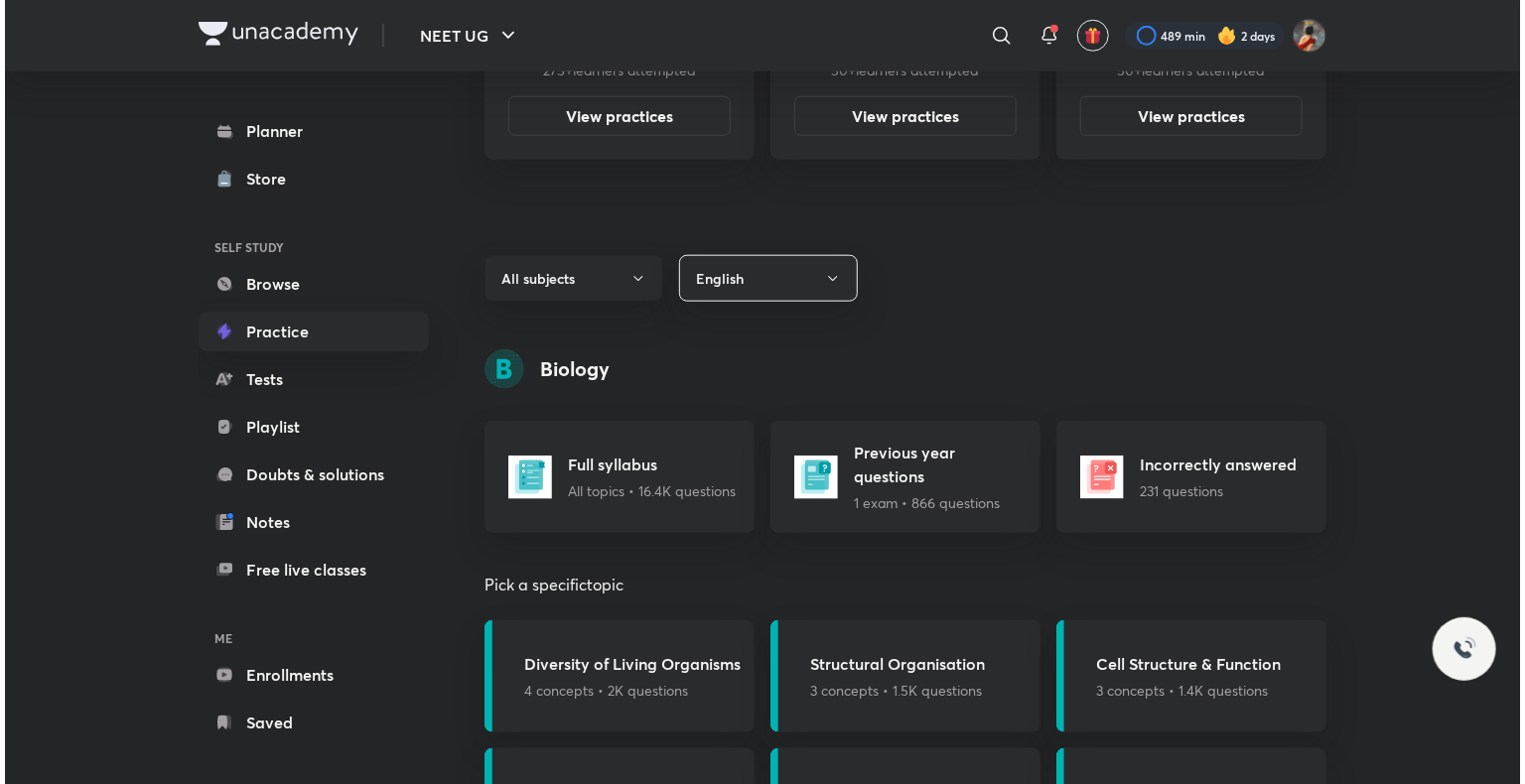 scroll, scrollTop: 1323, scrollLeft: 0, axis: vertical 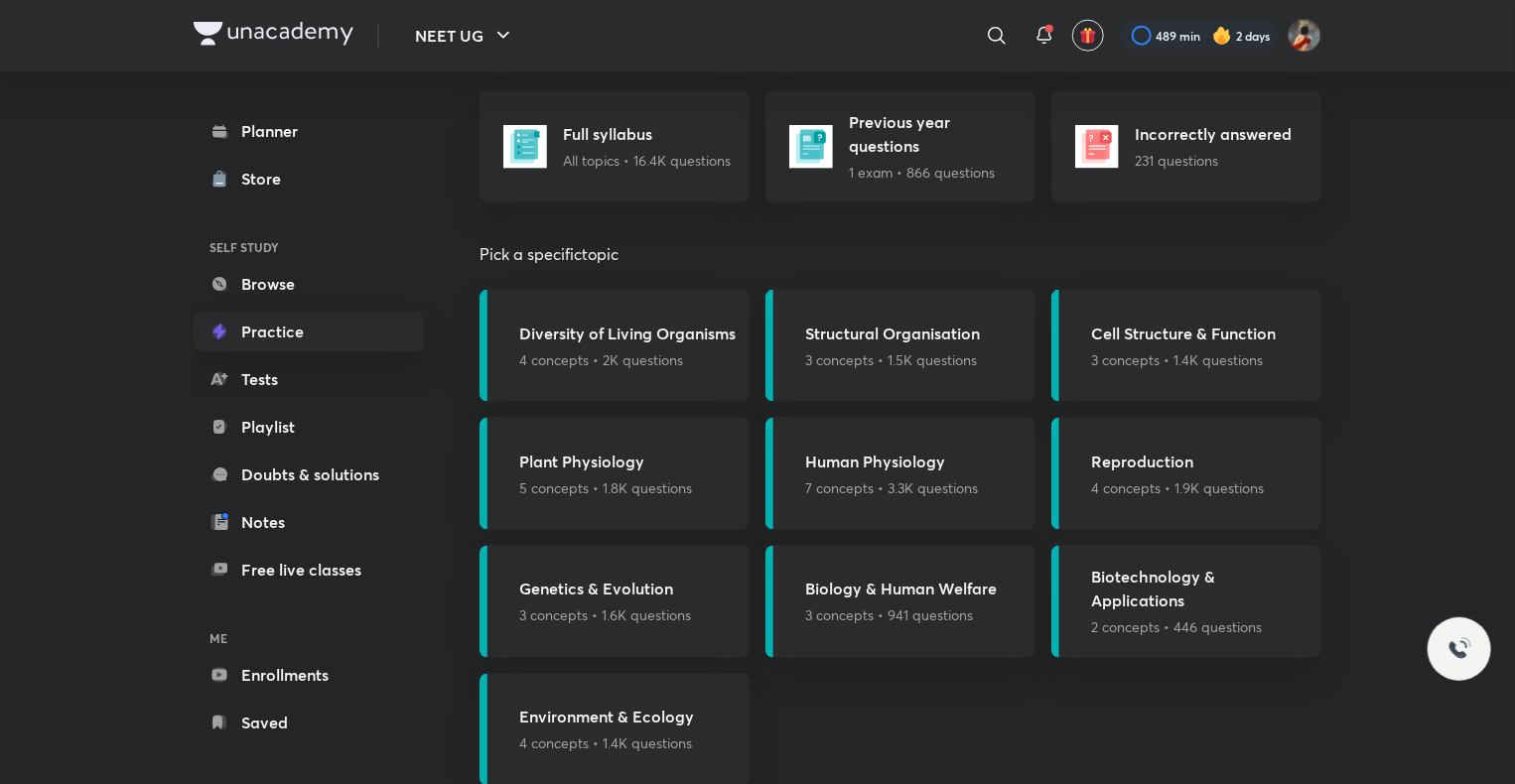 click on "4 concepts • 1.9K questions" at bounding box center [1177, 487] 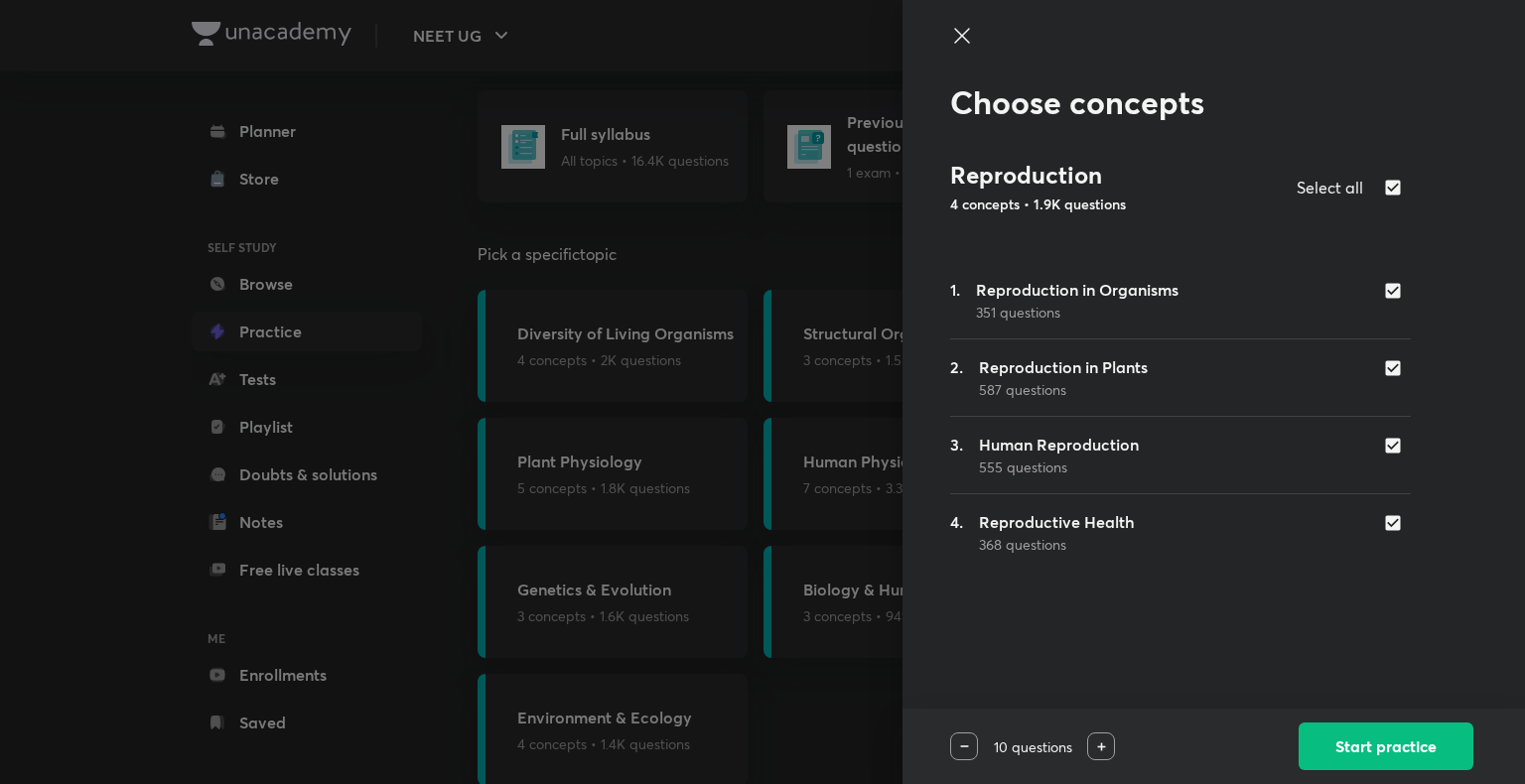 click at bounding box center (1397, 368) 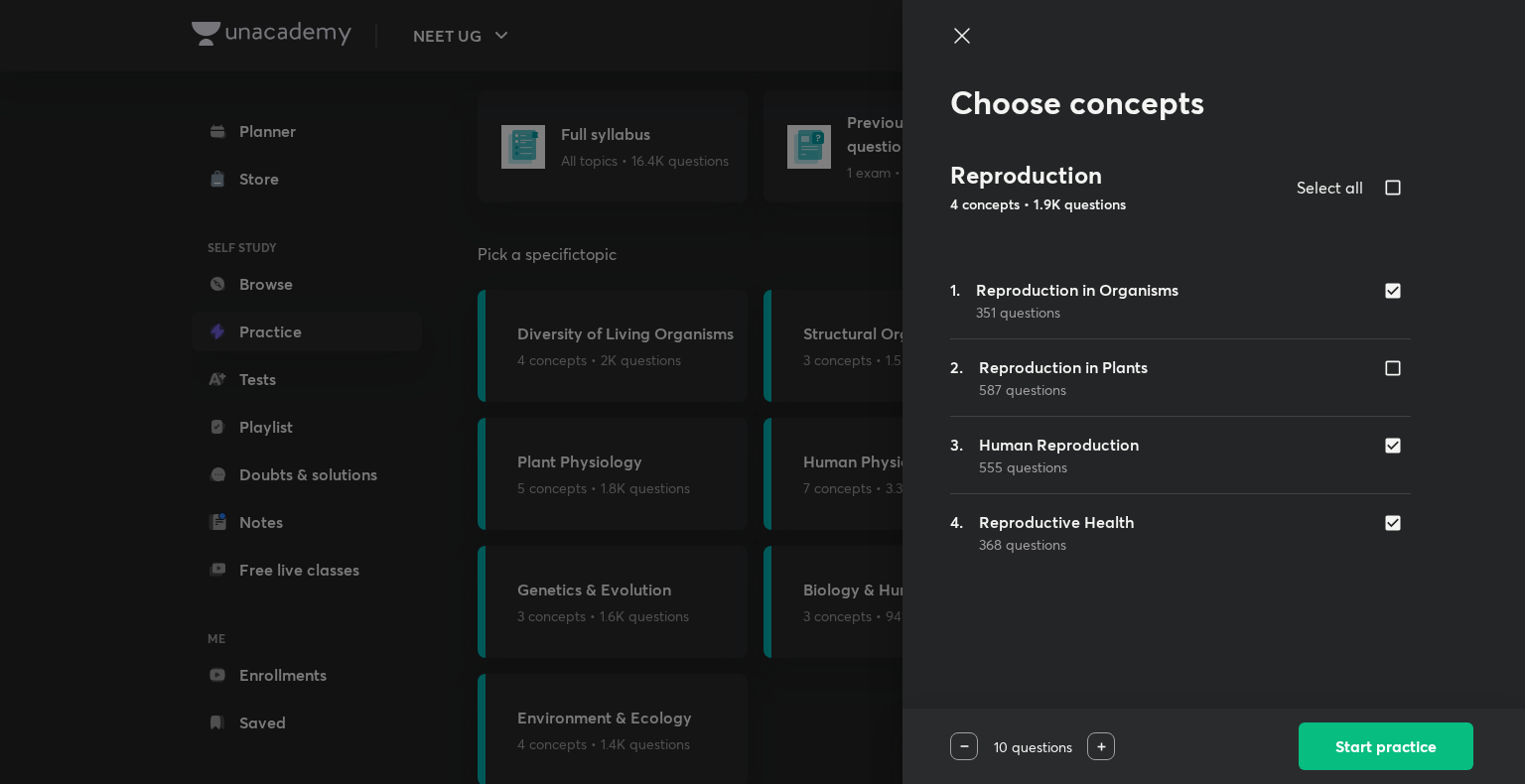 click at bounding box center [1397, 446] 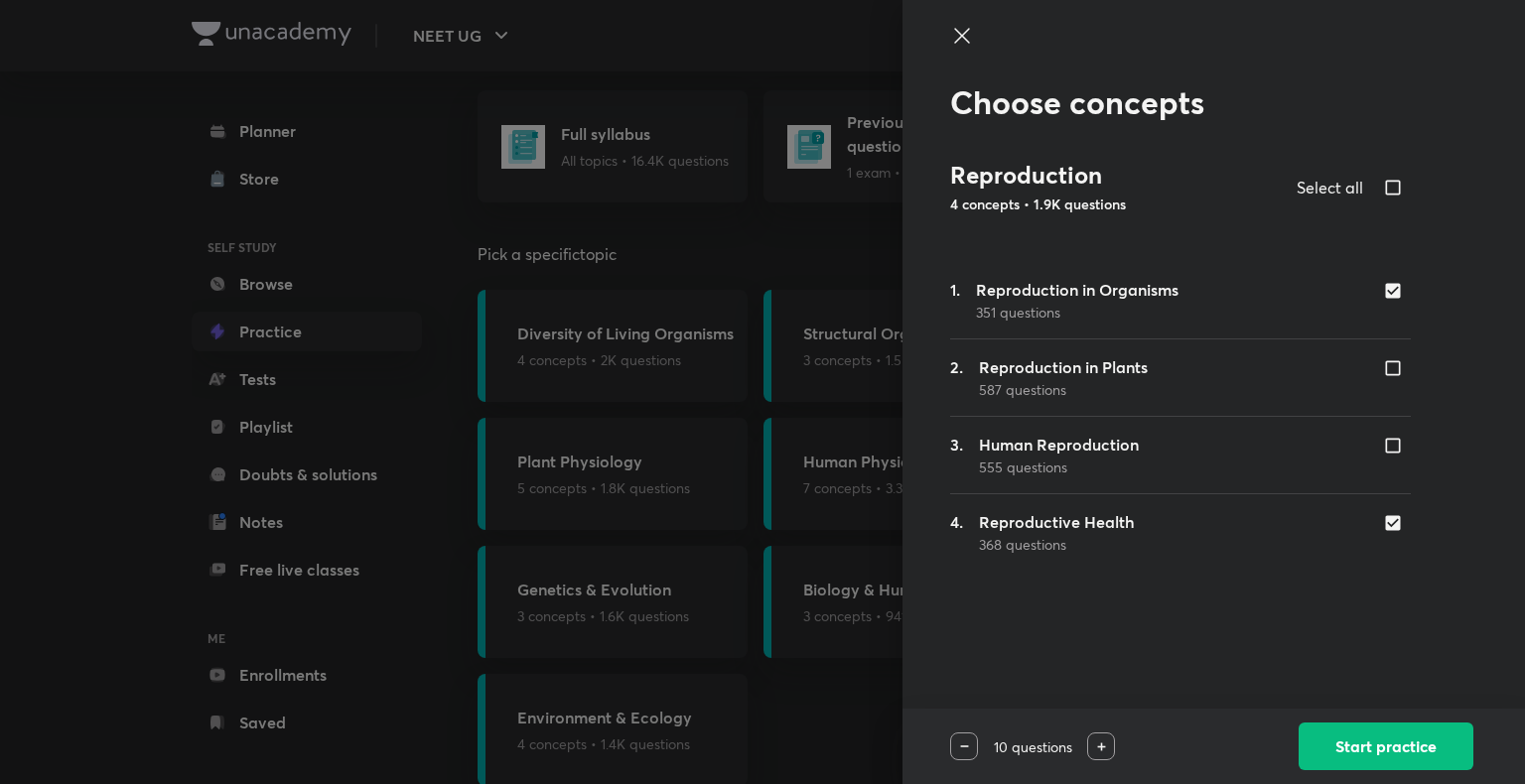 click at bounding box center [1397, 523] 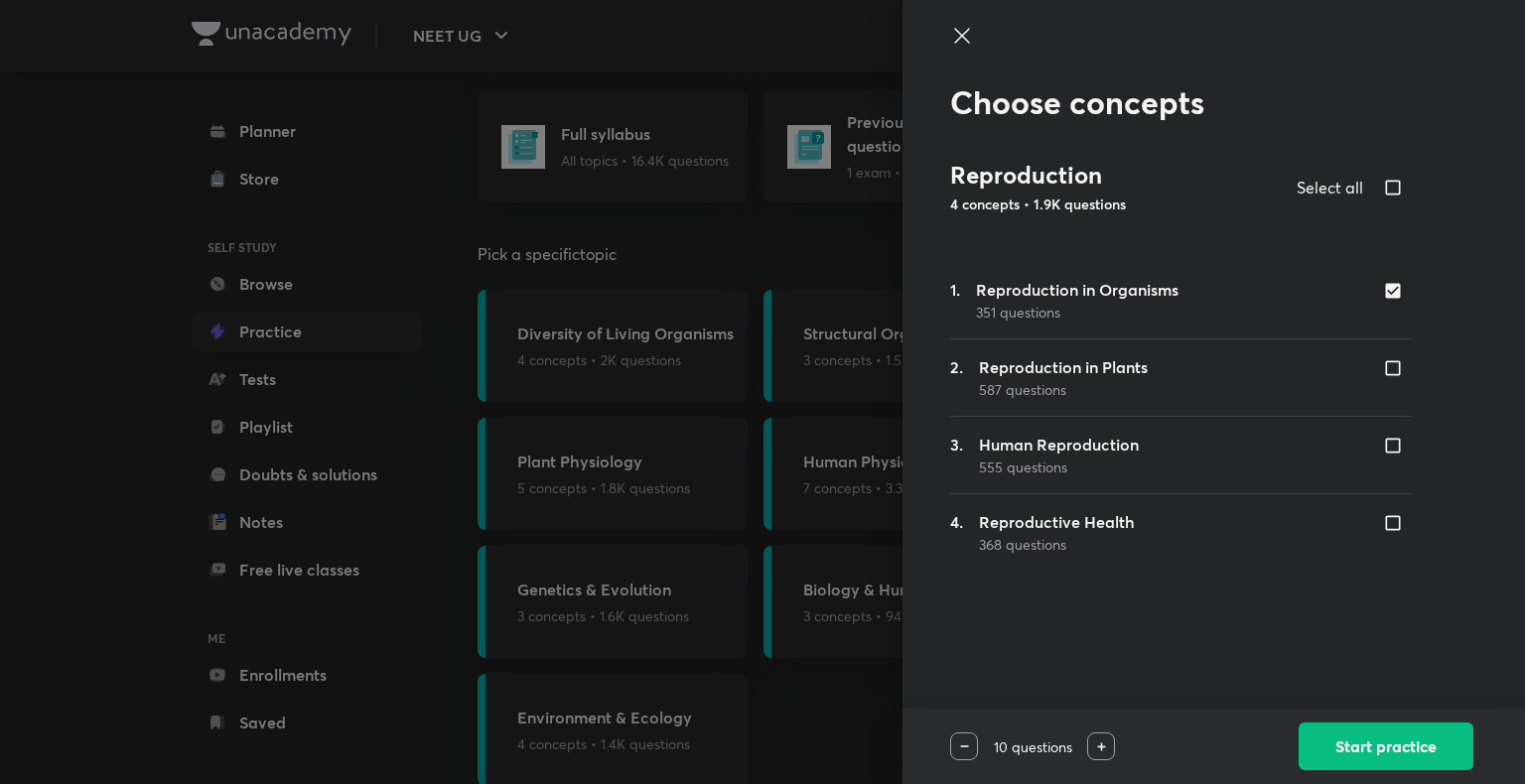 click at bounding box center [1397, 291] 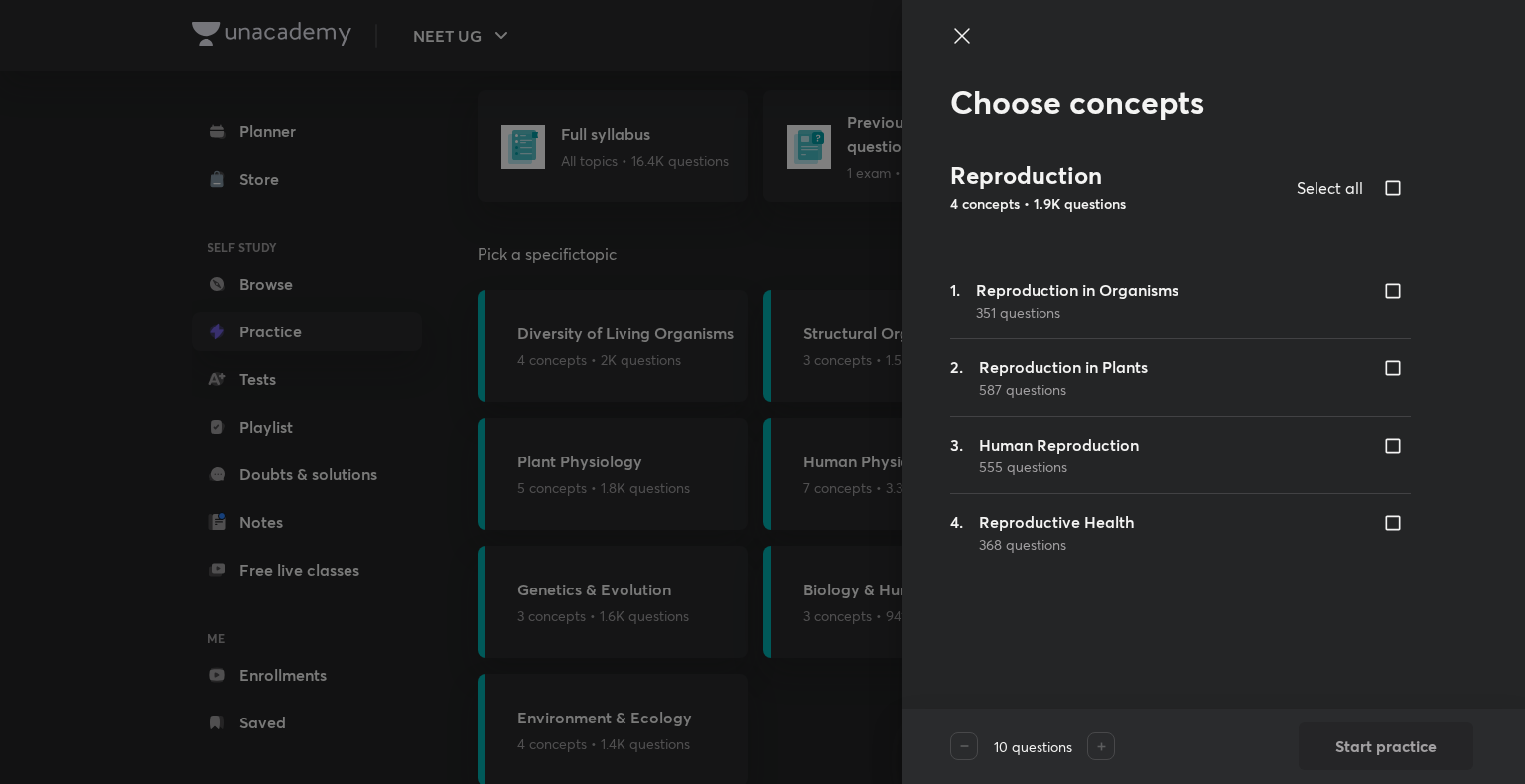 click at bounding box center (1397, 446) 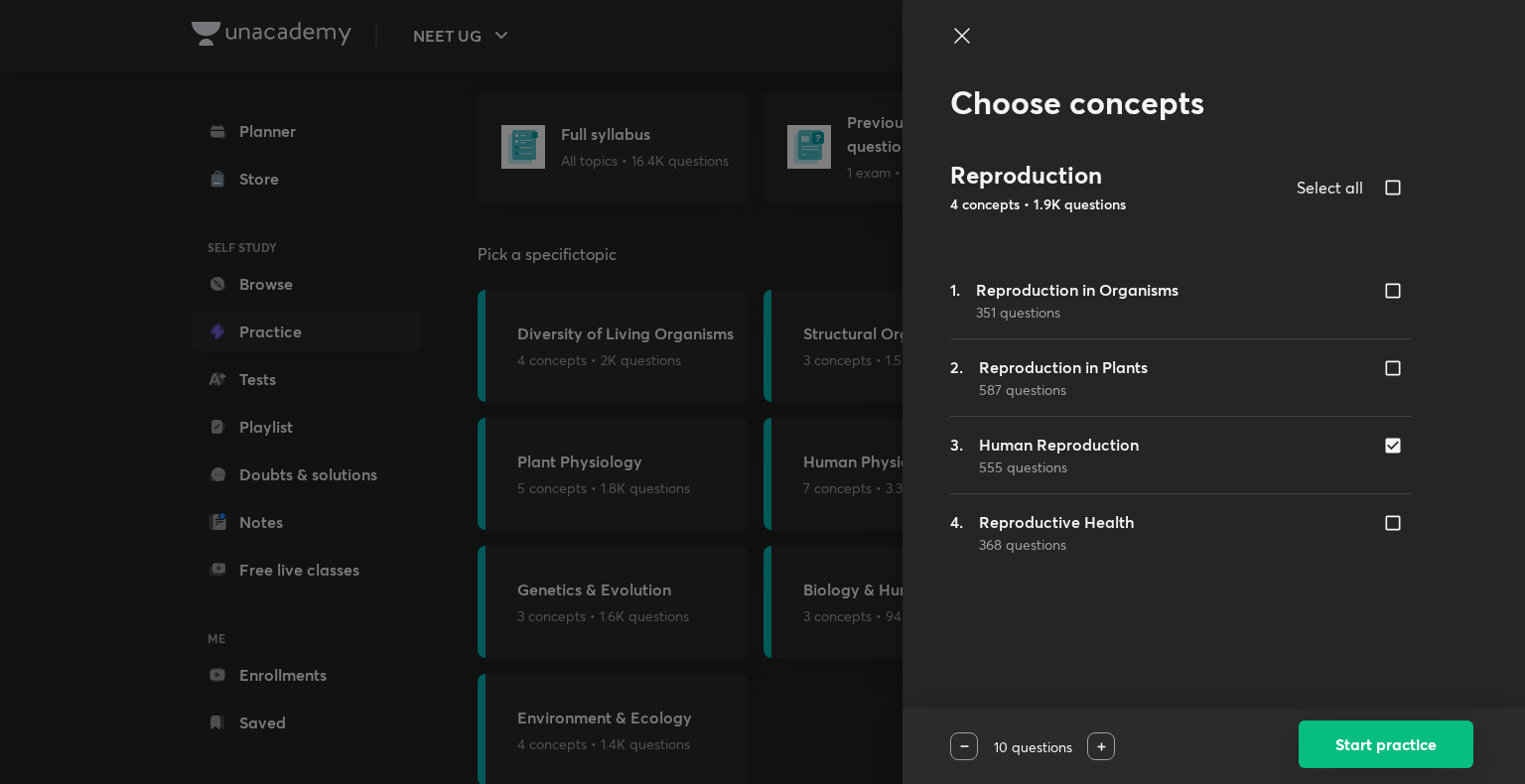 click on "Start practice" at bounding box center (1386, 744) 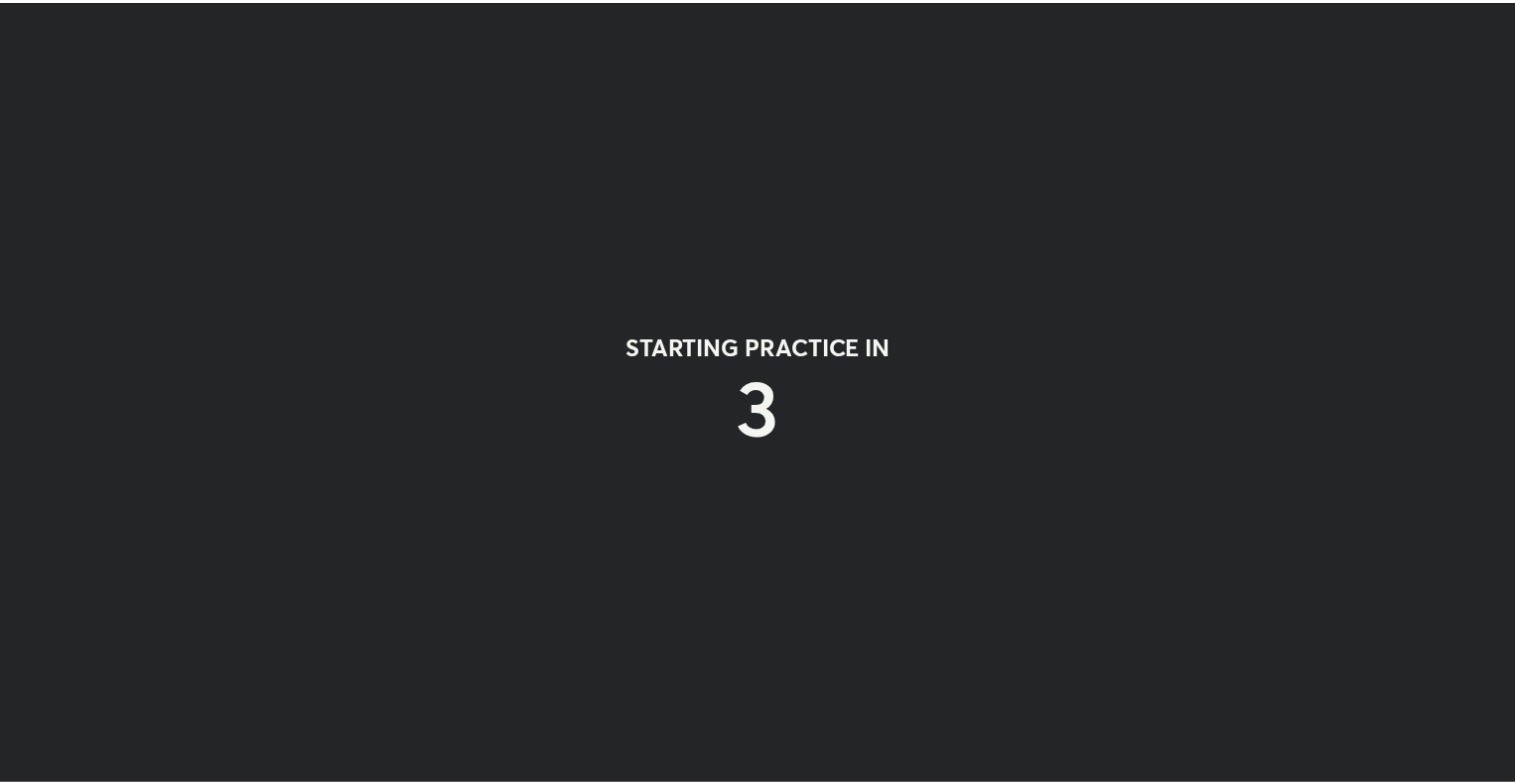 scroll, scrollTop: 0, scrollLeft: 0, axis: both 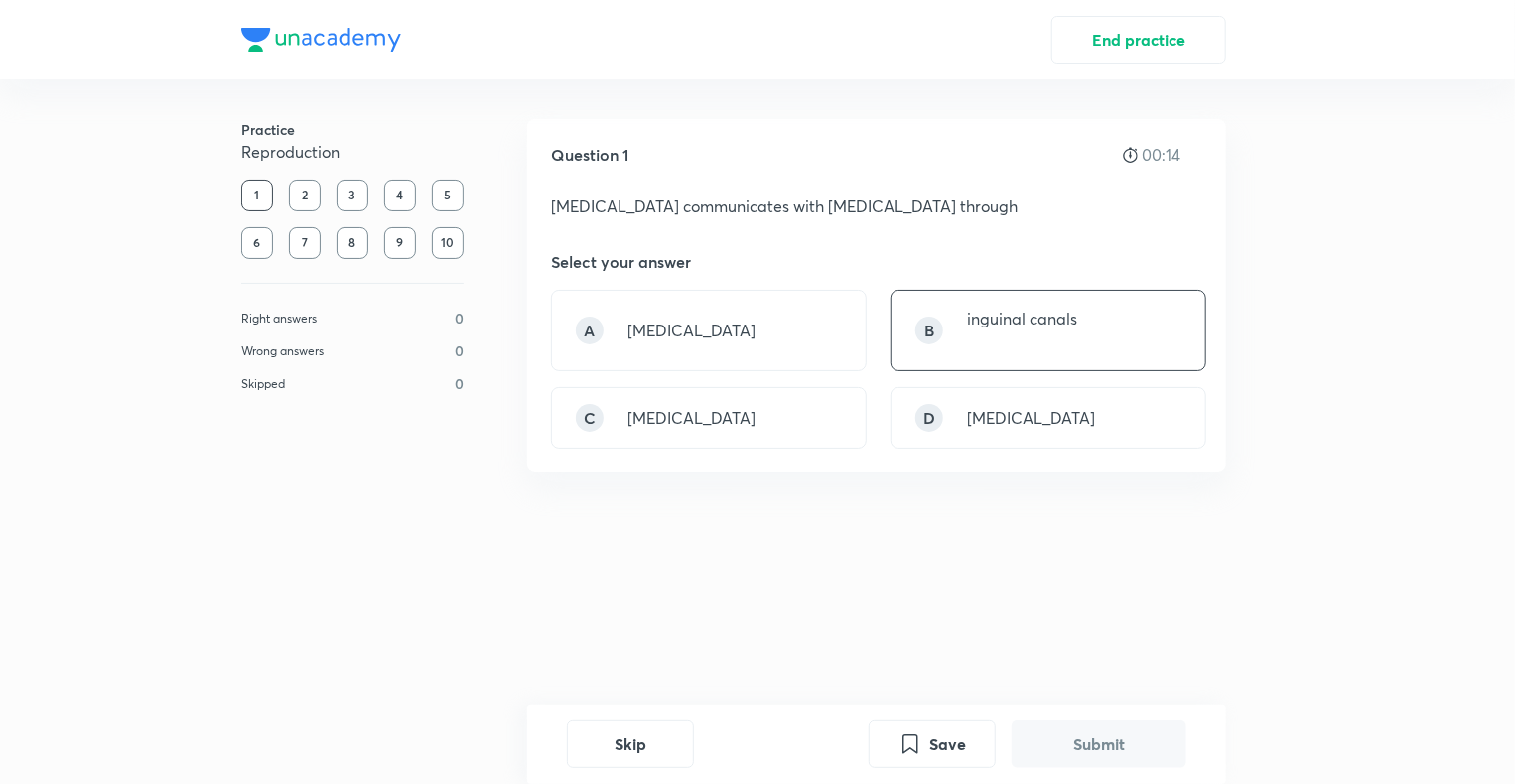 click on "B" at bounding box center [929, 330] 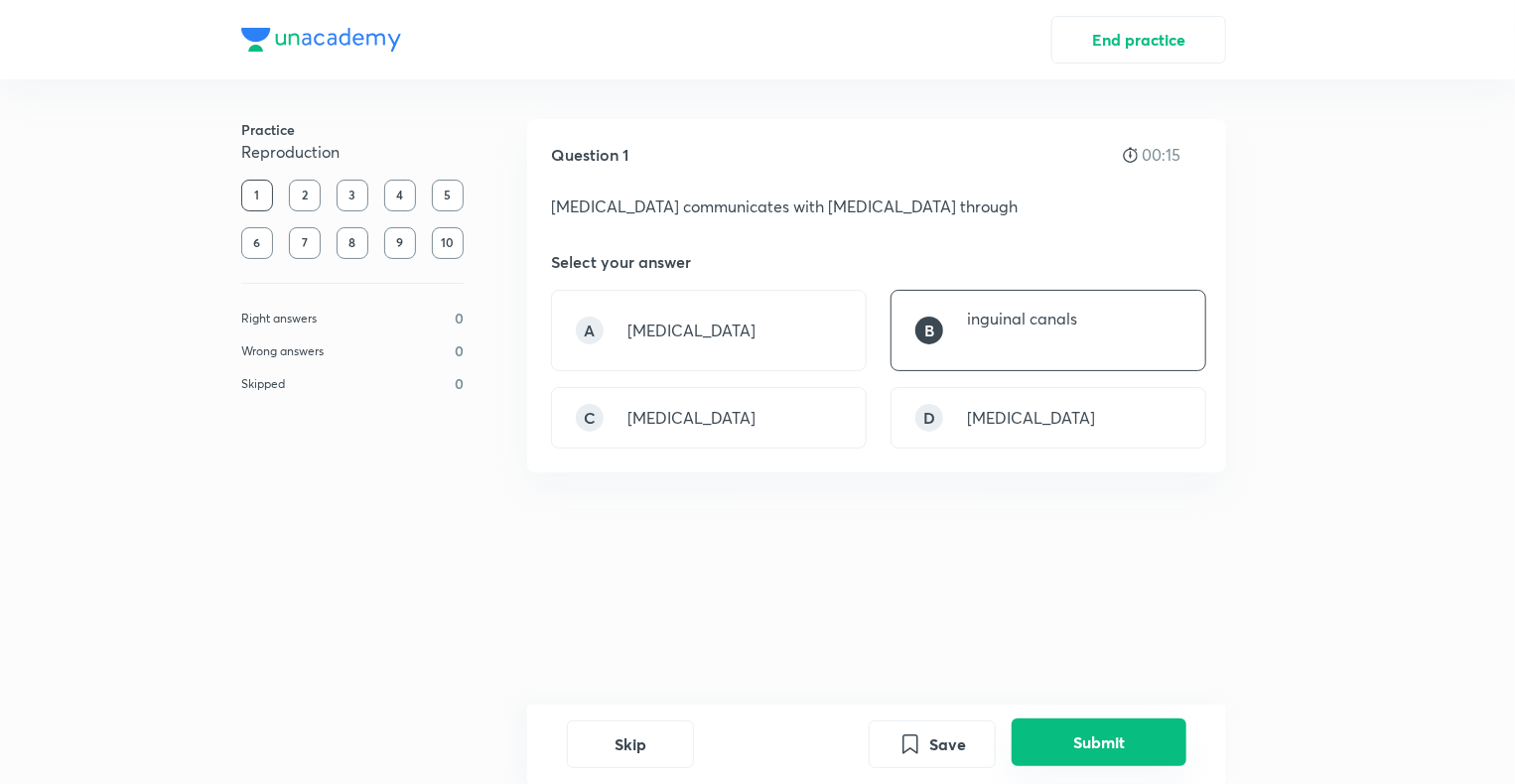 click on "Submit" at bounding box center [1099, 742] 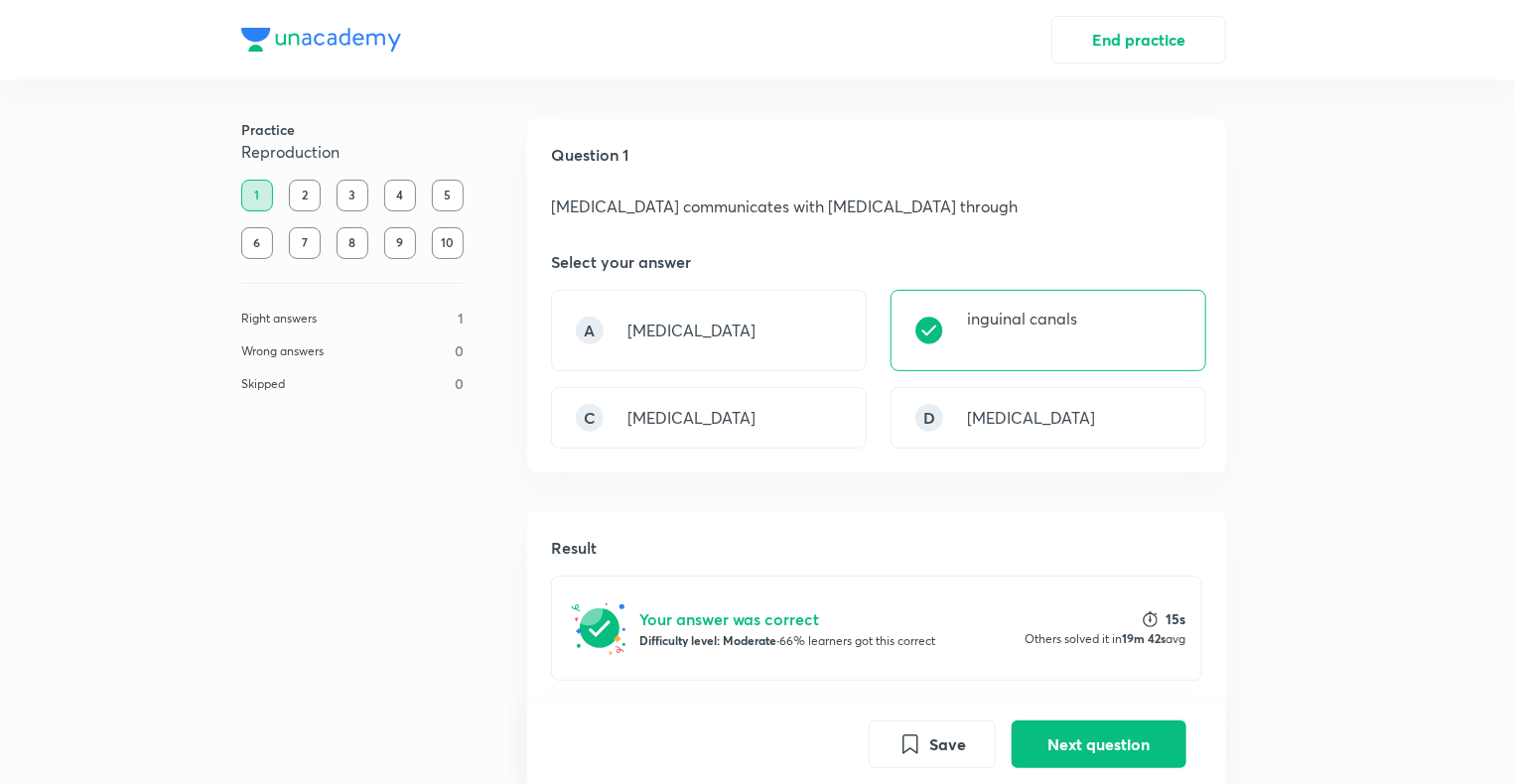 scroll, scrollTop: 361, scrollLeft: 0, axis: vertical 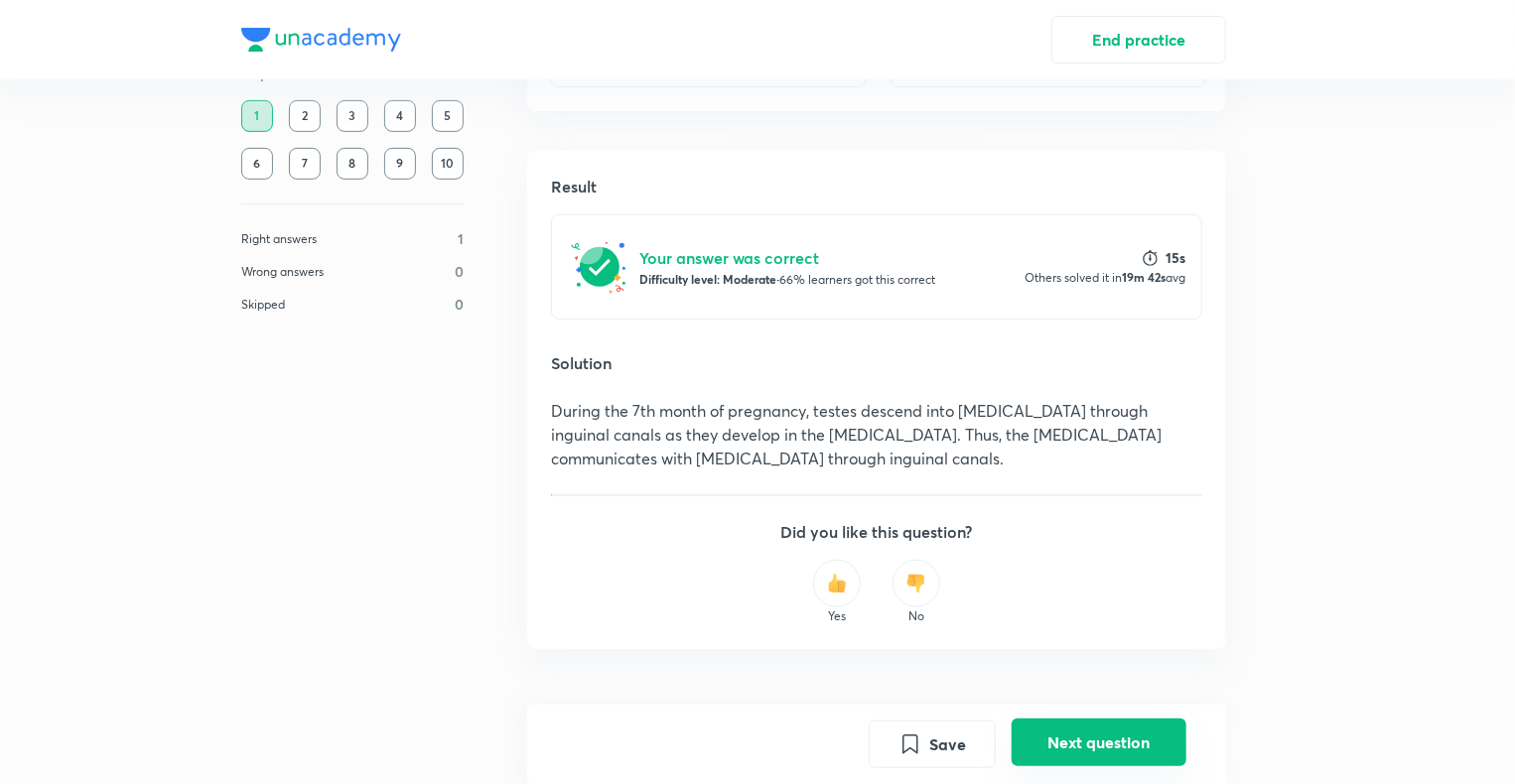 click on "Next question" at bounding box center [1099, 742] 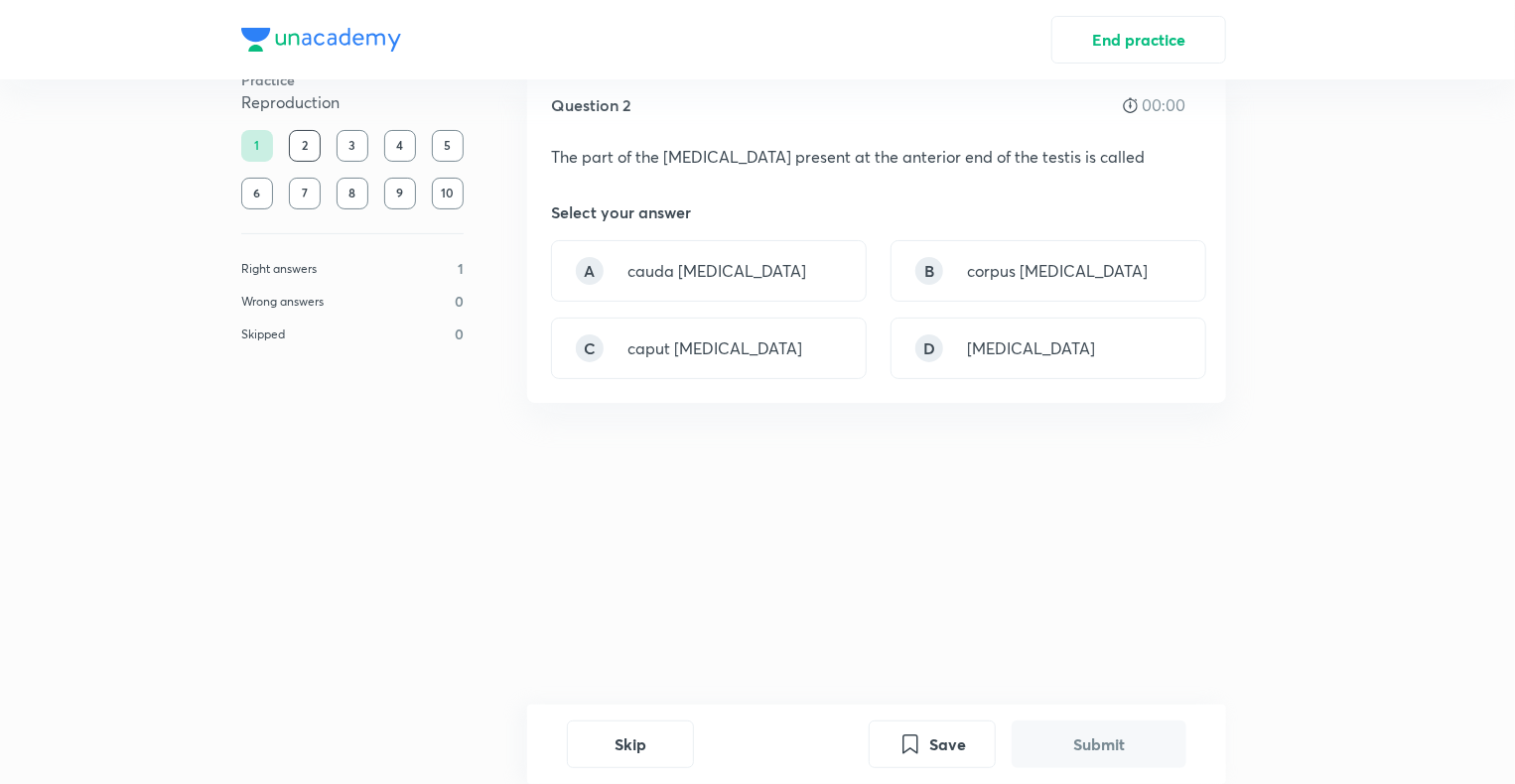 scroll, scrollTop: 0, scrollLeft: 0, axis: both 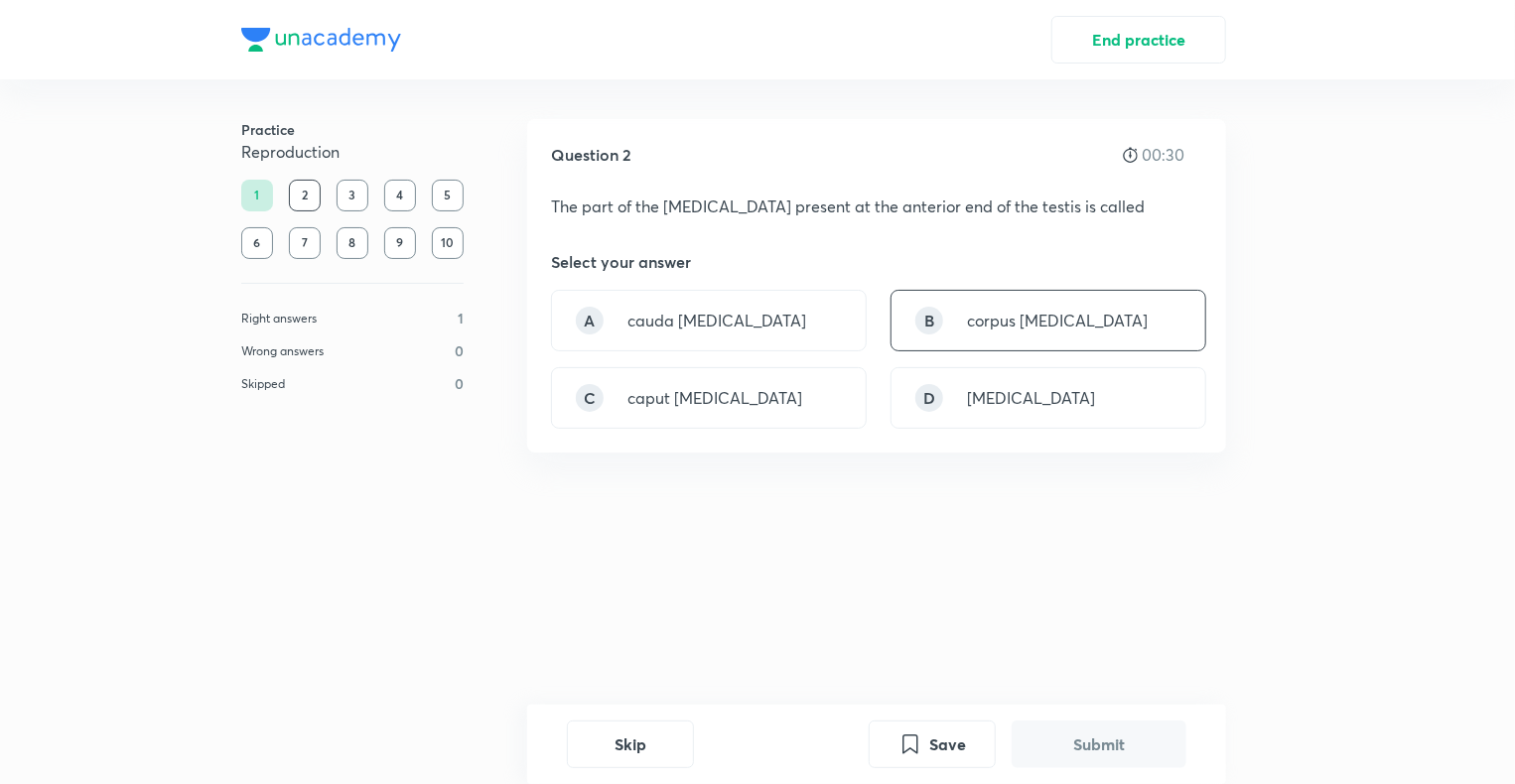 click on "B corpus epididymis" at bounding box center (1048, 321) 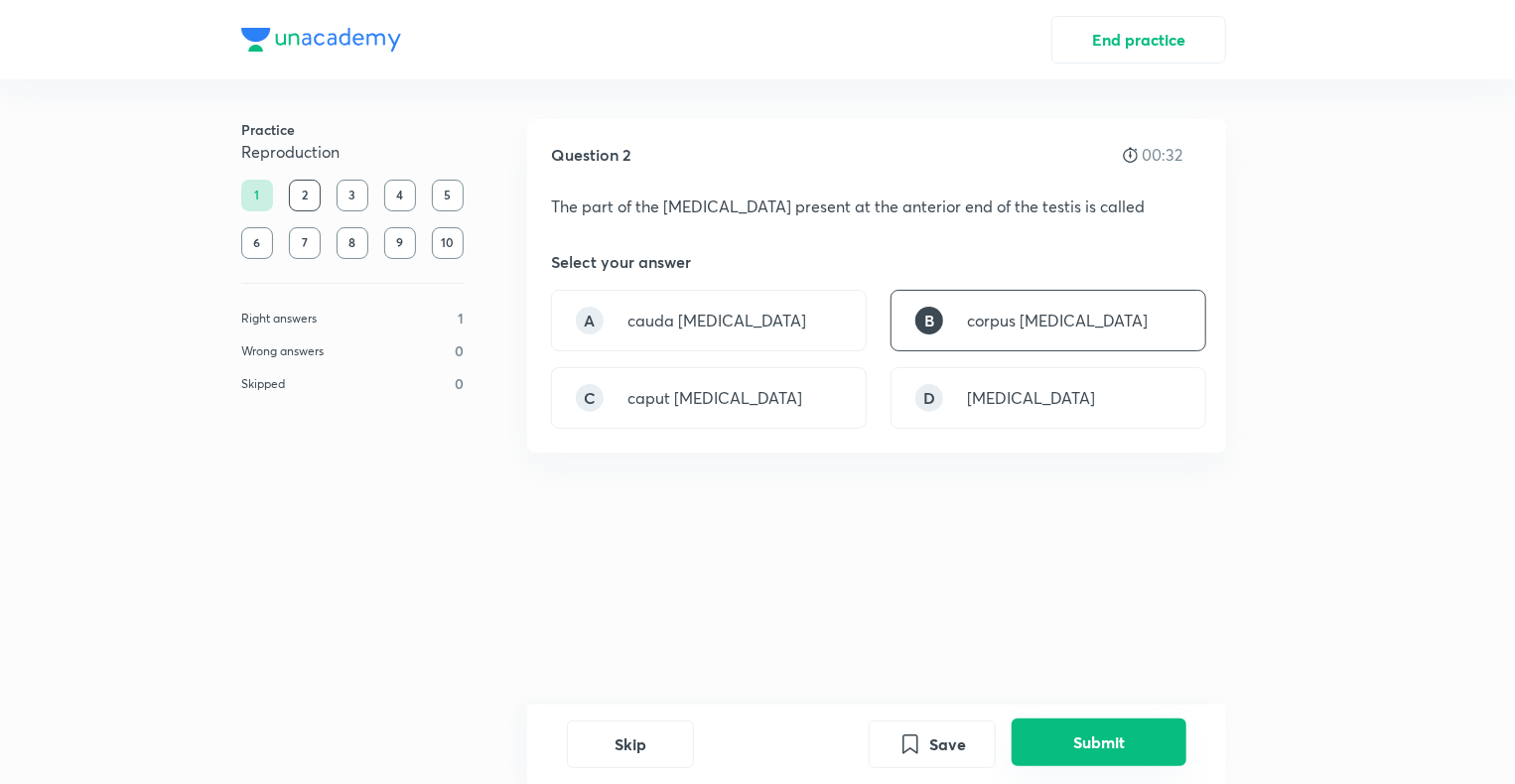 click on "Submit" at bounding box center (1099, 742) 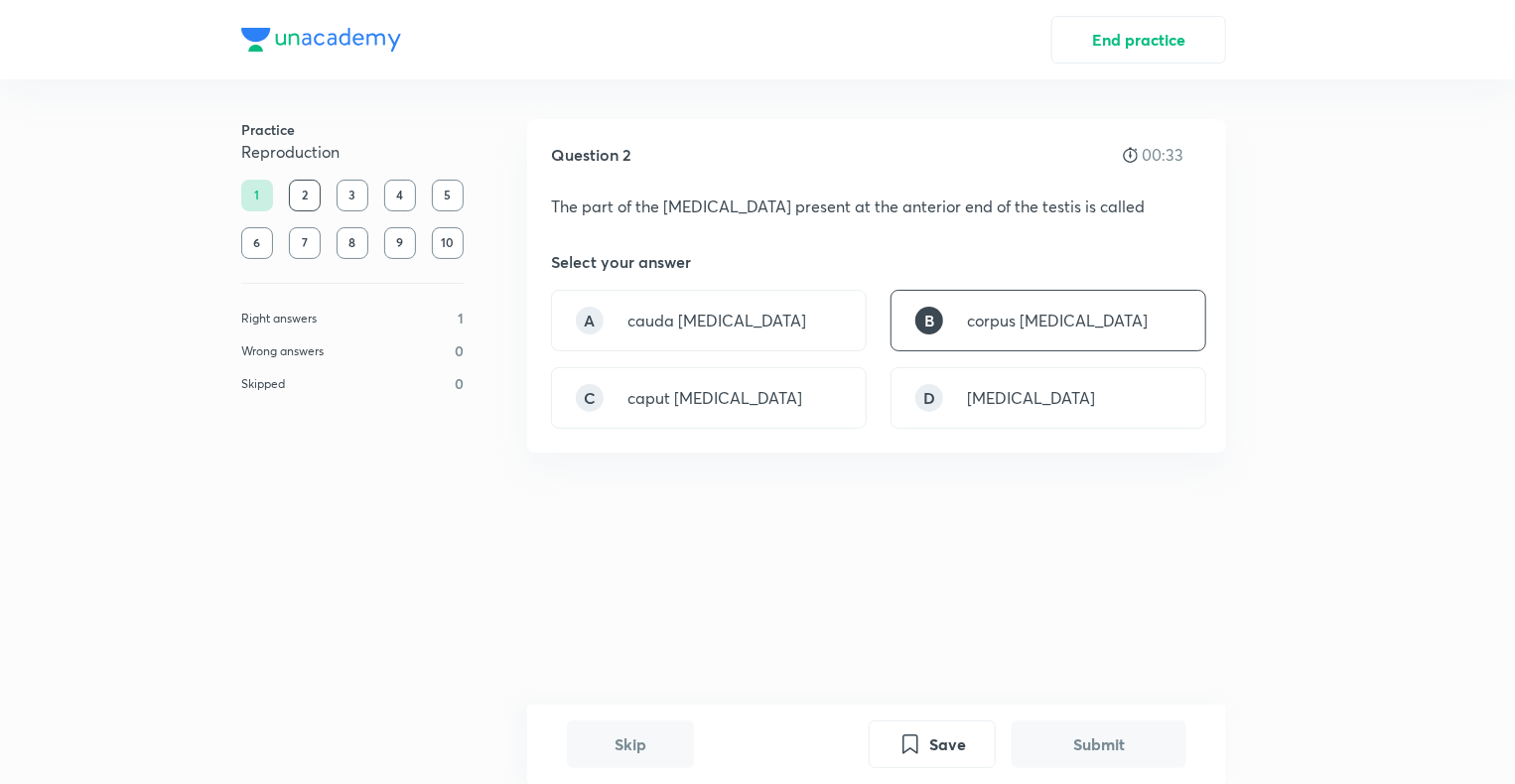 scroll, scrollTop: 341, scrollLeft: 0, axis: vertical 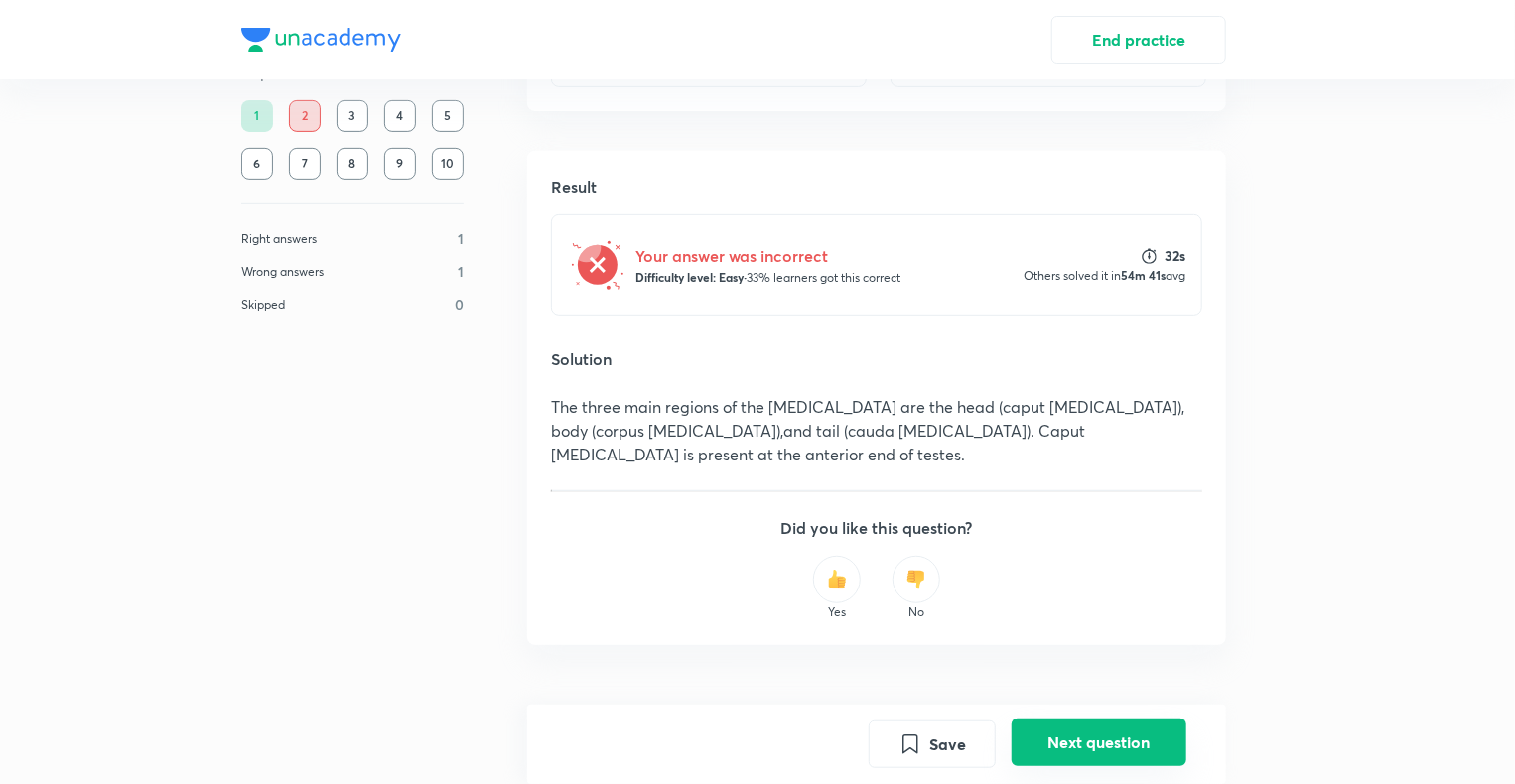click on "Next question" at bounding box center [1099, 742] 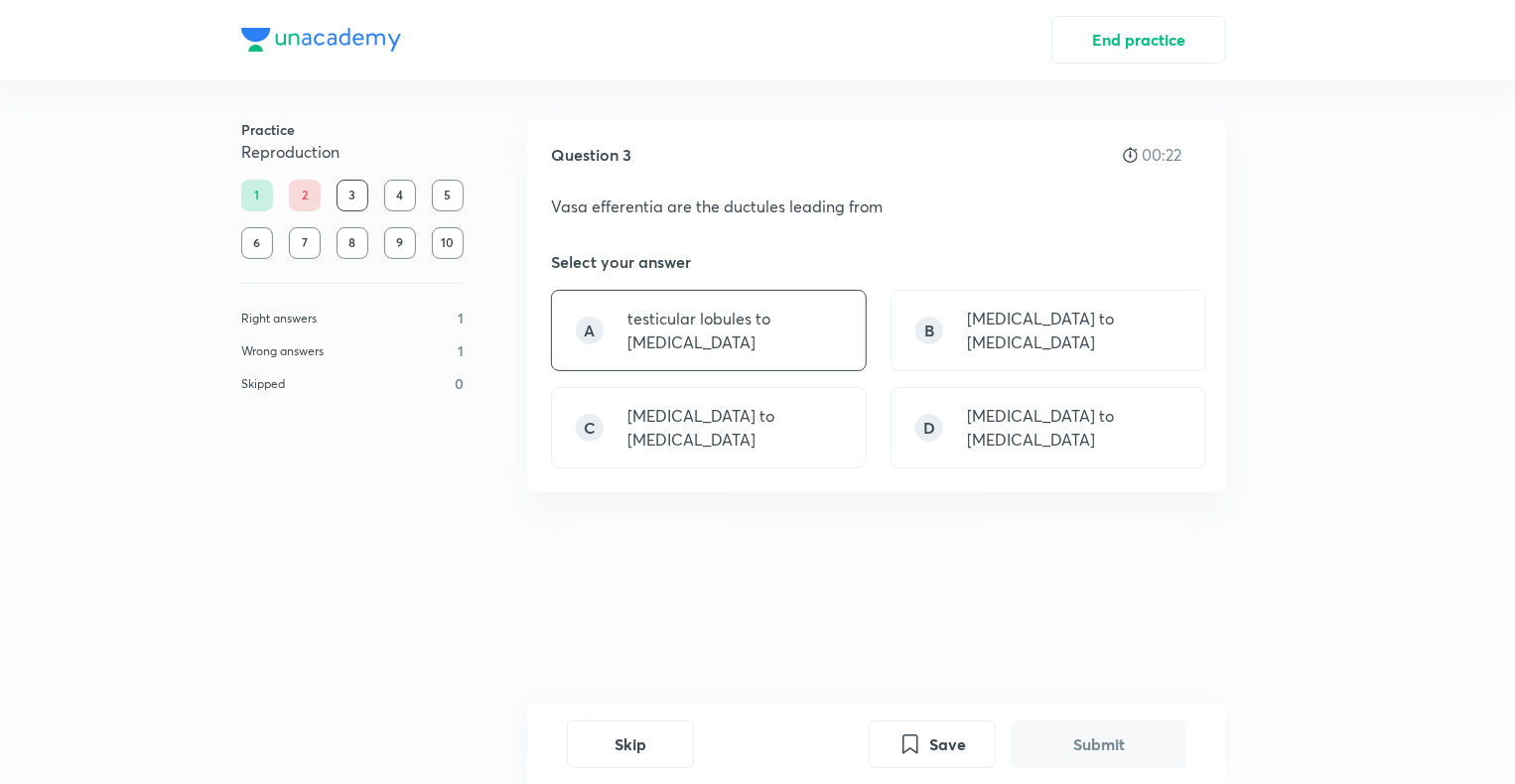 click on "testicular lobules to rete testis" at bounding box center (735, 330) 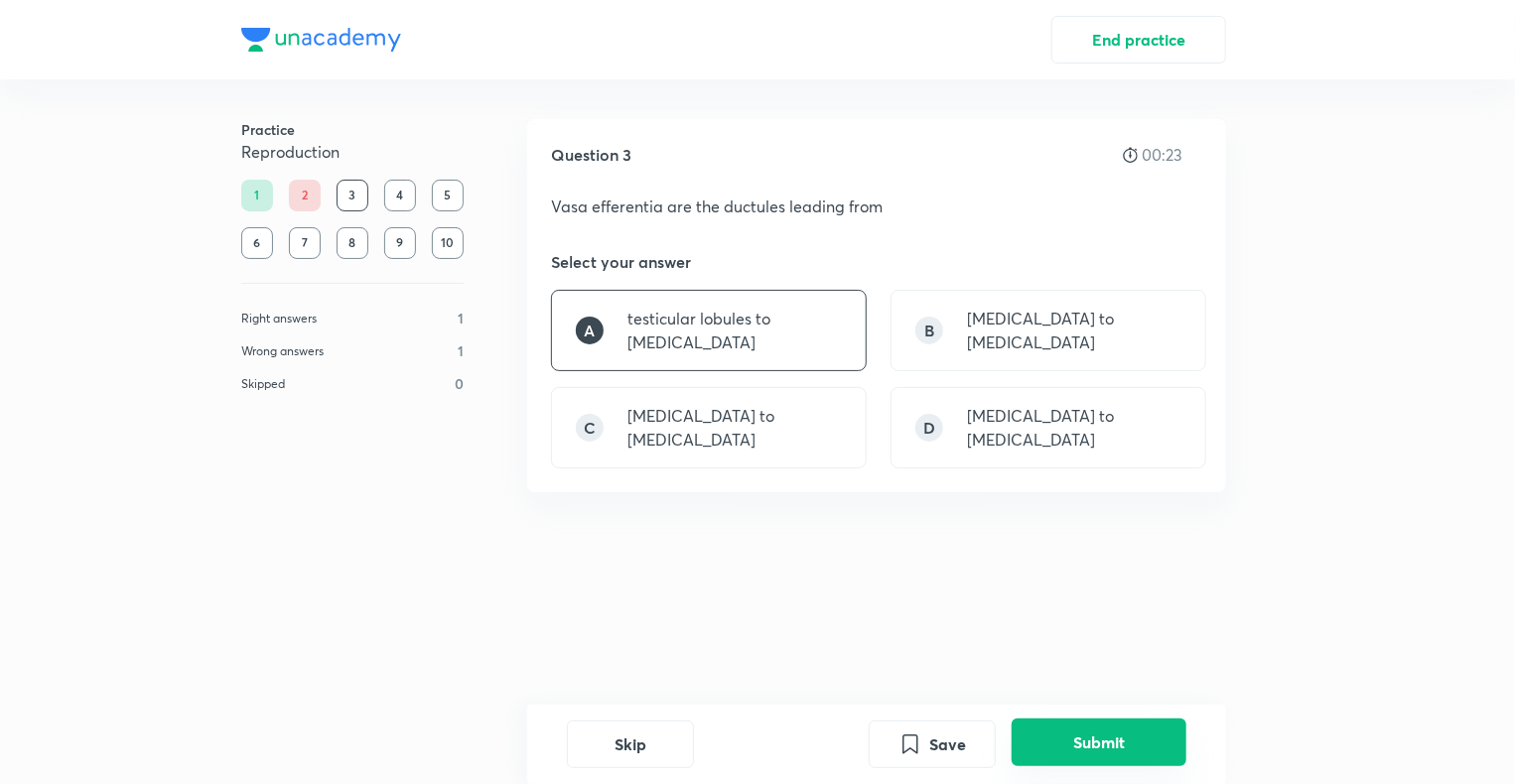 click on "Submit" at bounding box center [1099, 742] 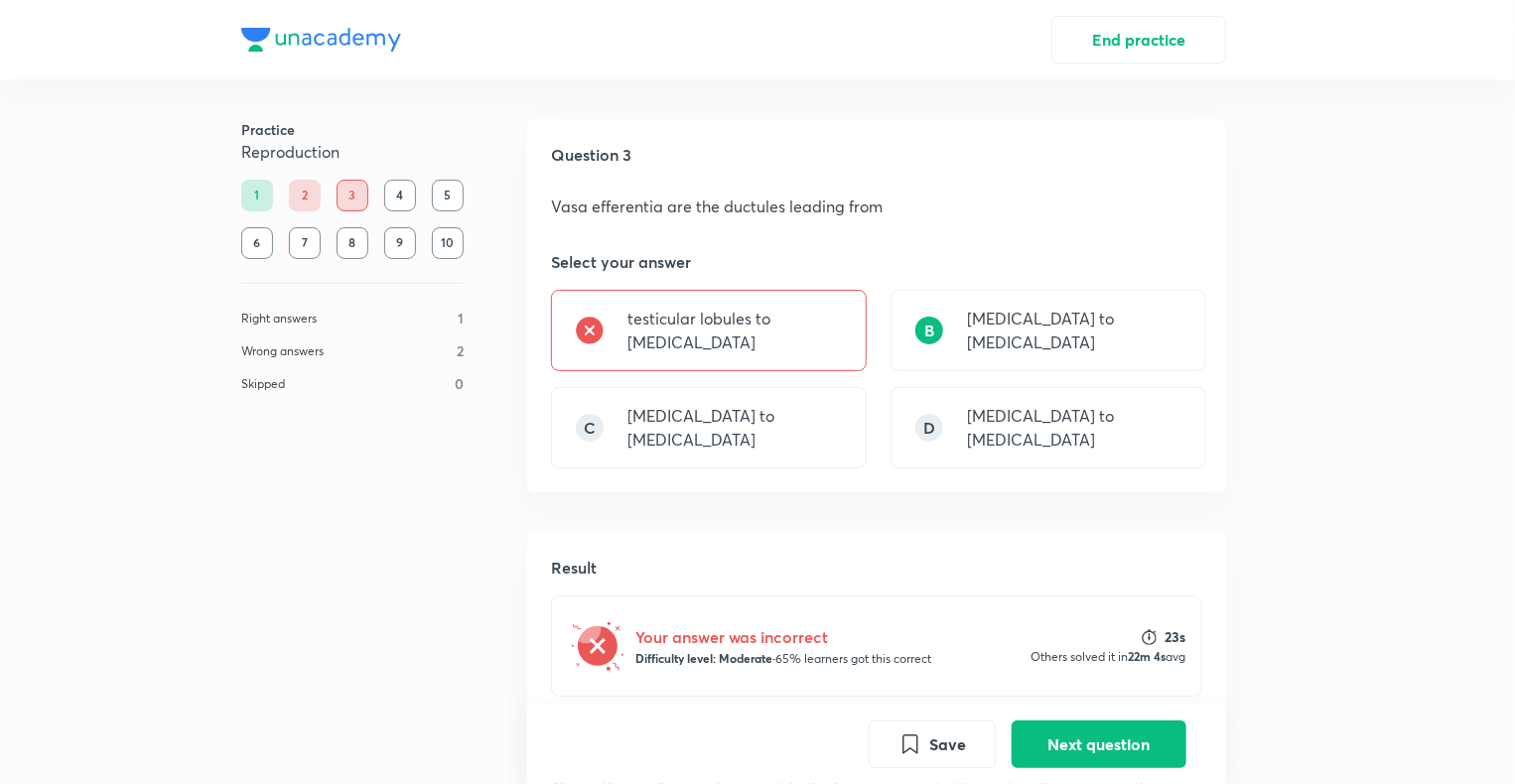 scroll, scrollTop: 409, scrollLeft: 0, axis: vertical 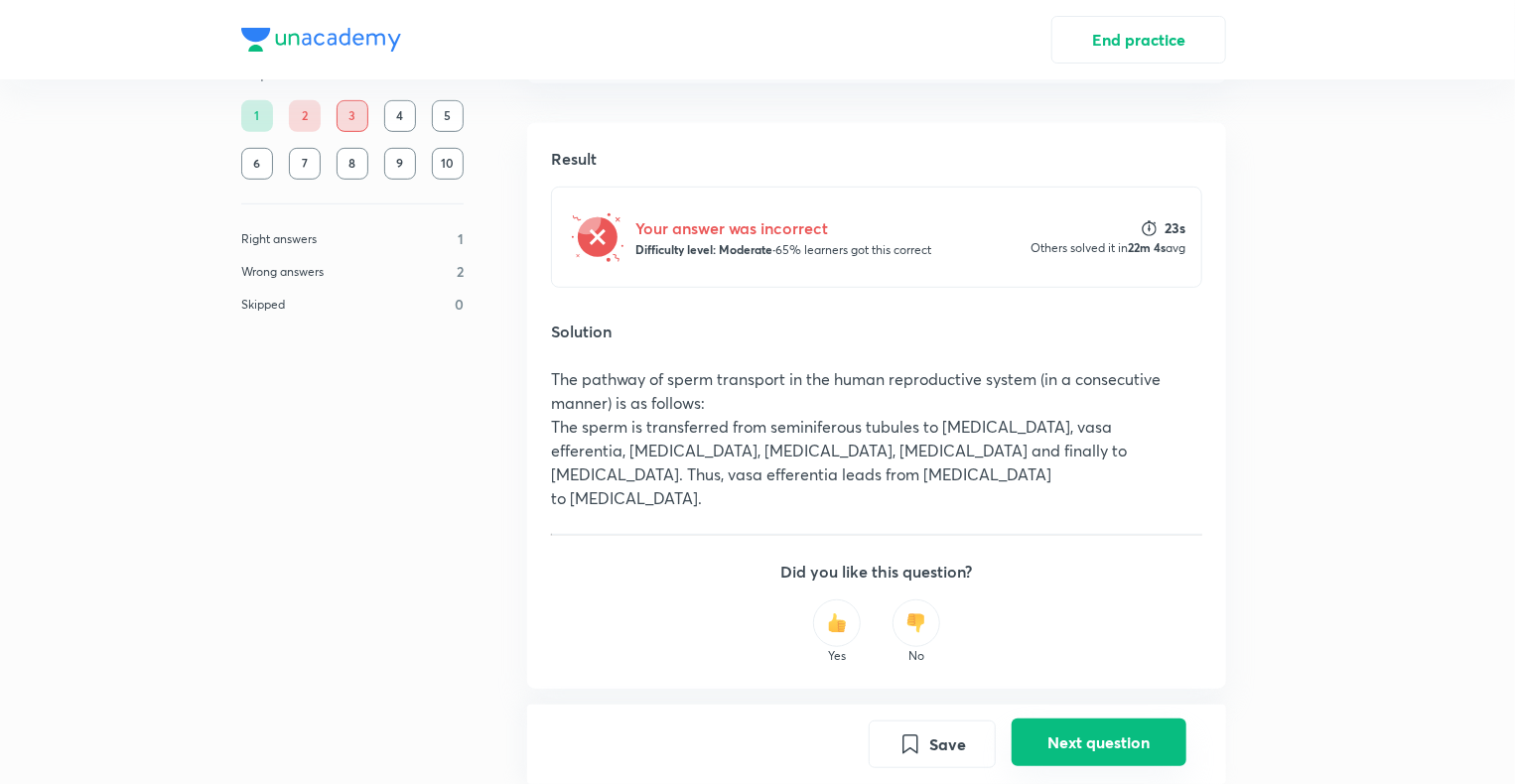 click on "Next question" at bounding box center [1099, 742] 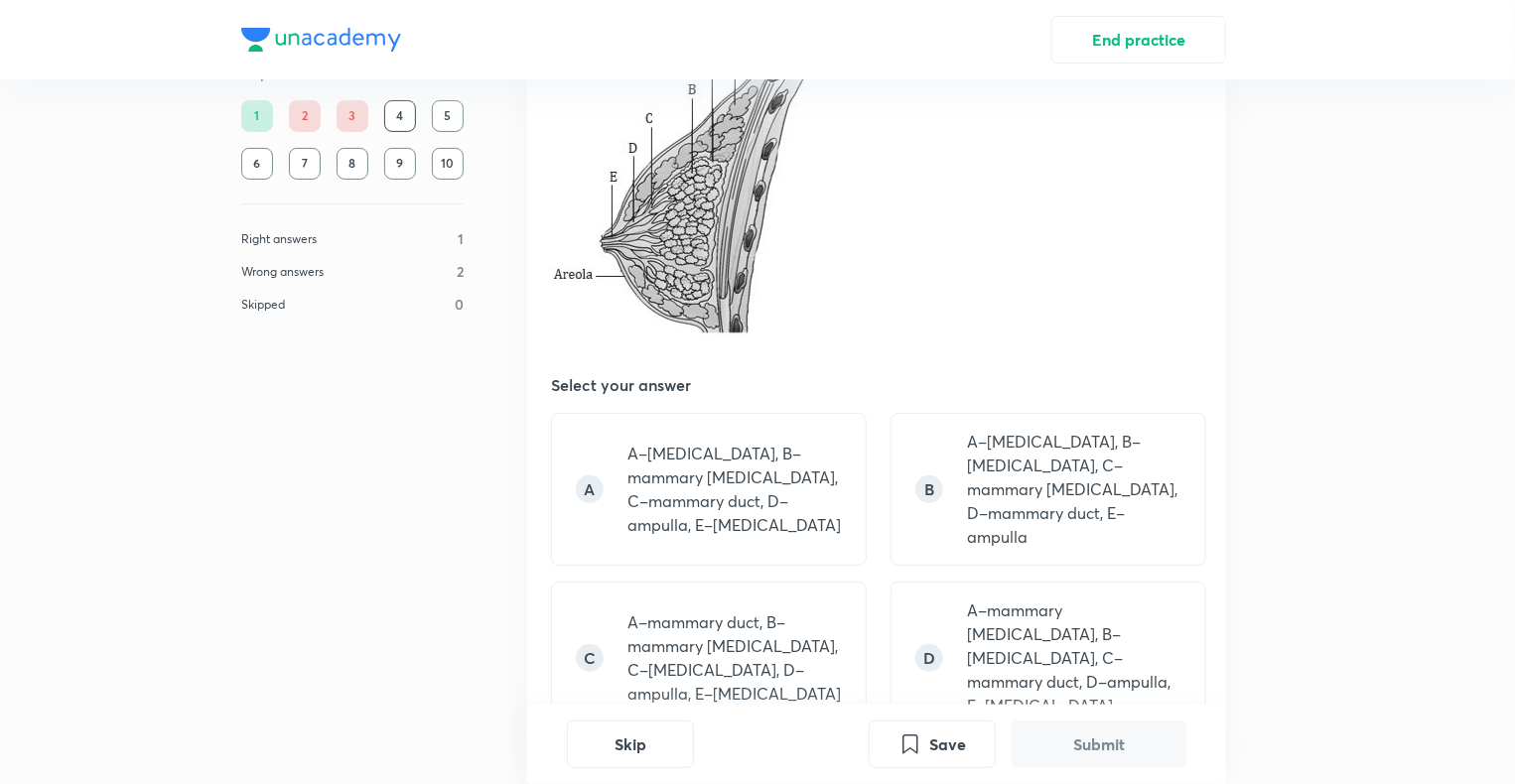 scroll, scrollTop: 102, scrollLeft: 0, axis: vertical 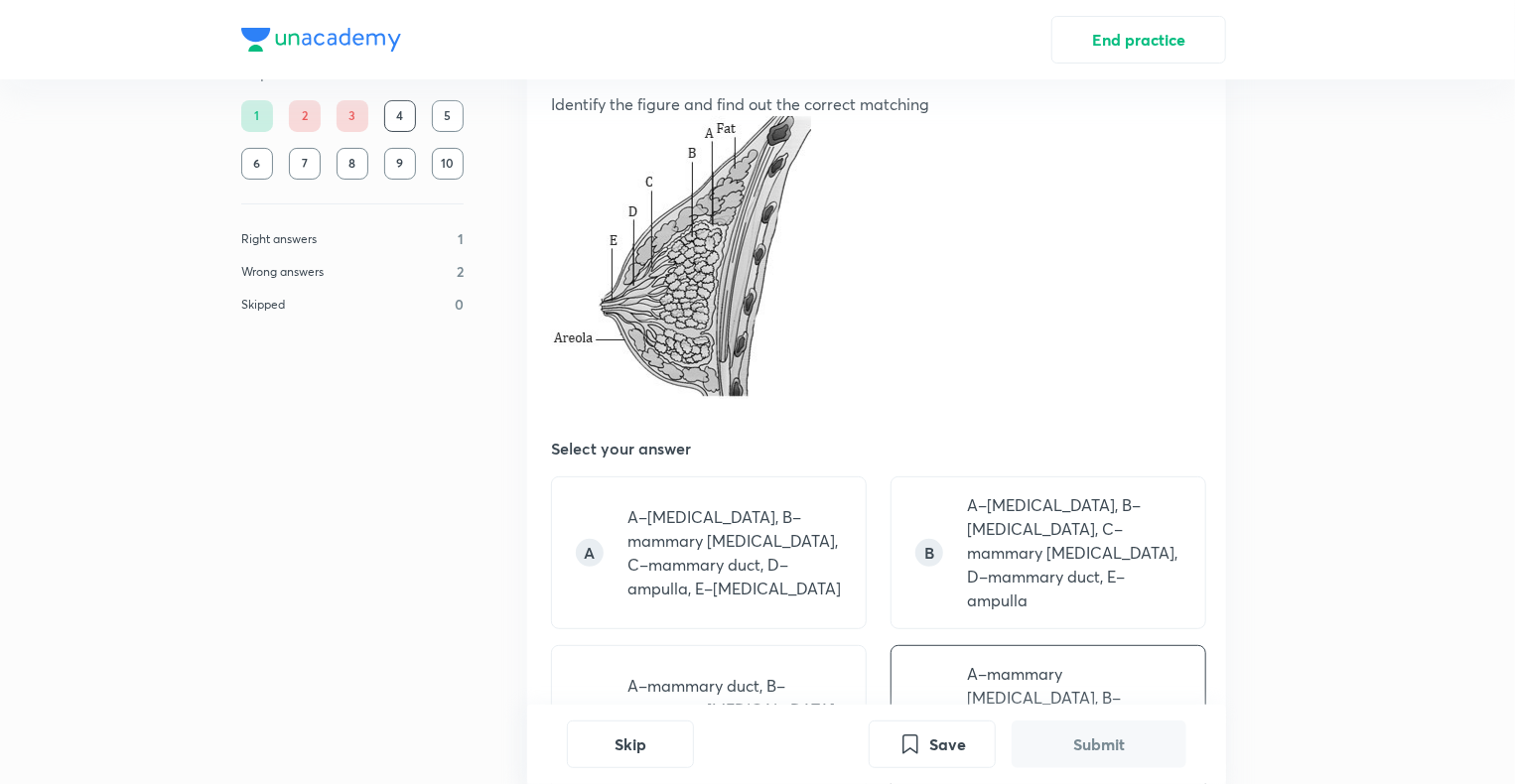 click on "A–mammary lobe, B–mammary alveolus, C–mammary duct, D–ampulla, E–lactiferous duct" at bounding box center [1074, 721] 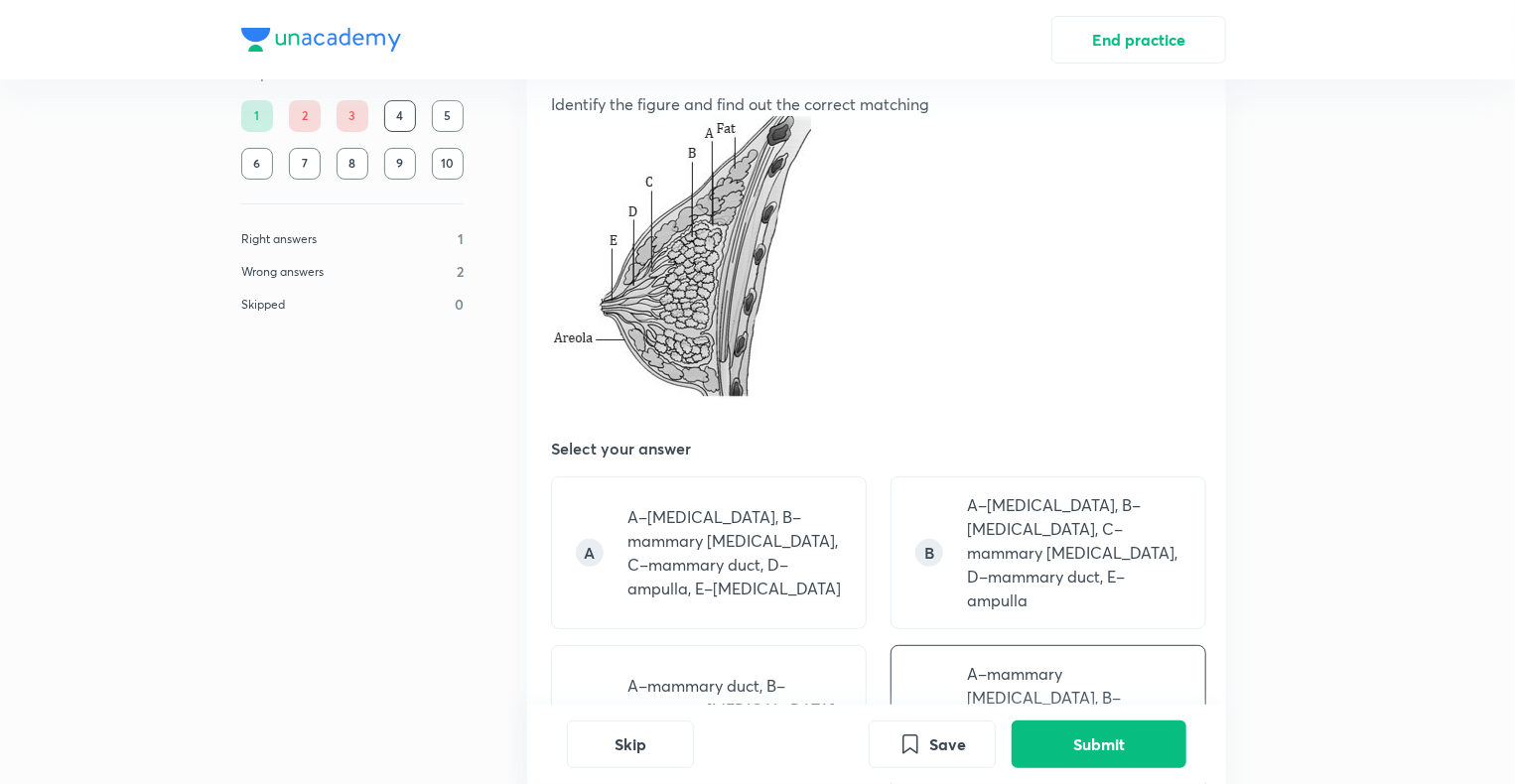 scroll, scrollTop: 329, scrollLeft: 0, axis: vertical 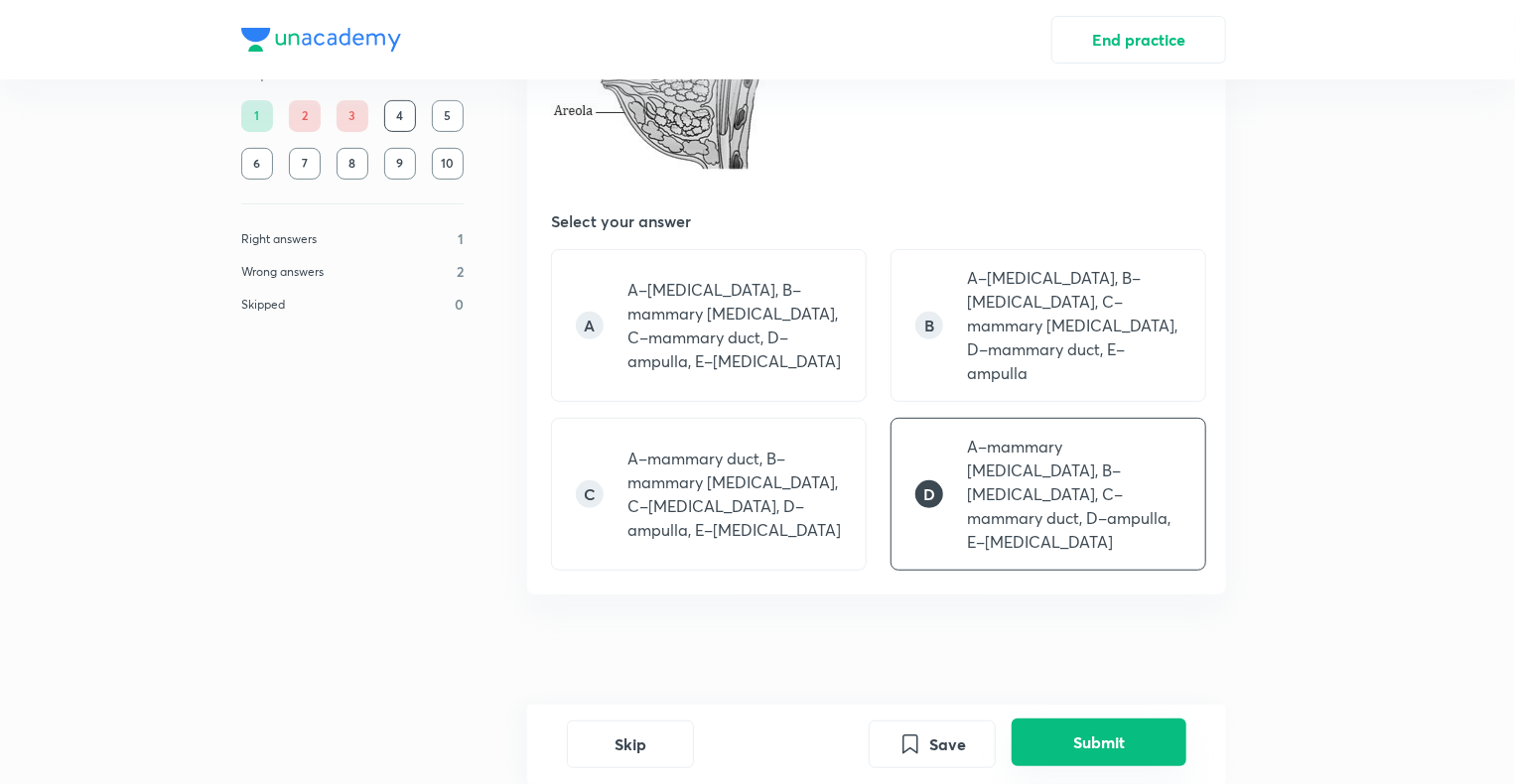 click on "Submit" at bounding box center (1099, 742) 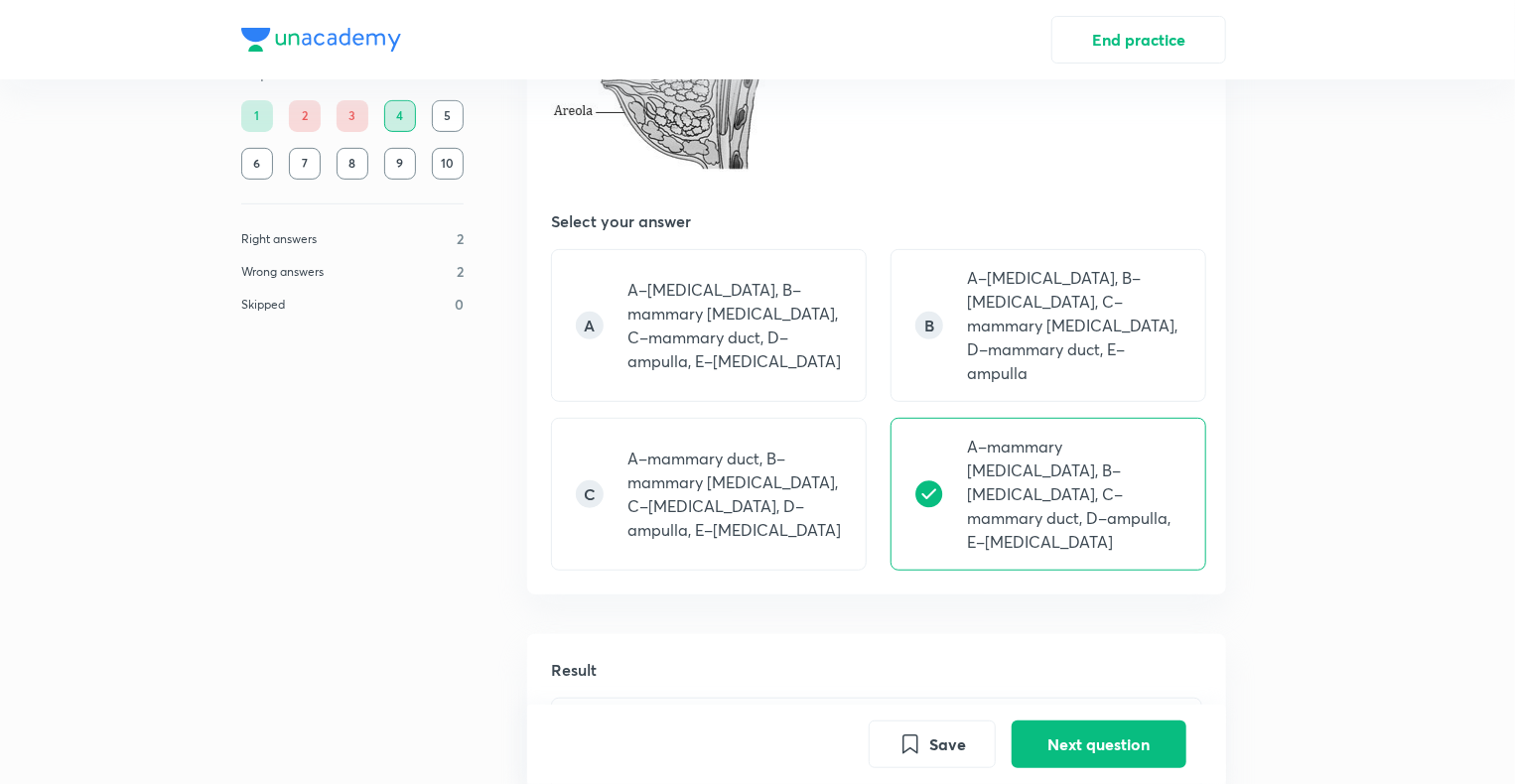scroll, scrollTop: 741, scrollLeft: 0, axis: vertical 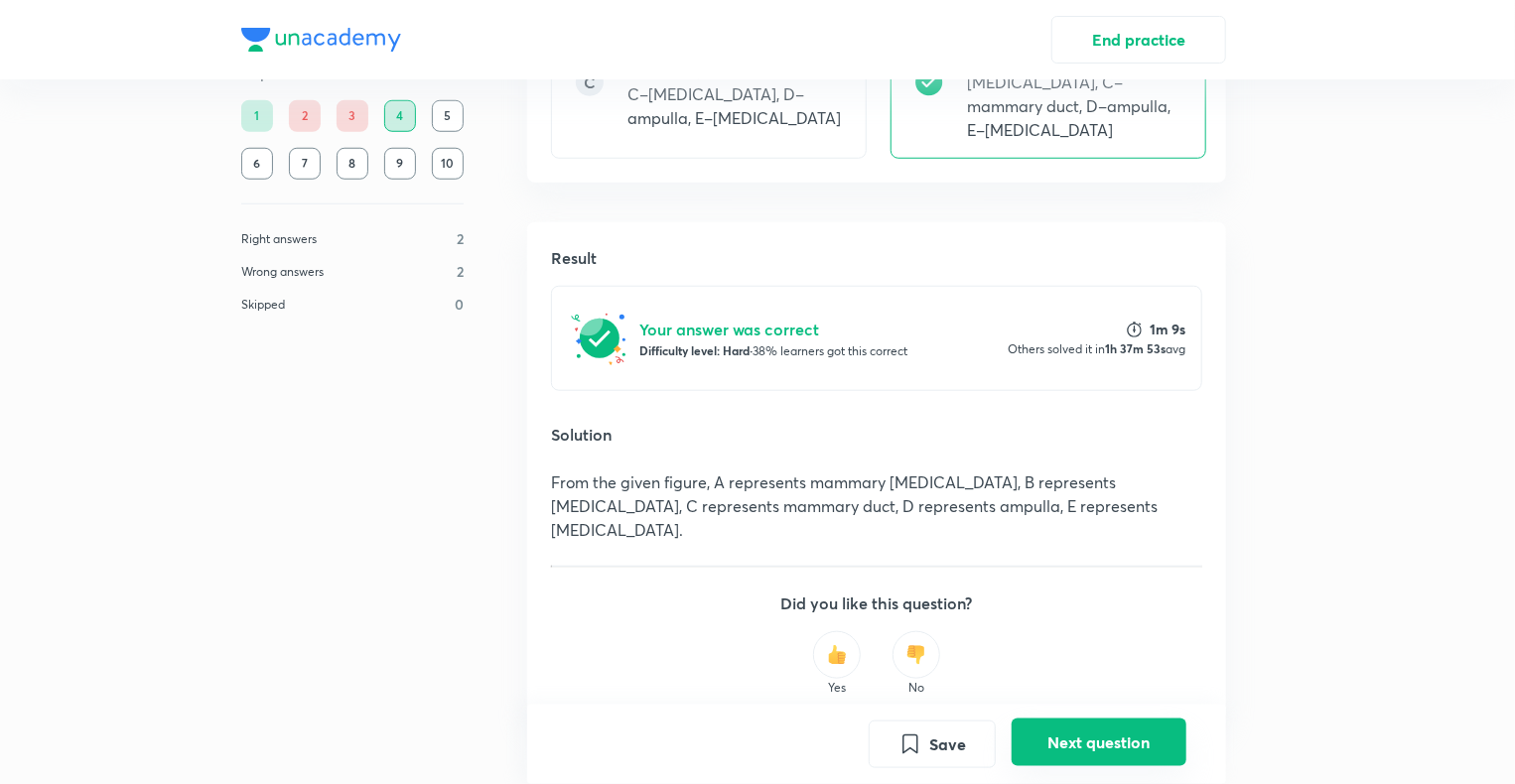 click on "Next question" at bounding box center [1099, 742] 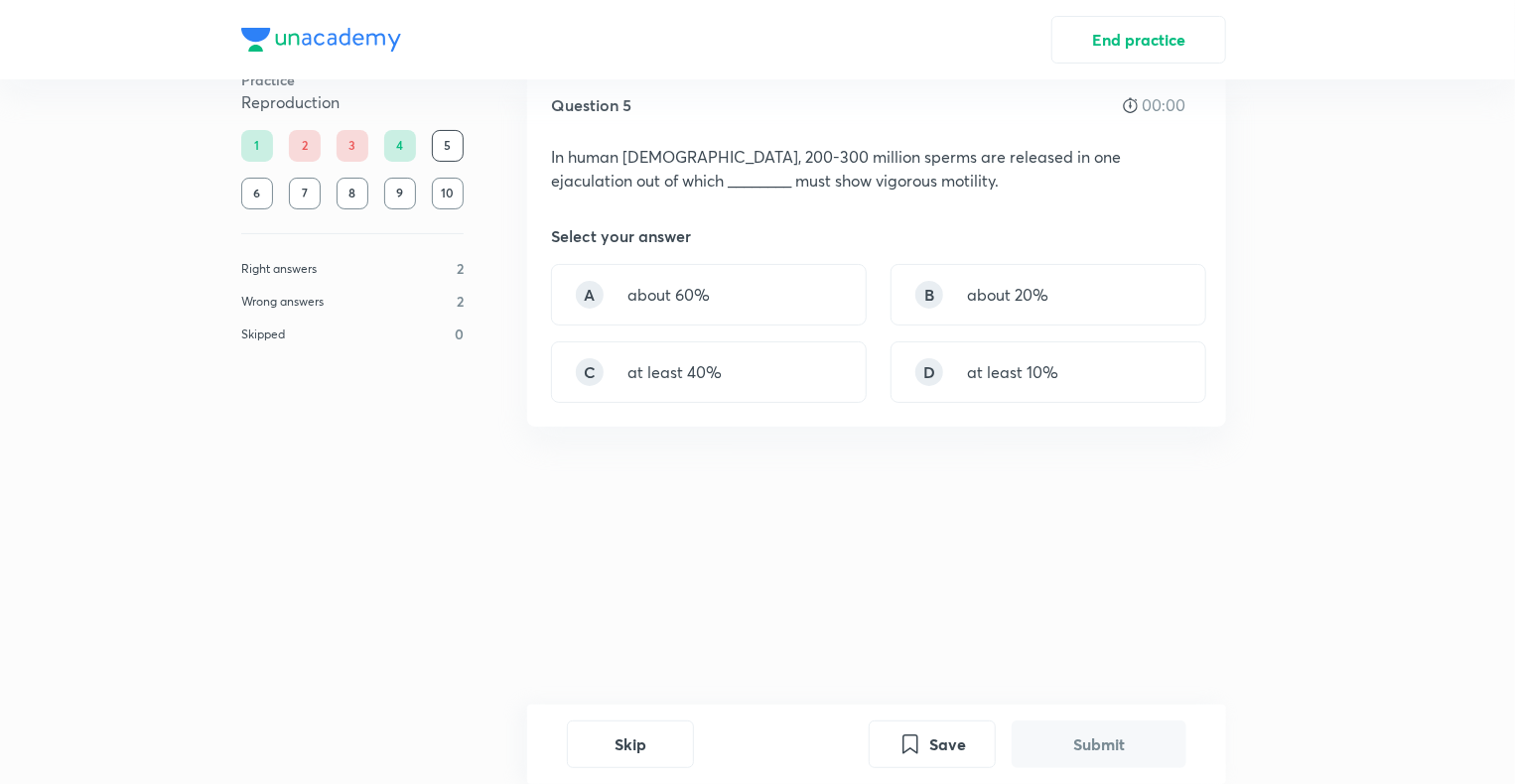 scroll, scrollTop: 0, scrollLeft: 0, axis: both 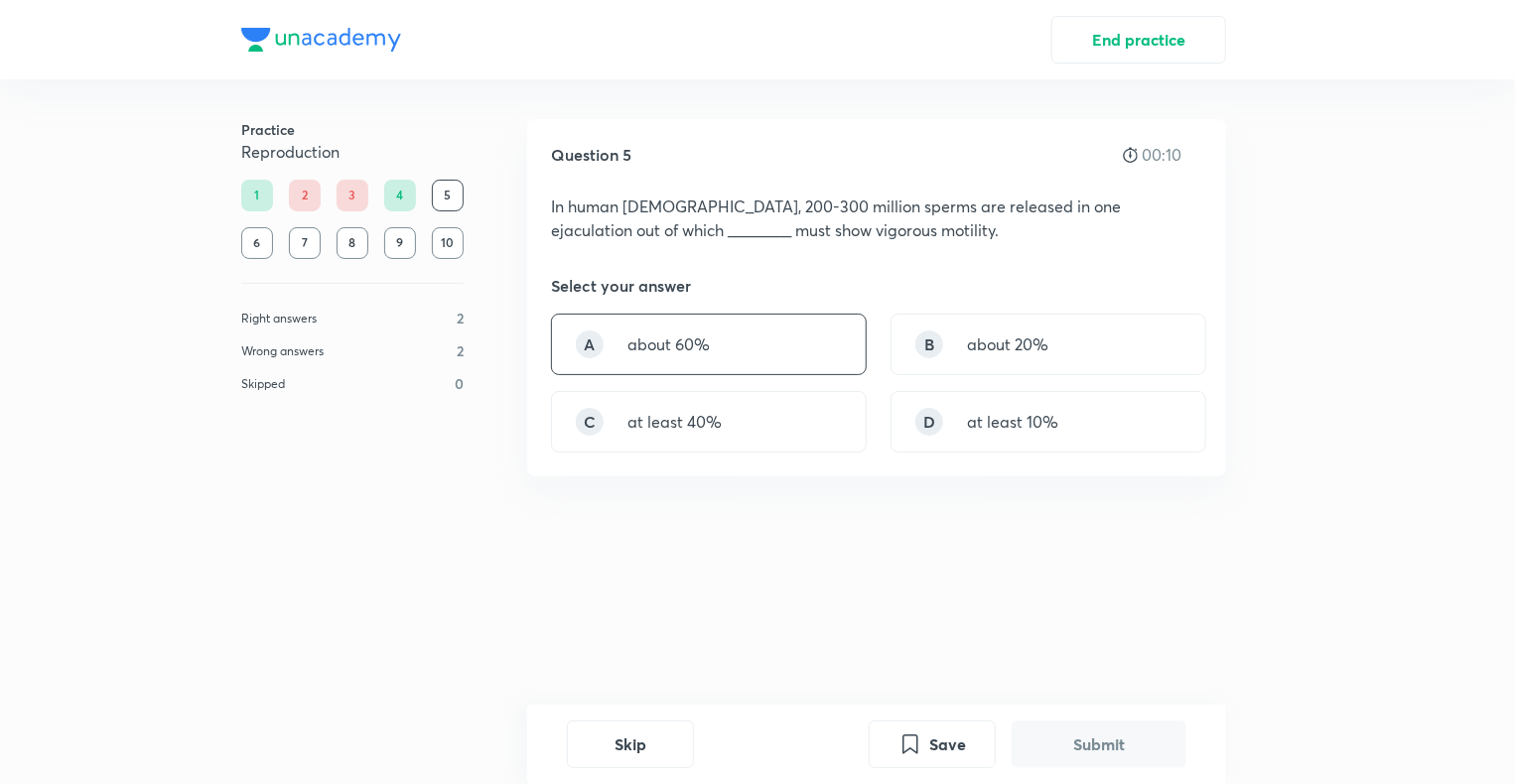 click on "A about 60%" at bounding box center (709, 344) 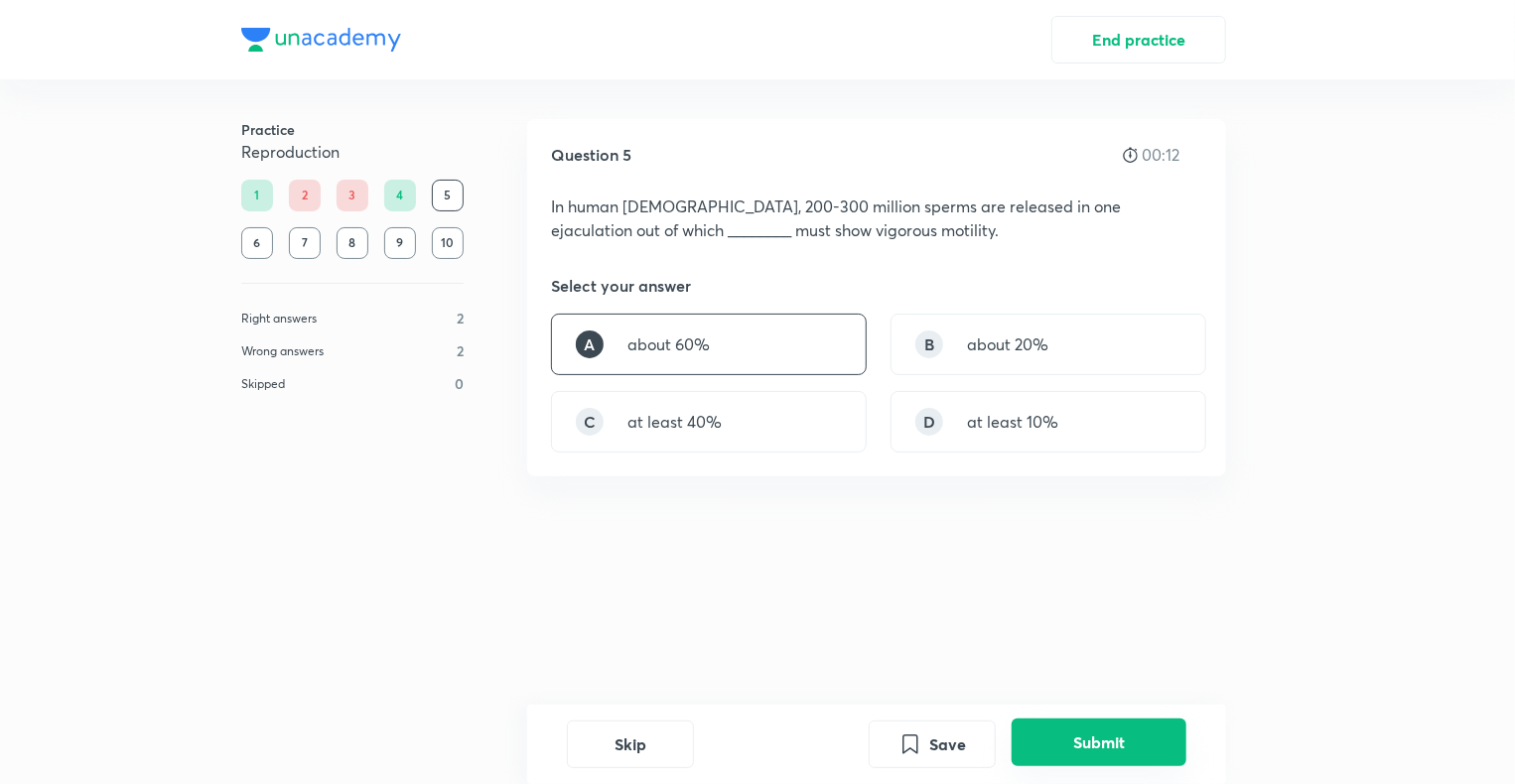 click on "Submit" at bounding box center [1099, 742] 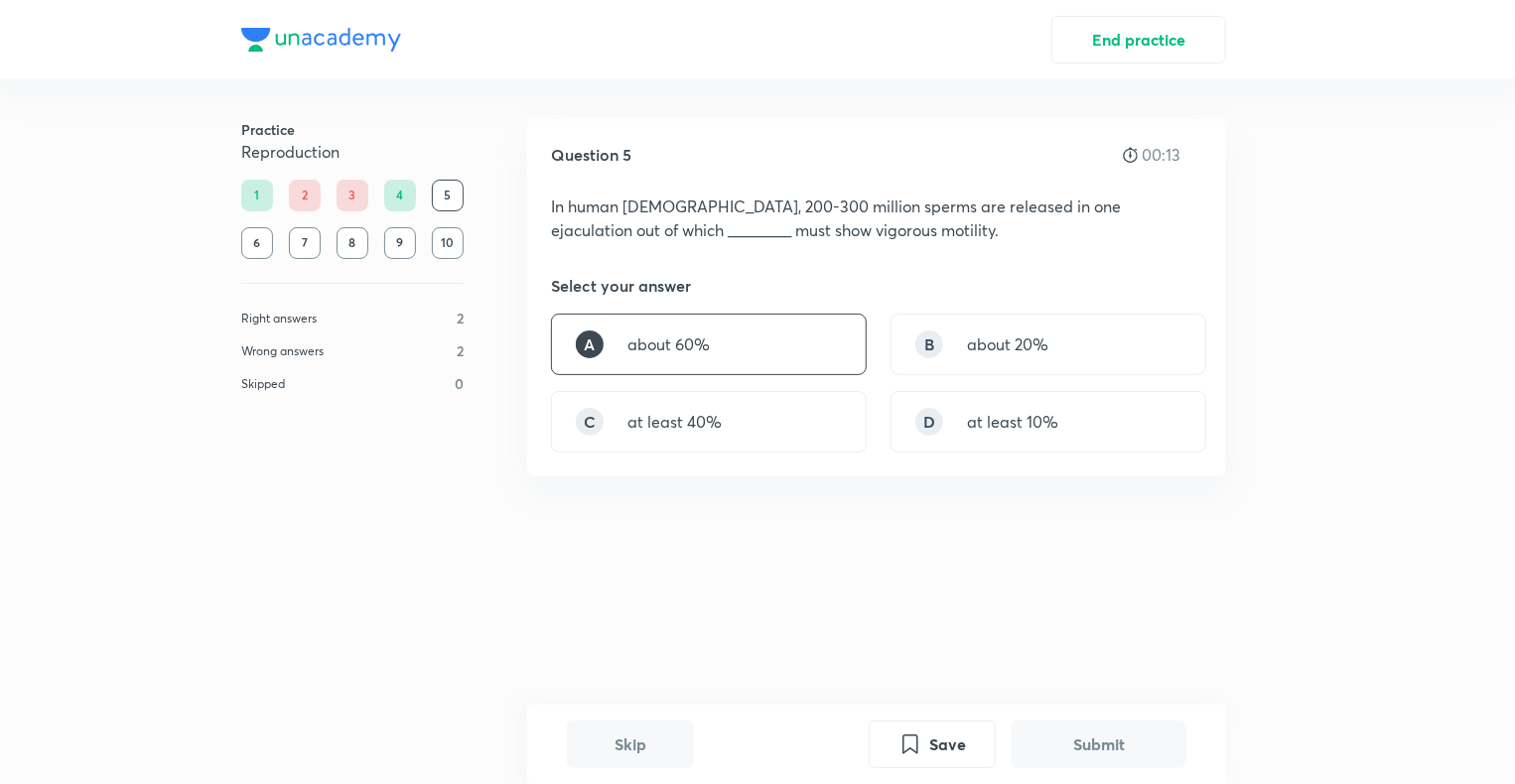 scroll, scrollTop: 341, scrollLeft: 0, axis: vertical 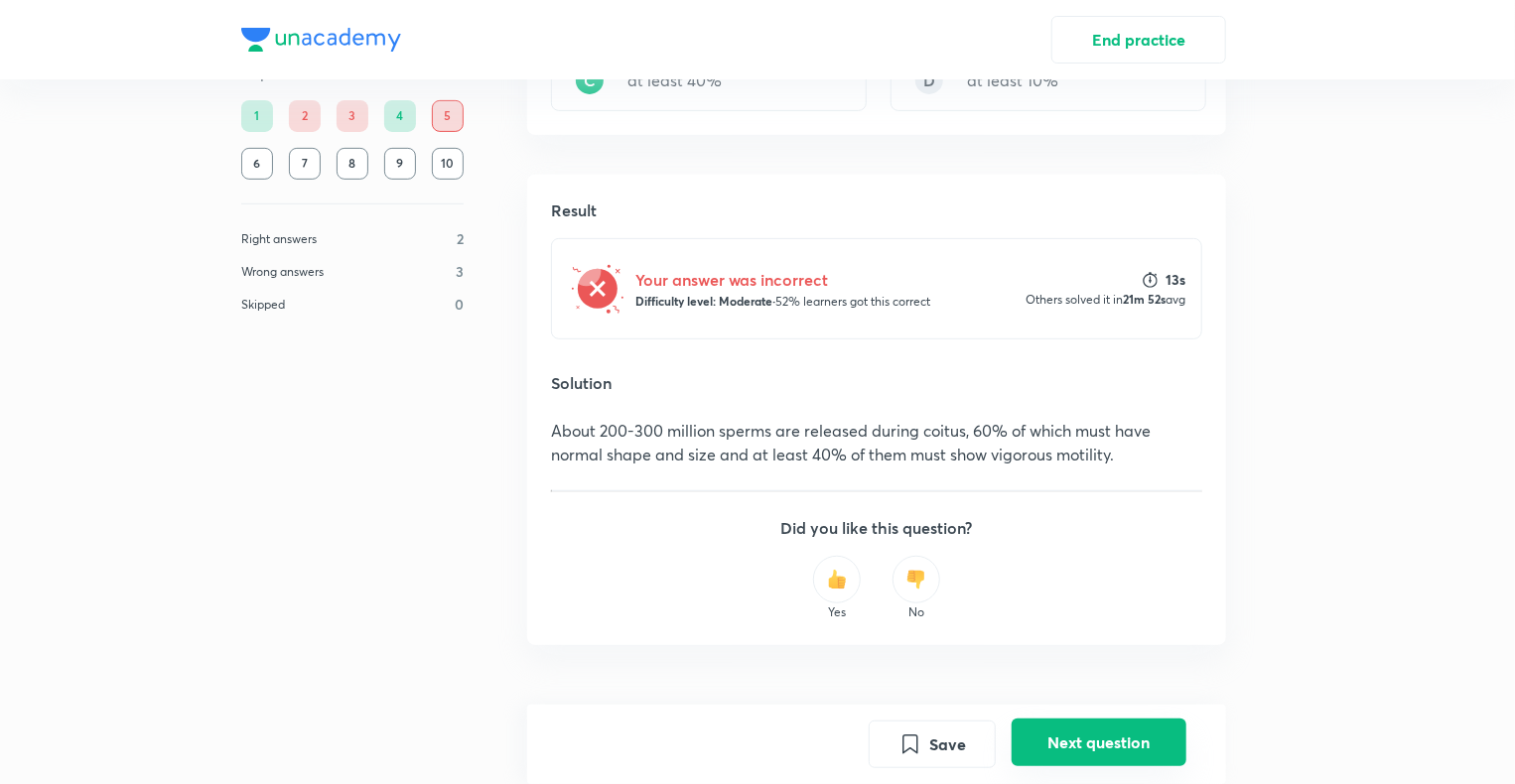 click on "Next question" at bounding box center [1099, 742] 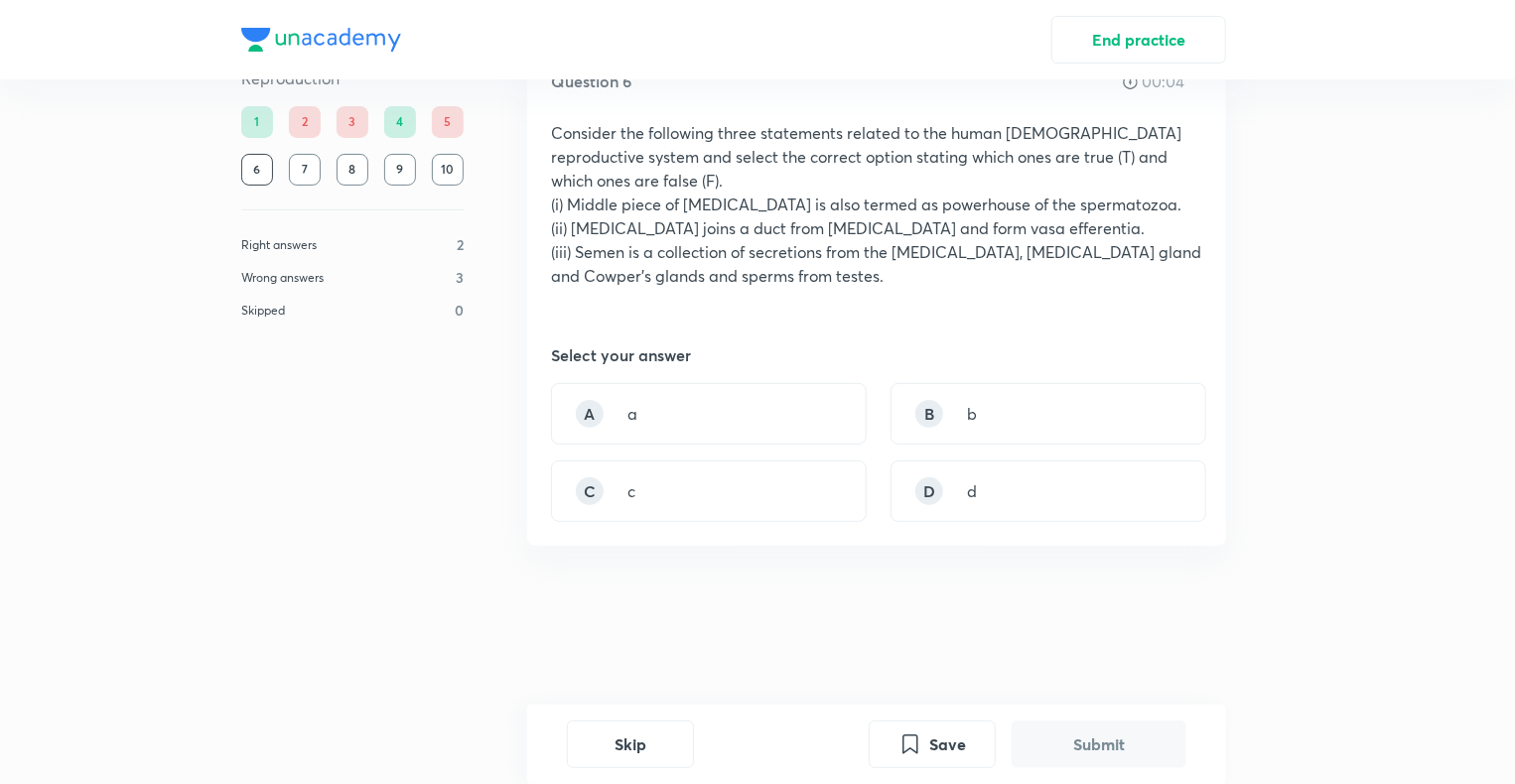 scroll, scrollTop: 0, scrollLeft: 0, axis: both 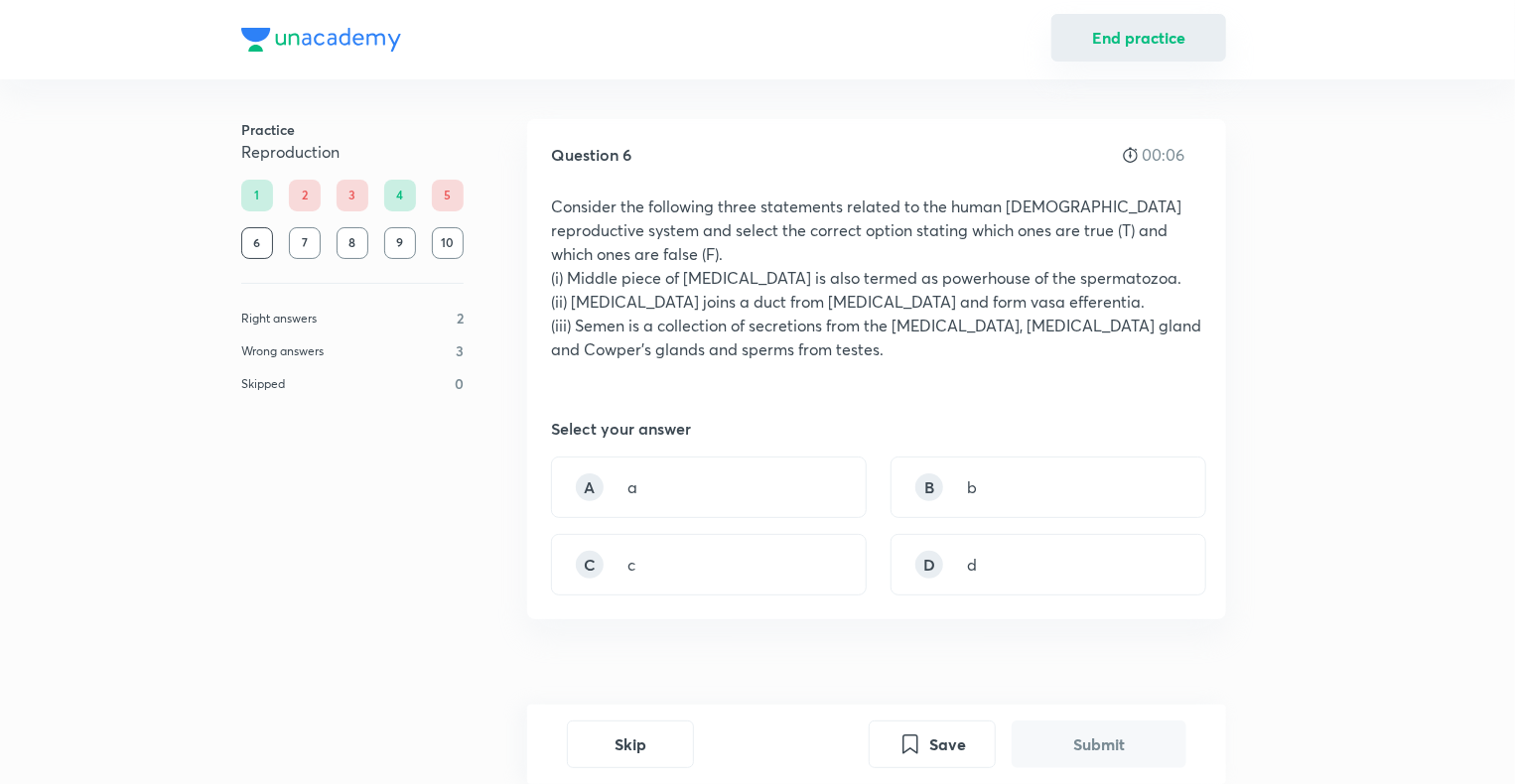 click on "End practice" at bounding box center [1139, 38] 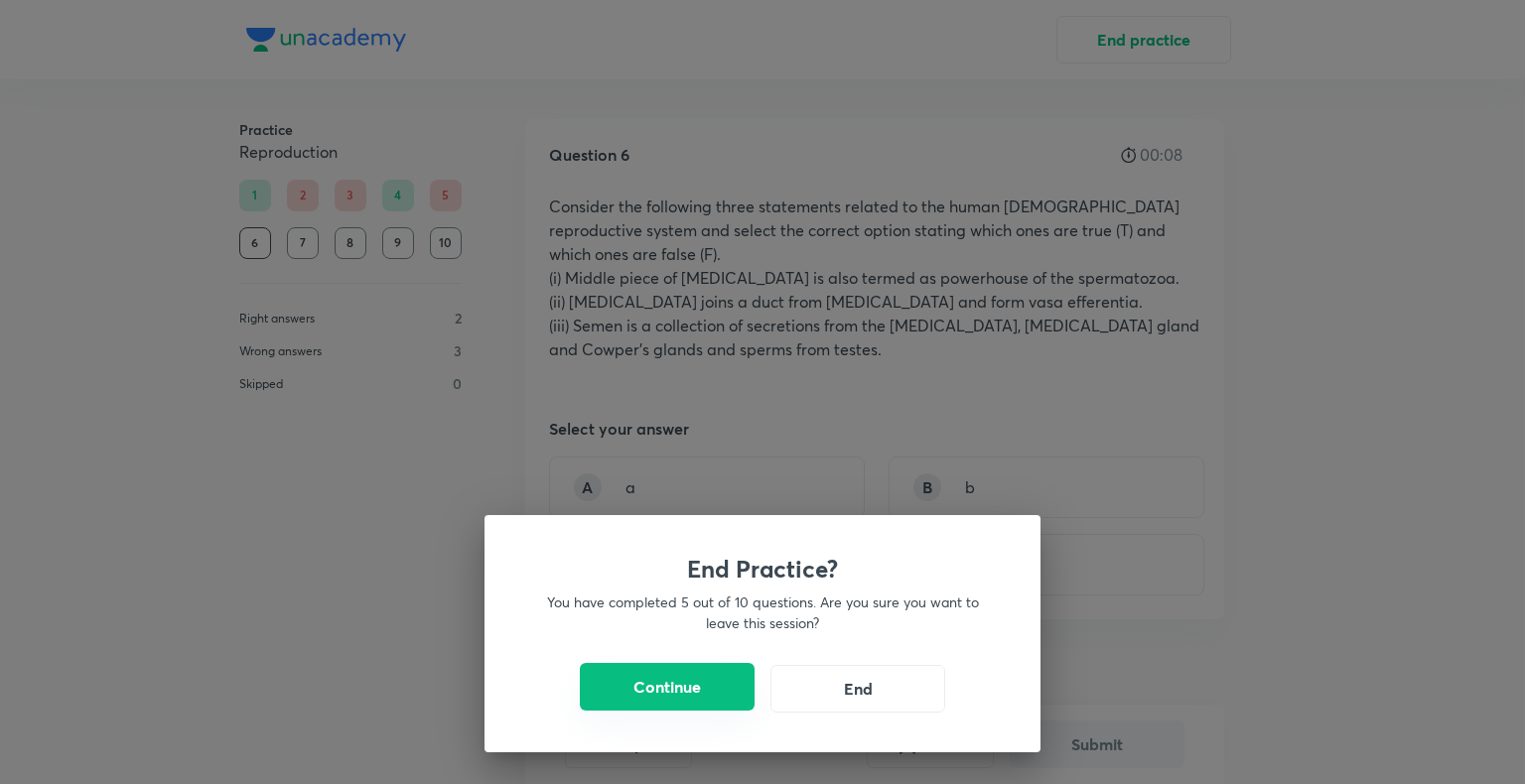 click on "Continue" at bounding box center (667, 687) 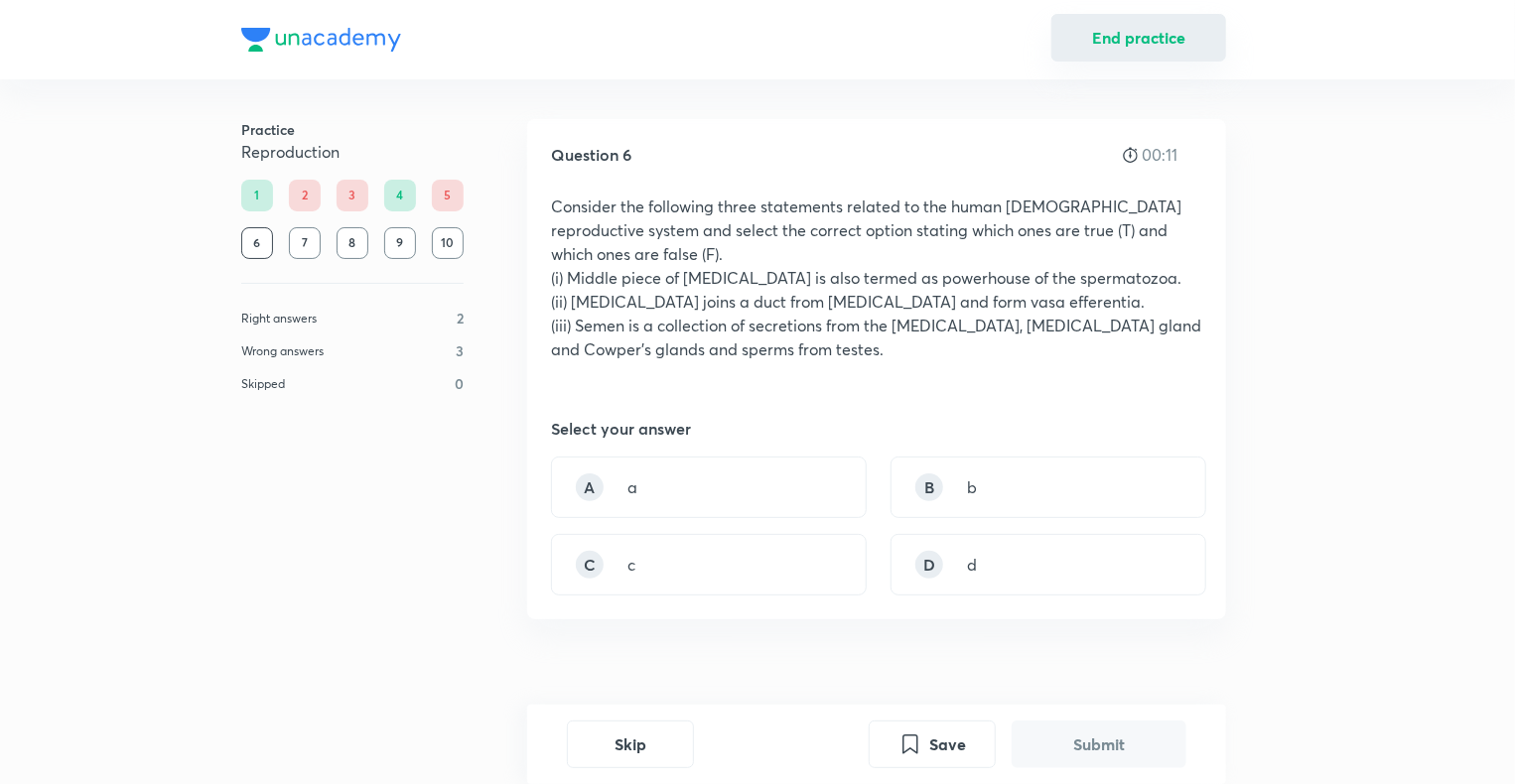 click on "End practice" at bounding box center (1139, 38) 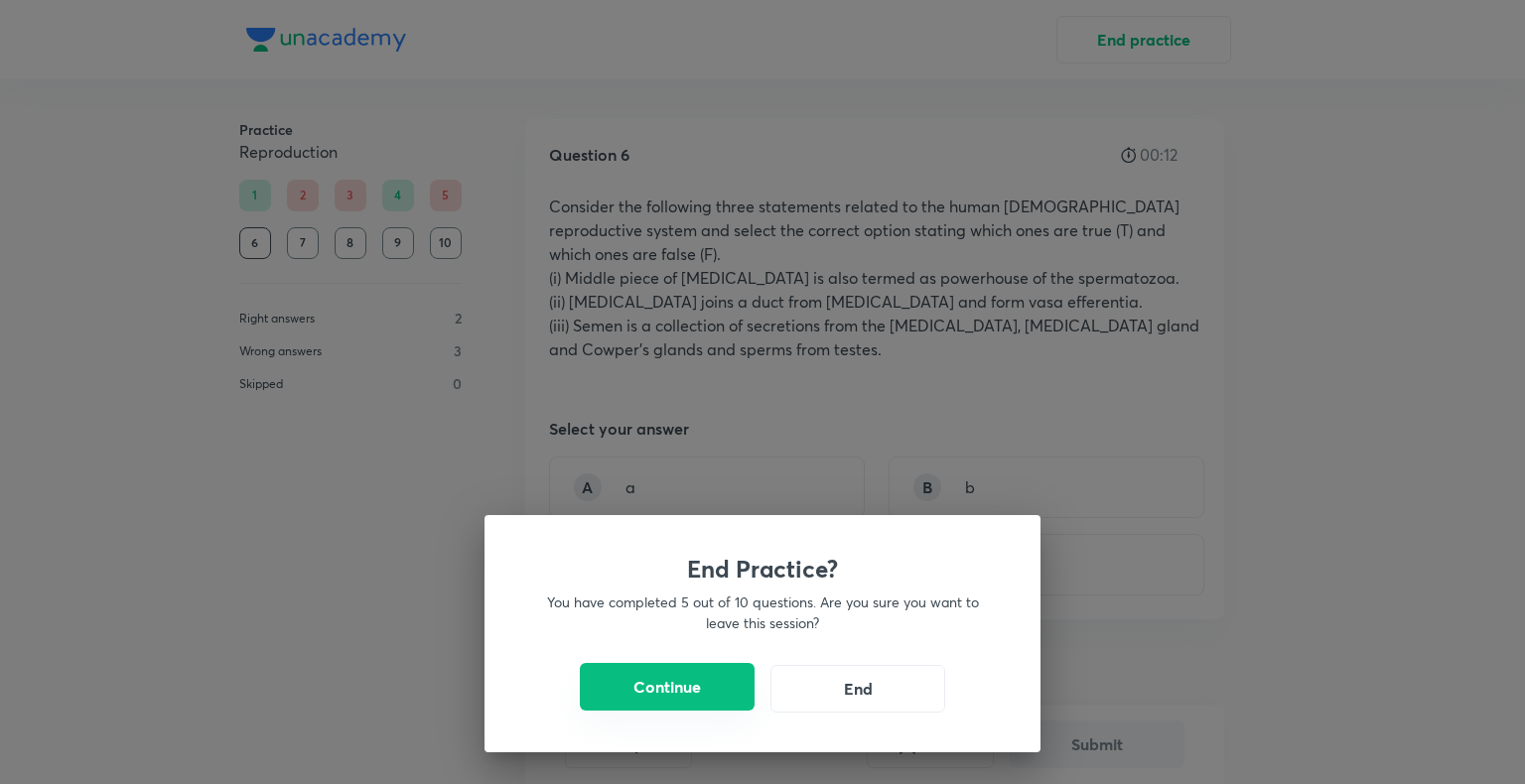 click on "Continue" at bounding box center (667, 687) 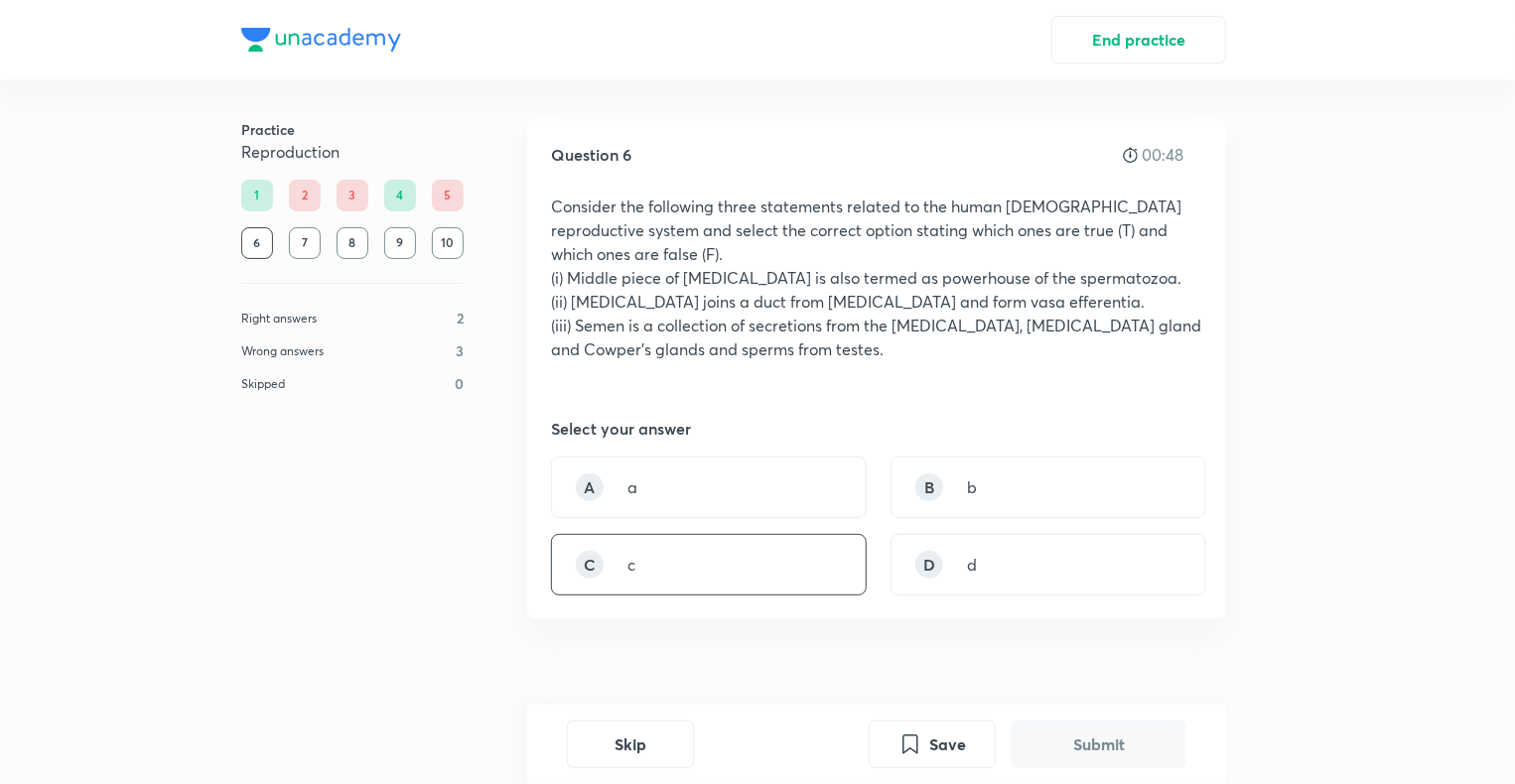 click on "C c" at bounding box center (709, 565) 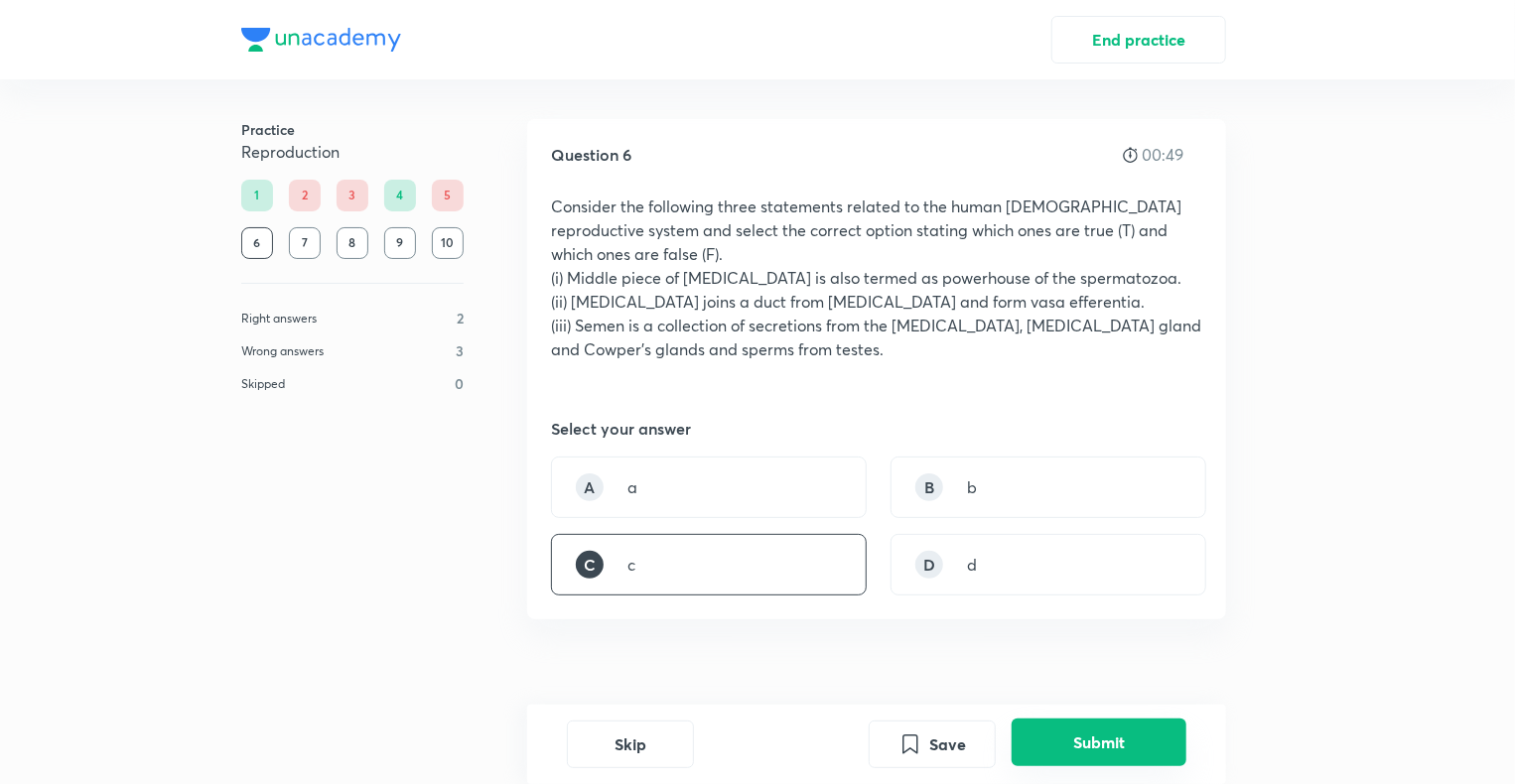 click on "Submit" at bounding box center [1099, 742] 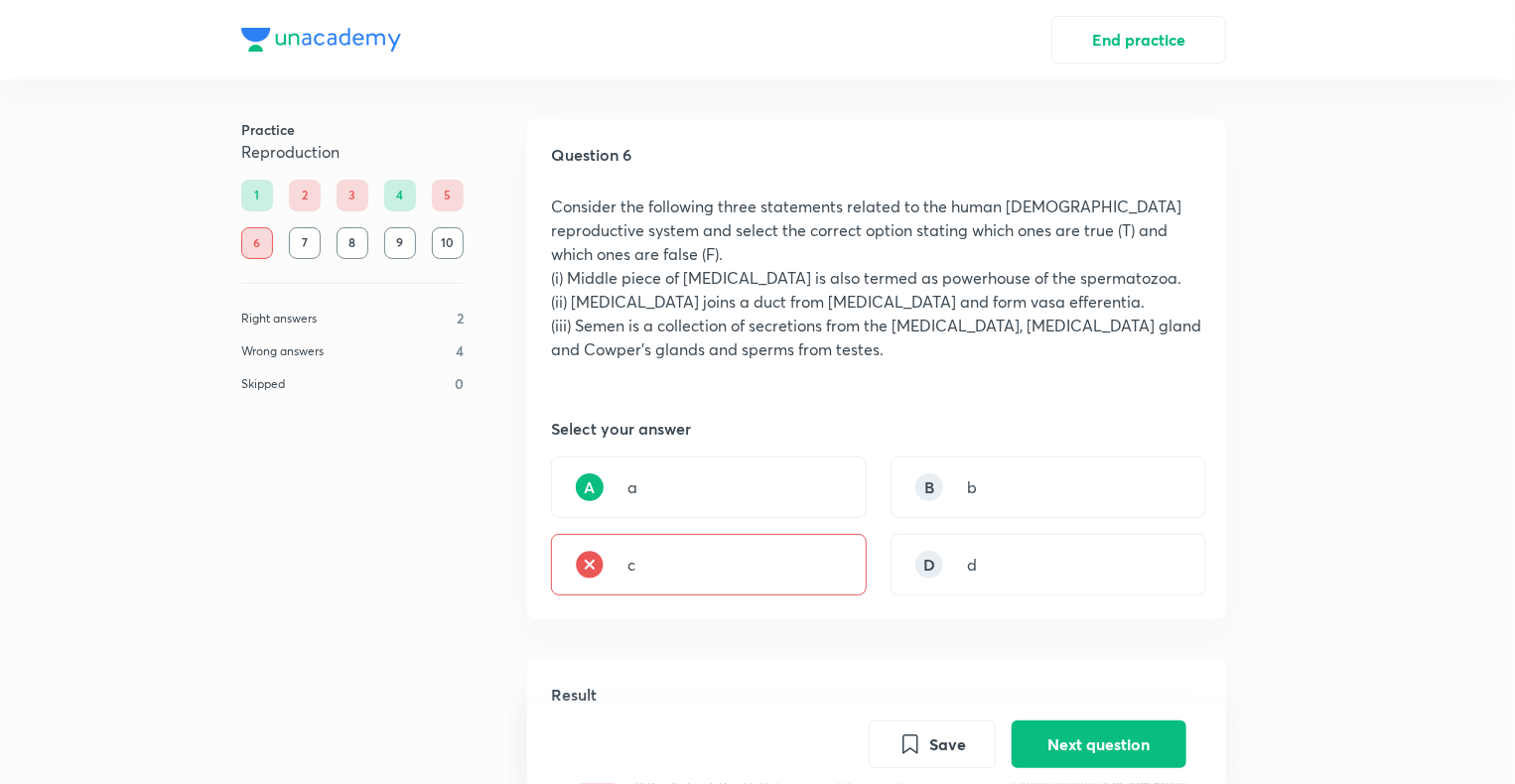 scroll, scrollTop: 667, scrollLeft: 0, axis: vertical 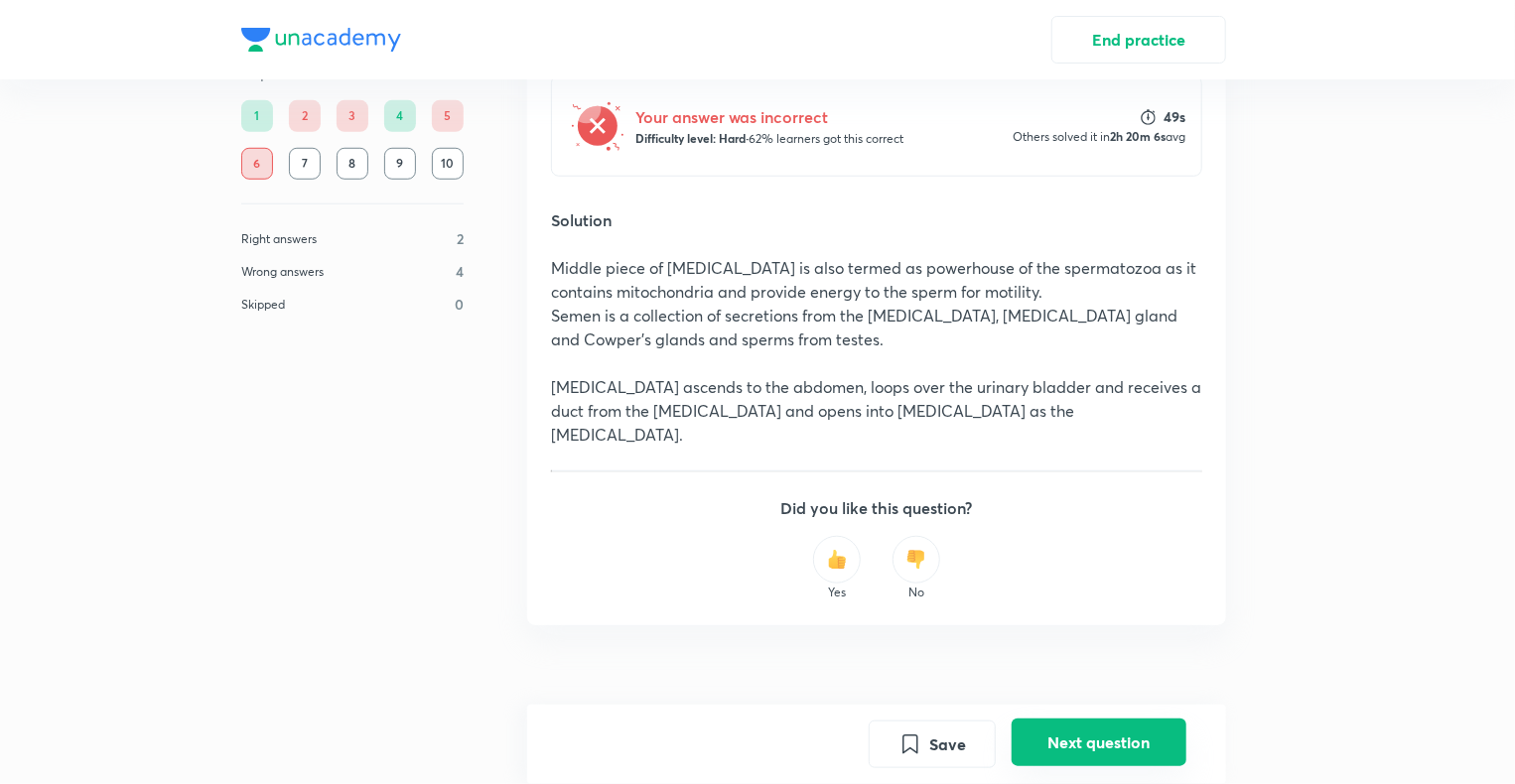 click on "Next question" at bounding box center [1099, 742] 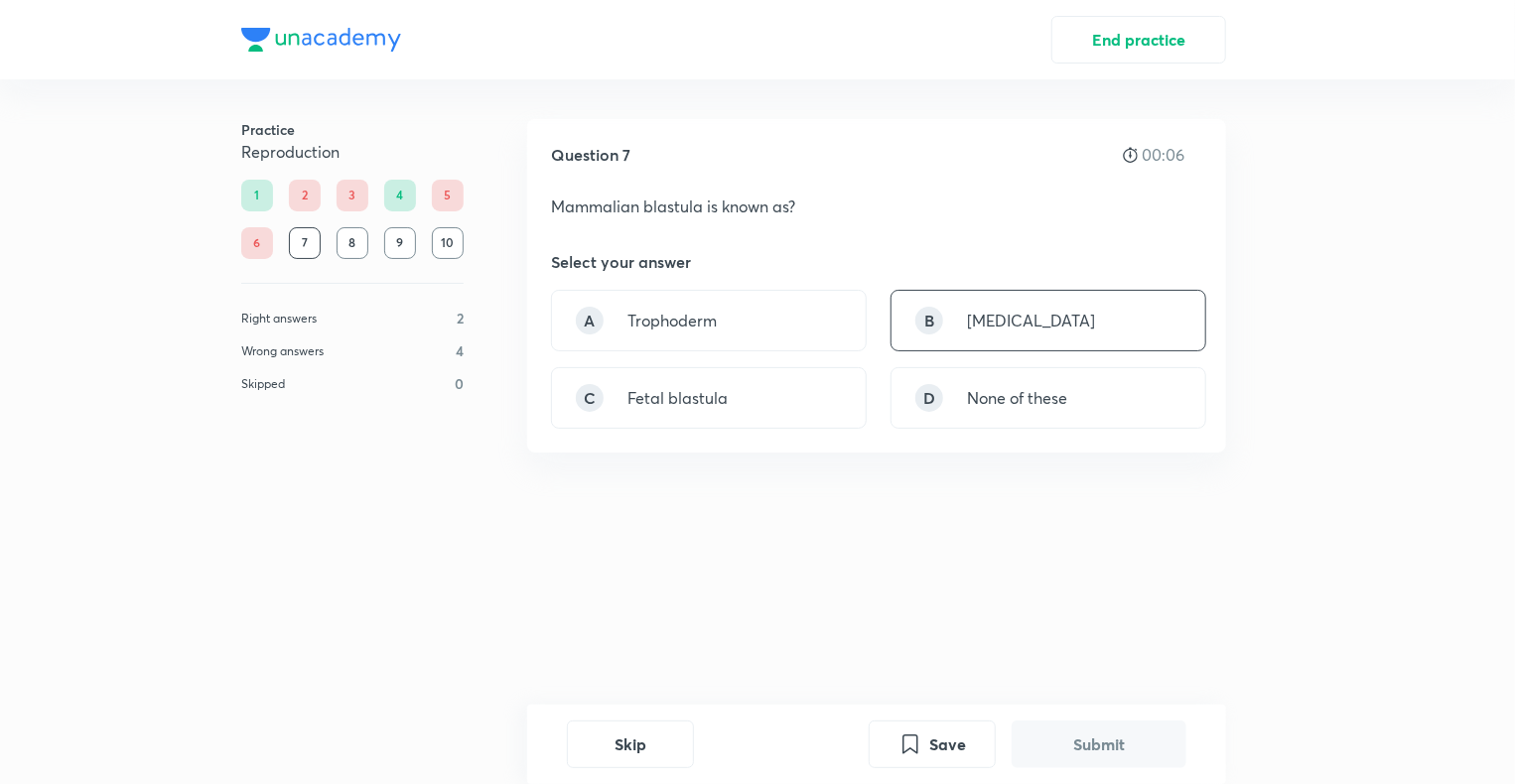 click on "B Blastocyst" at bounding box center [1048, 321] 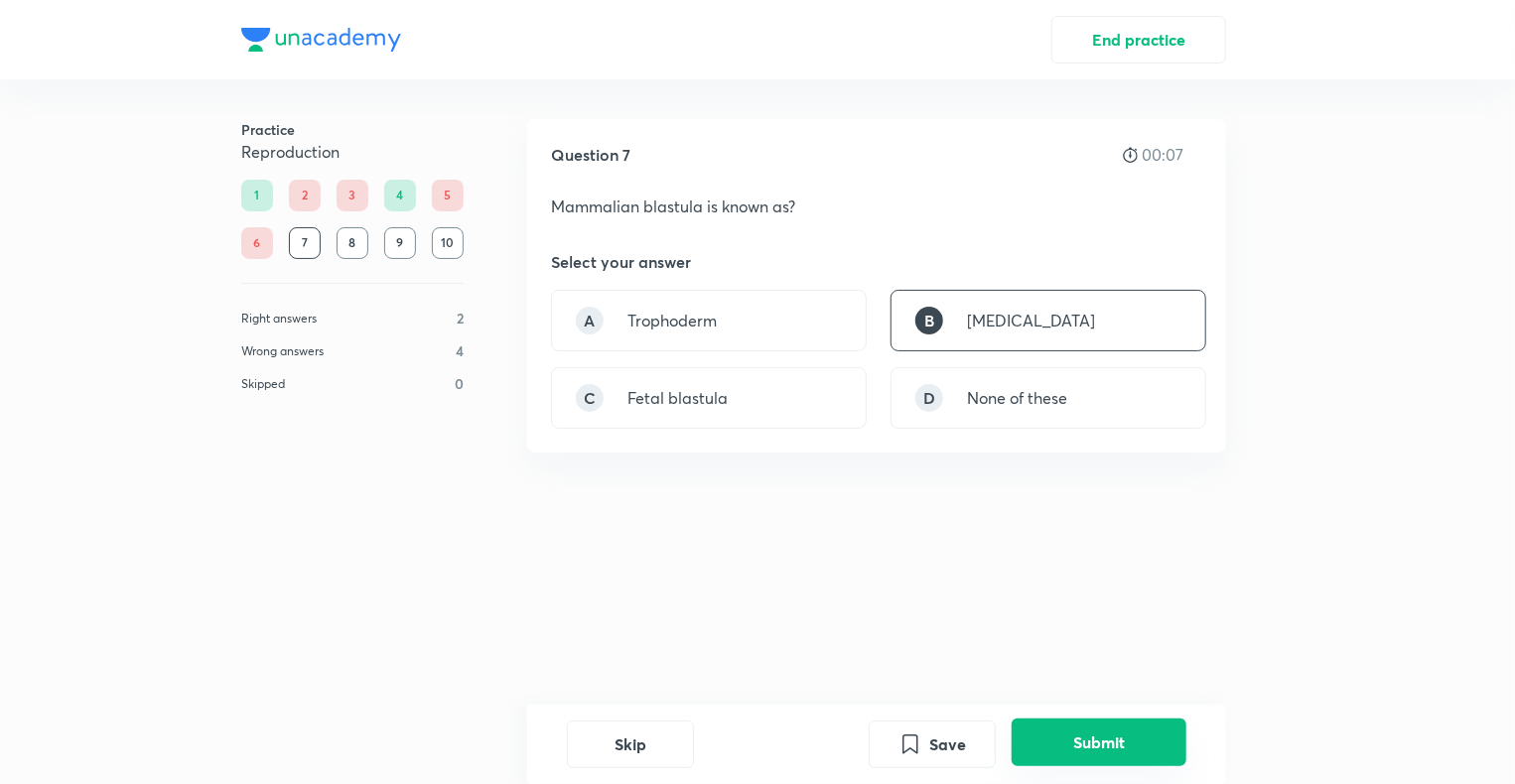 click on "Submit" at bounding box center [1099, 742] 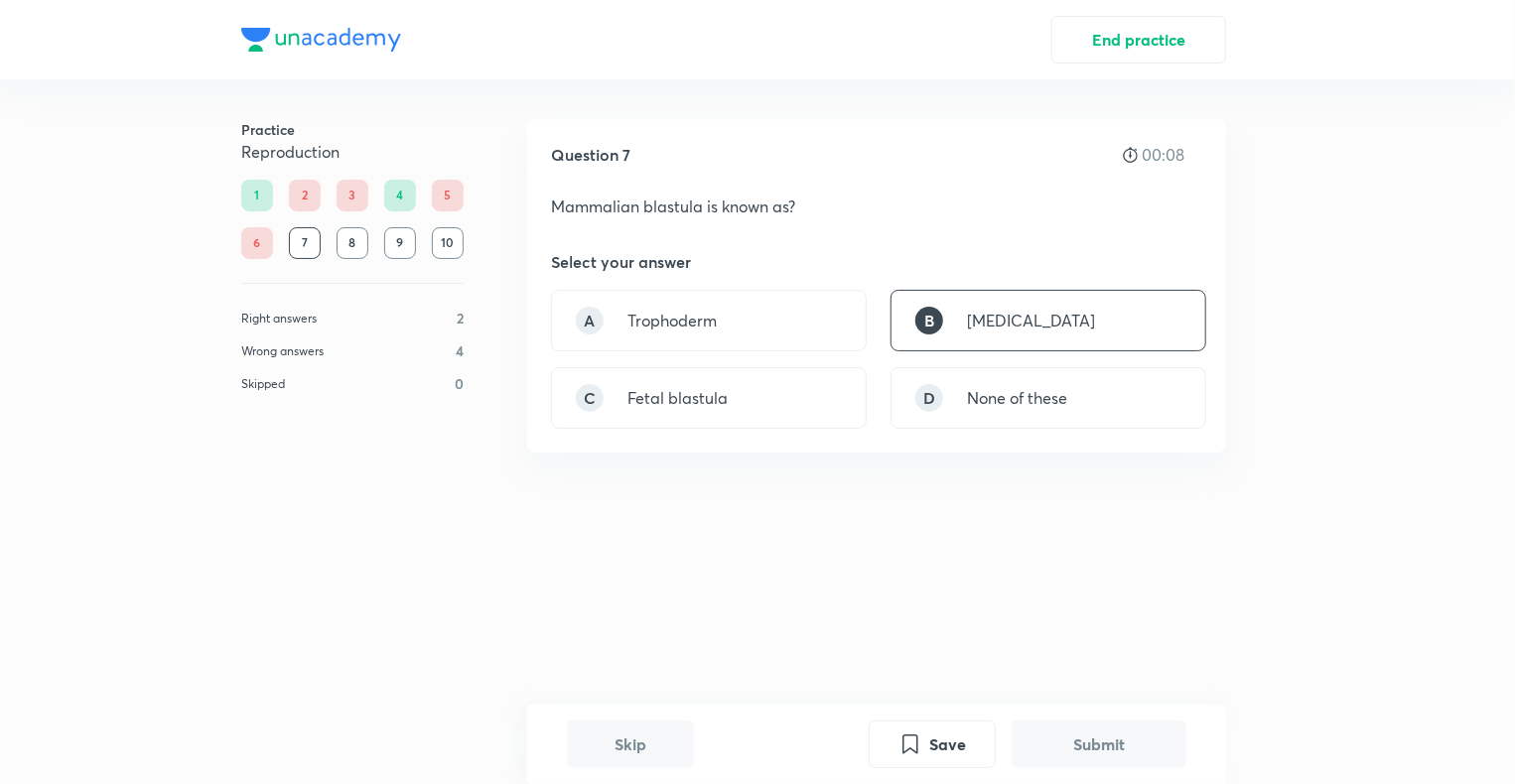 scroll, scrollTop: 341, scrollLeft: 0, axis: vertical 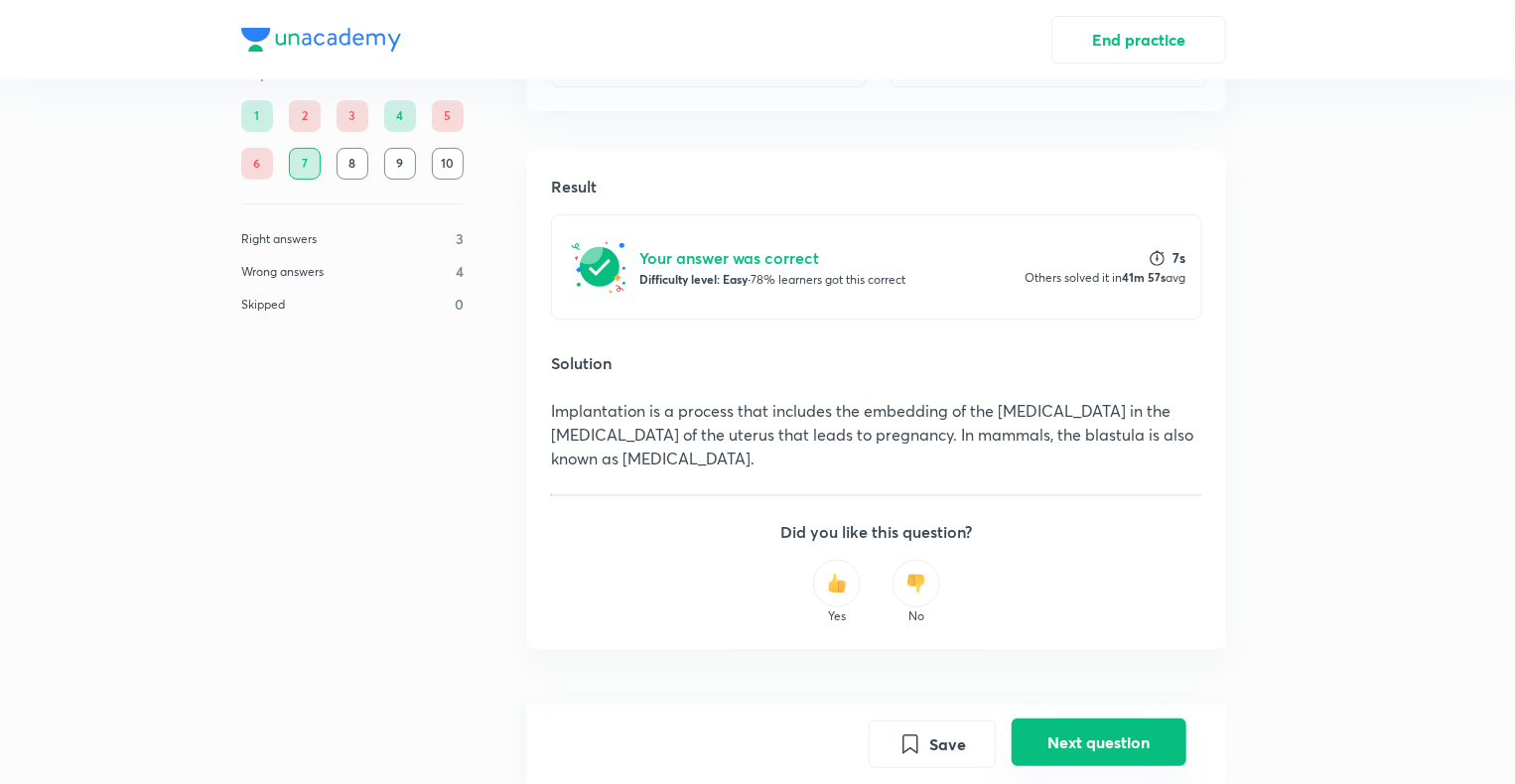 click on "Next question" at bounding box center (1099, 742) 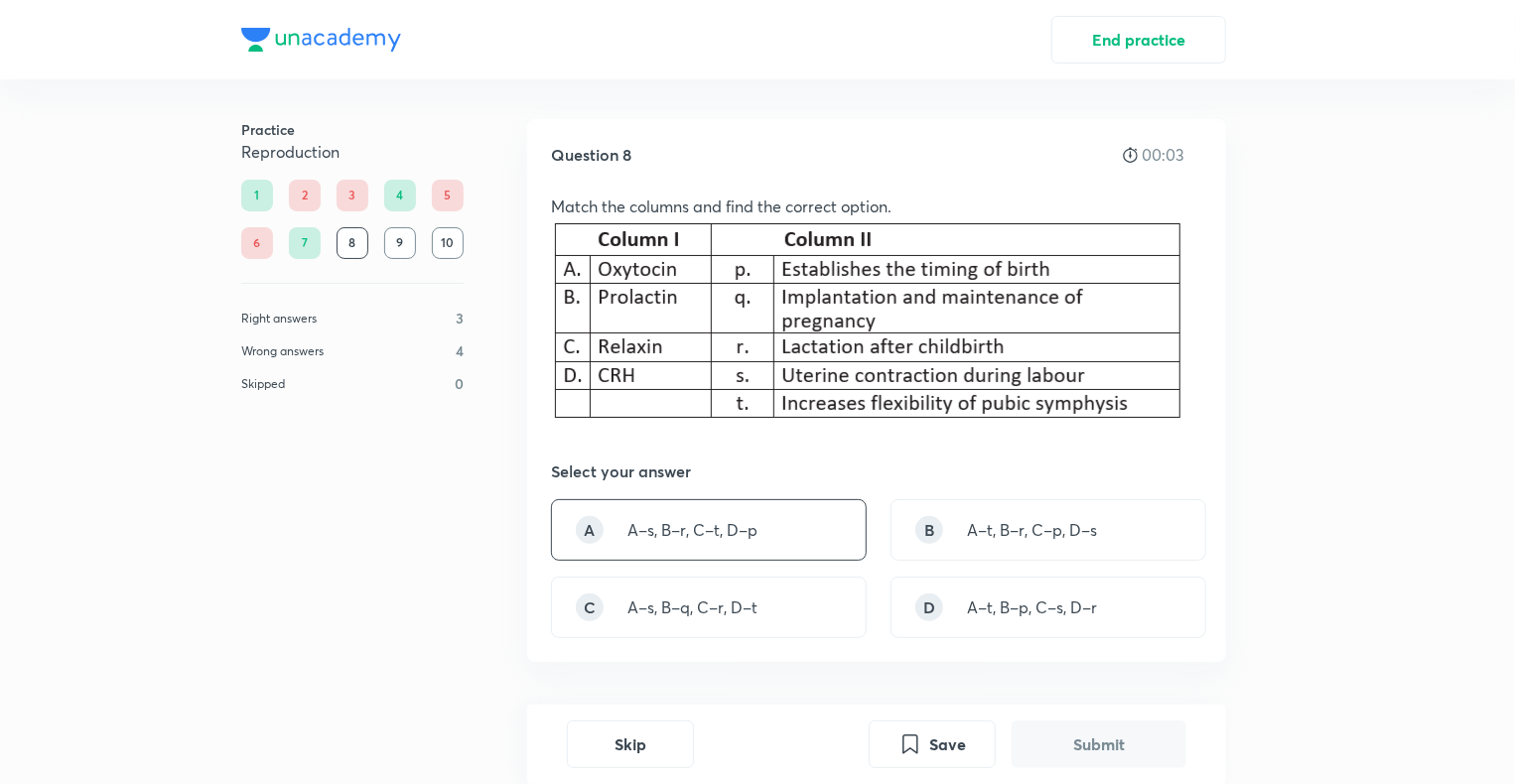 click on "A A–s, B–r, C–t, D–p" at bounding box center (709, 530) 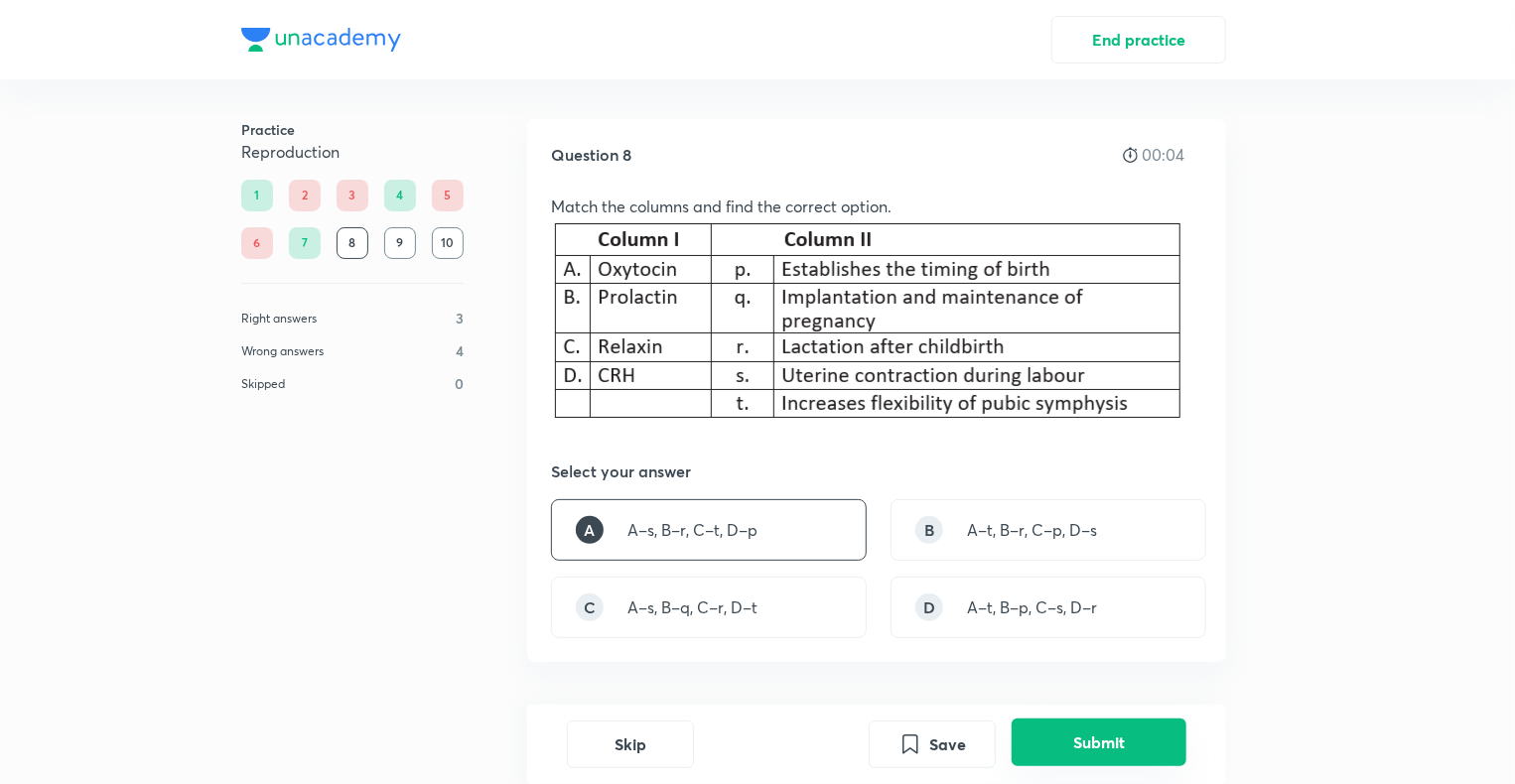 click on "Submit" at bounding box center (1099, 742) 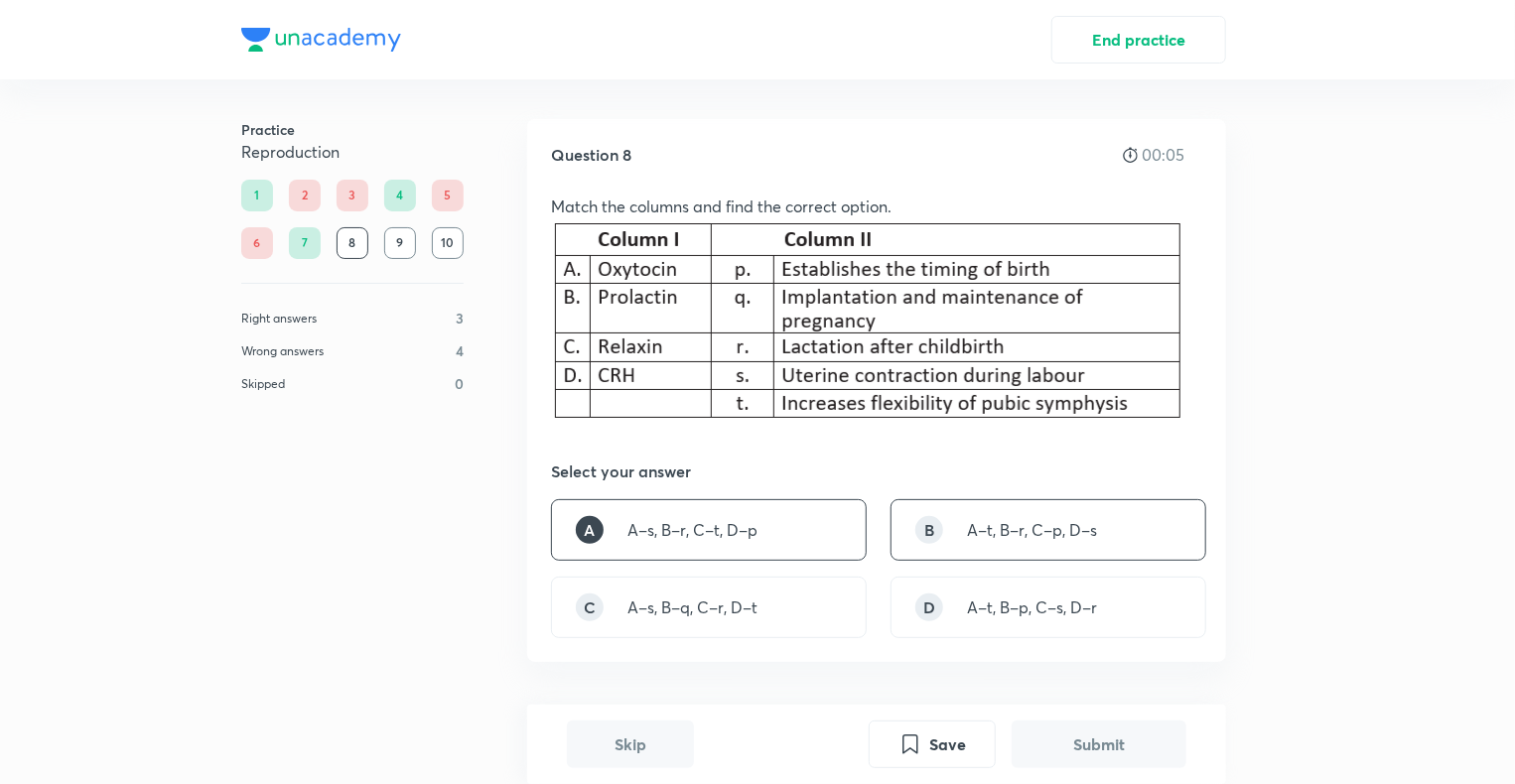 scroll, scrollTop: 575, scrollLeft: 0, axis: vertical 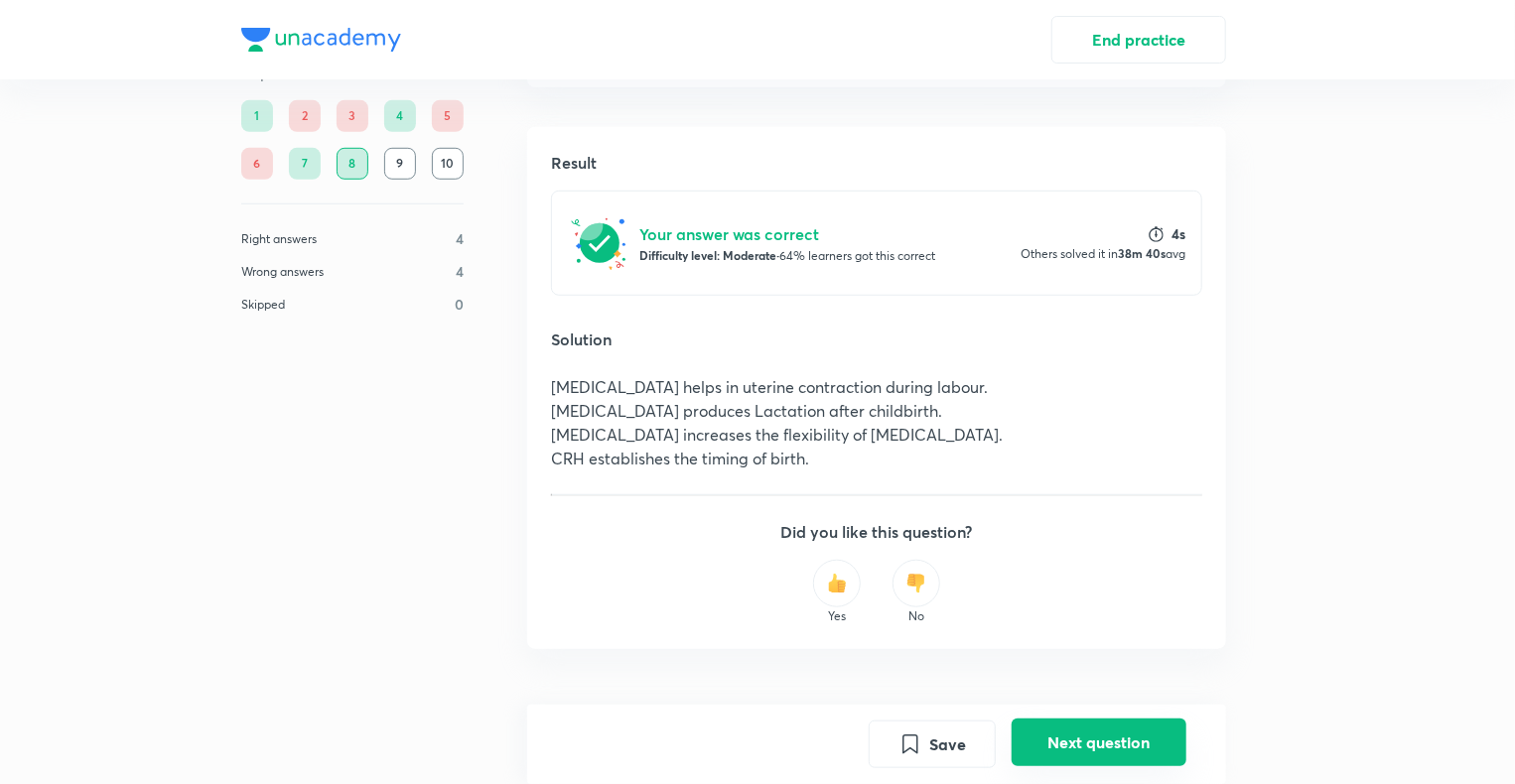 click on "Next question" at bounding box center [1099, 742] 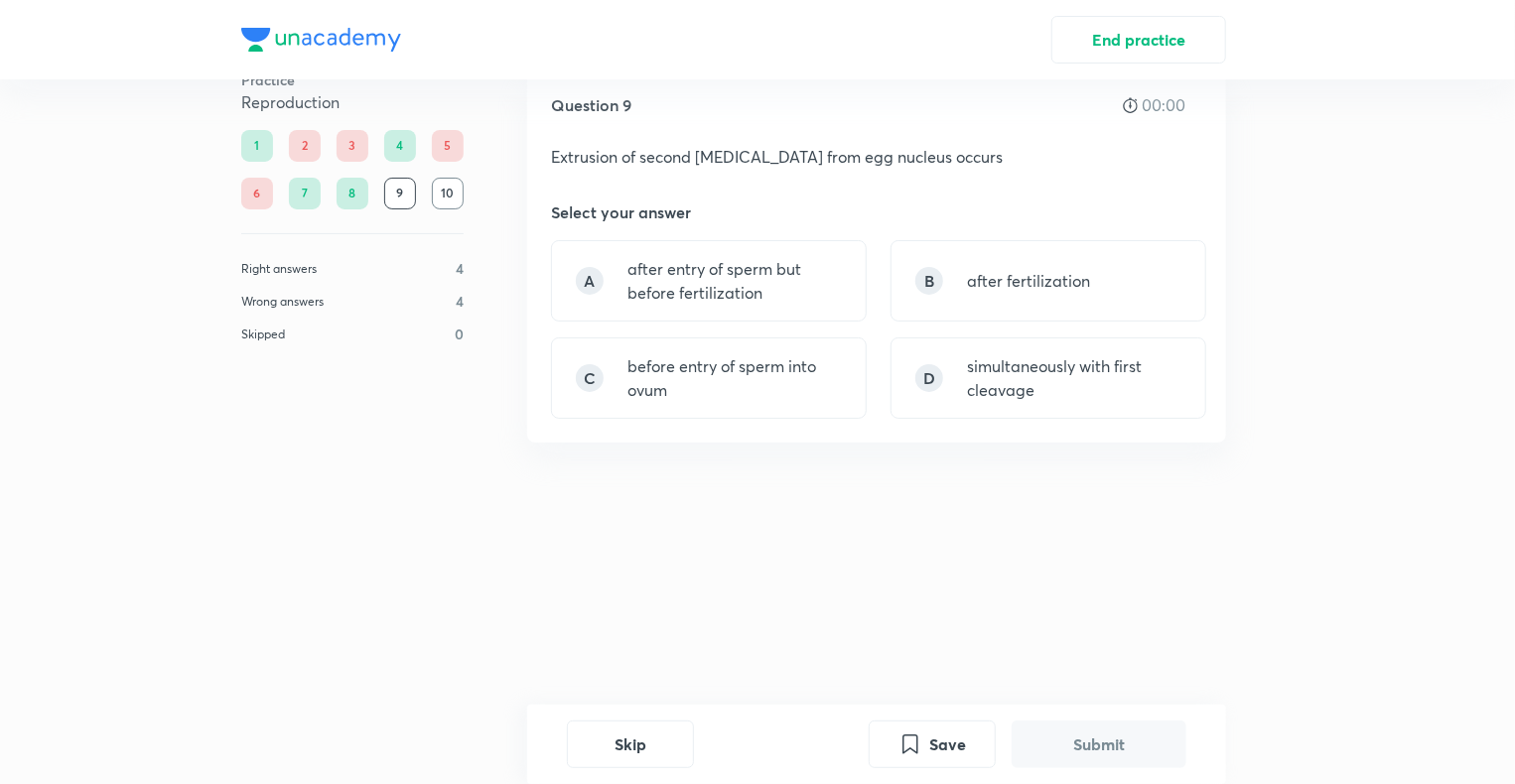 scroll, scrollTop: 0, scrollLeft: 0, axis: both 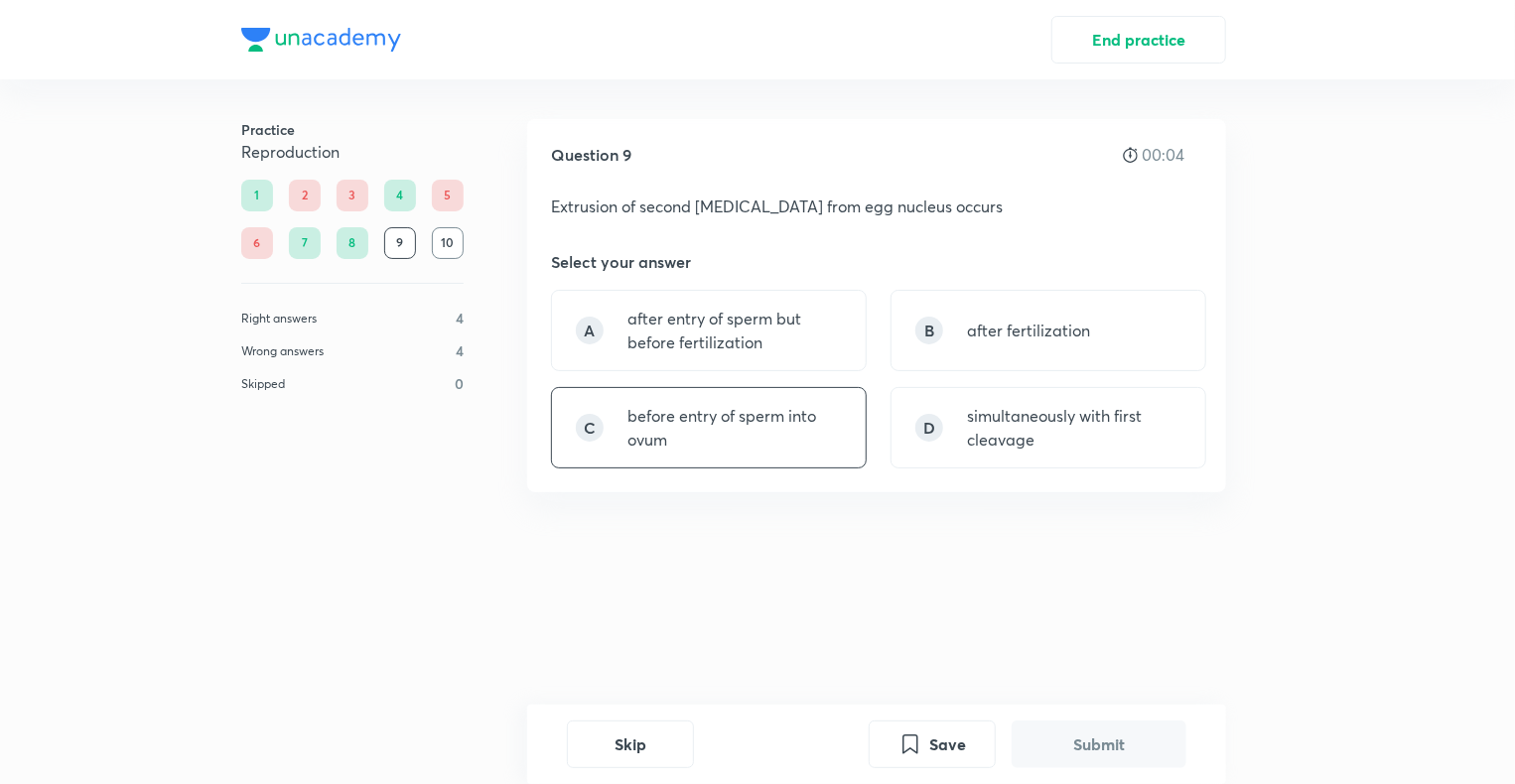 click on "before entry of sperm into ovum" at bounding box center [735, 428] 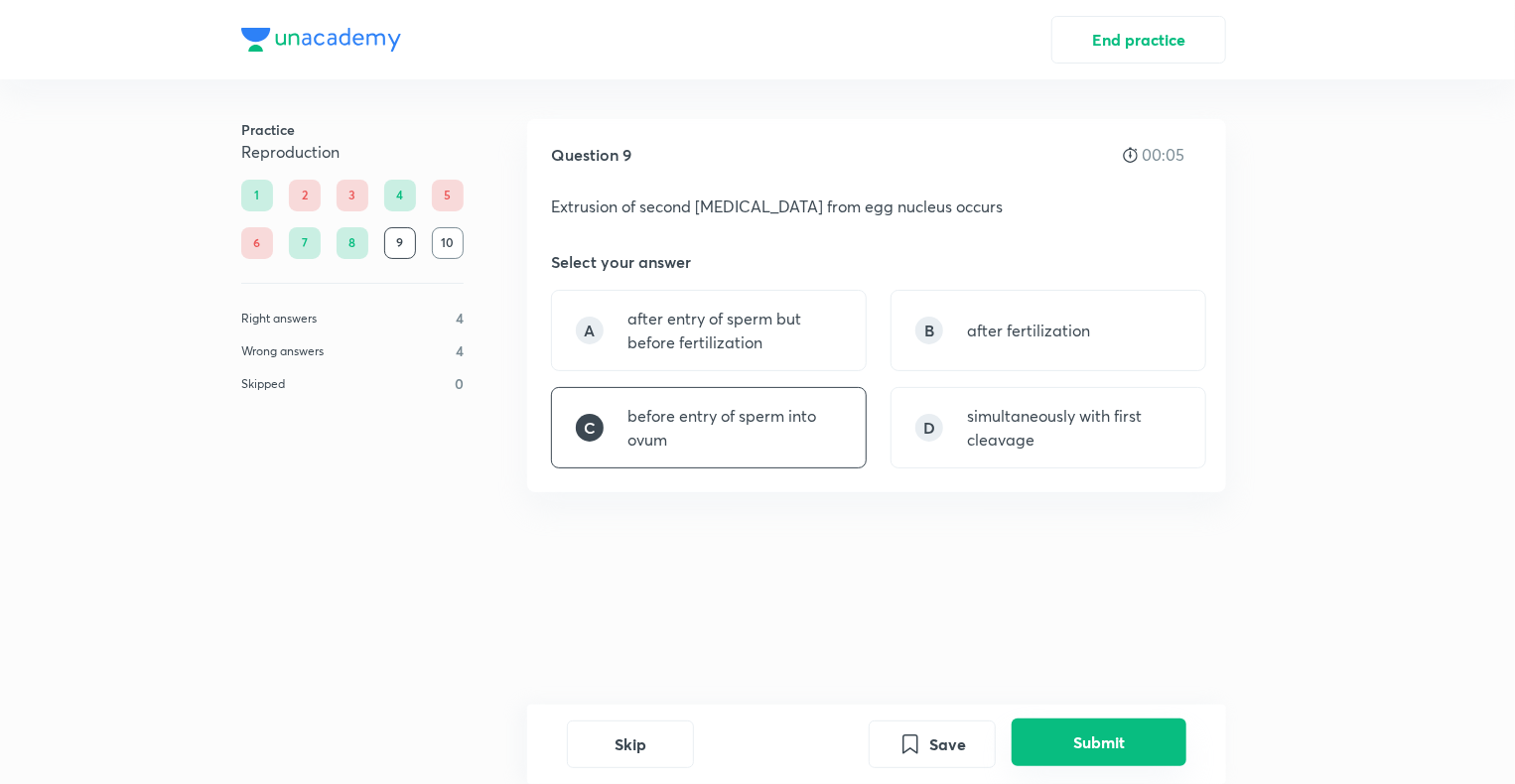 click on "Submit" at bounding box center [1099, 742] 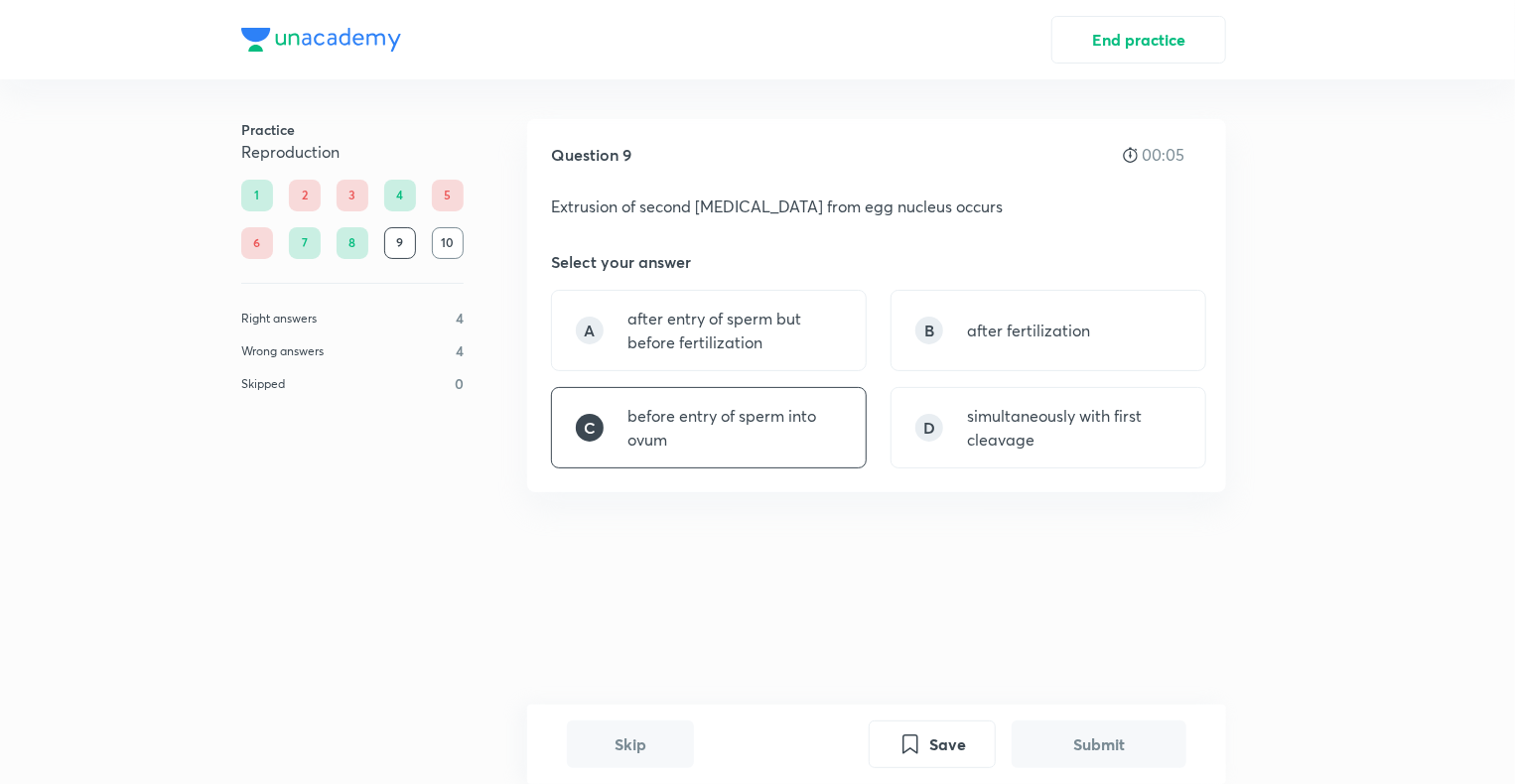click on "Submit" at bounding box center [1099, 744] 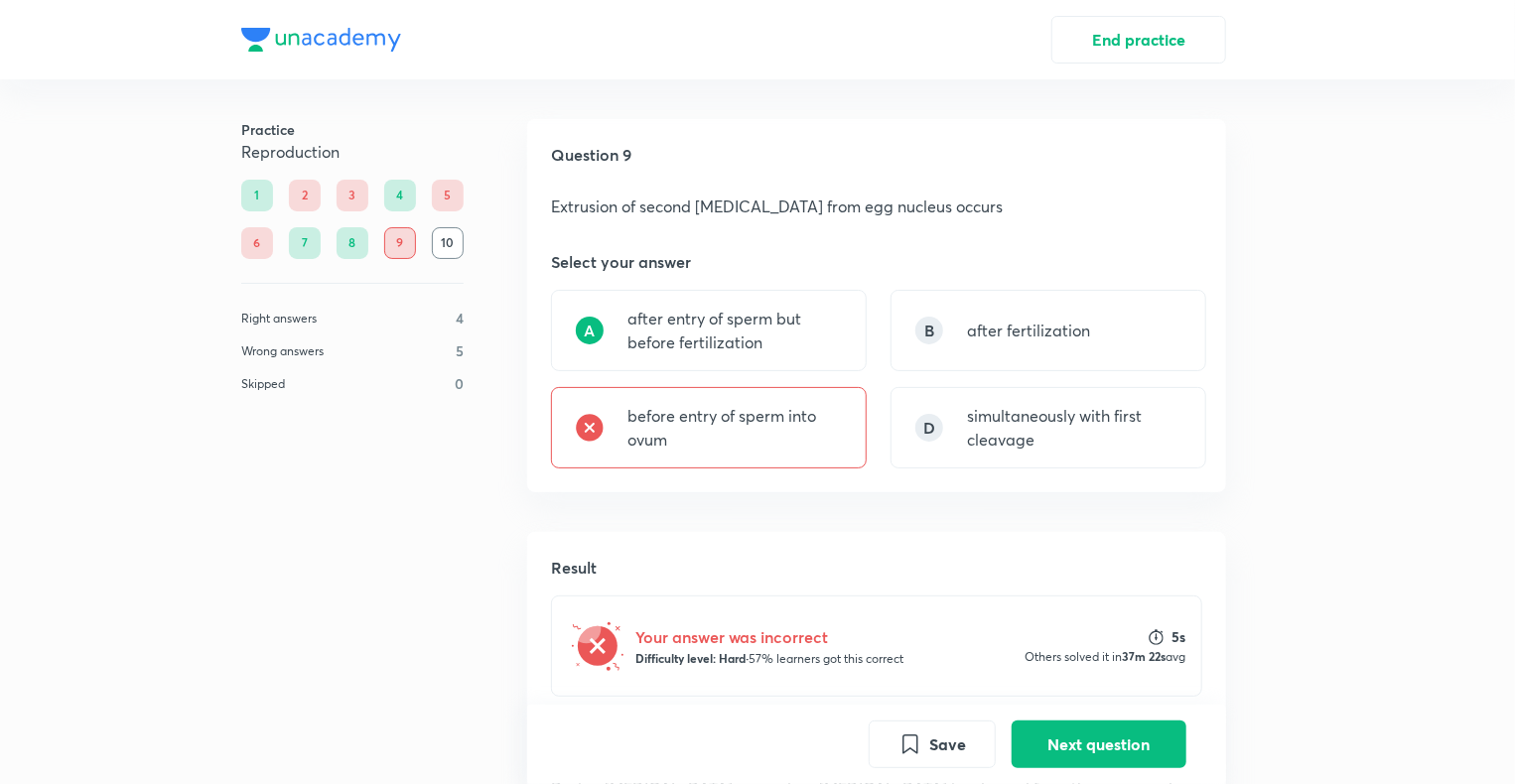 scroll, scrollTop: 531, scrollLeft: 0, axis: vertical 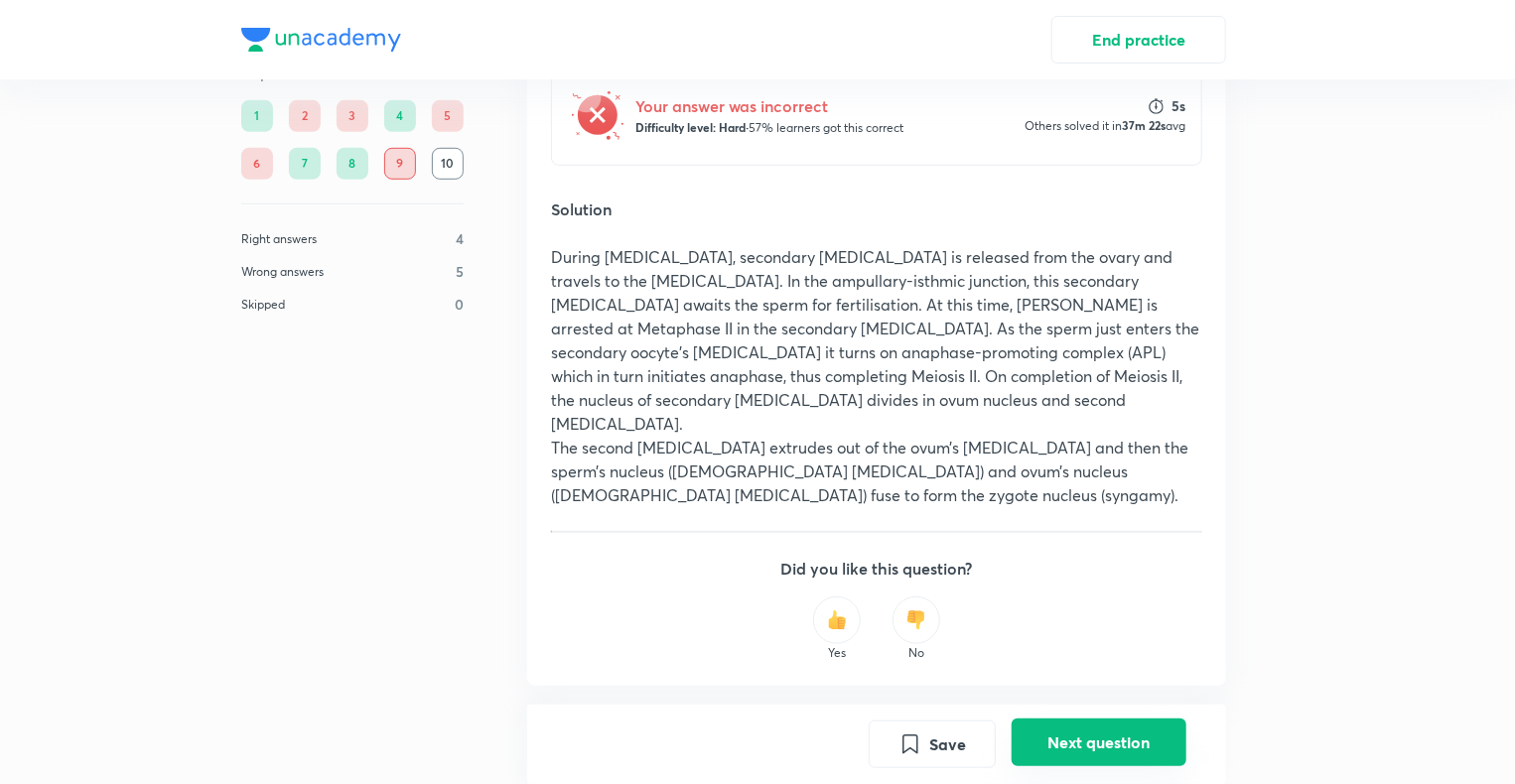 click on "Next question" at bounding box center [1099, 742] 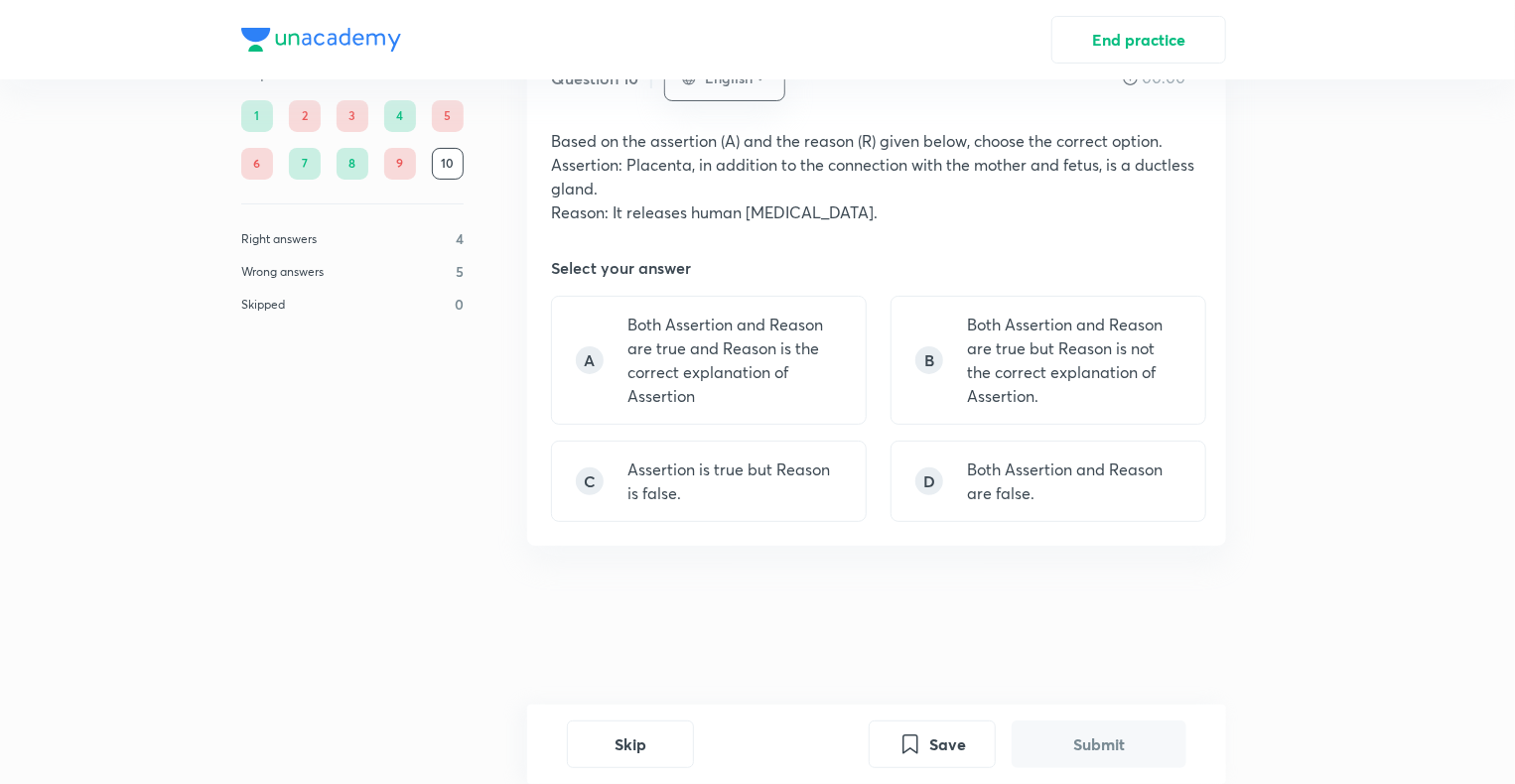 scroll, scrollTop: 0, scrollLeft: 0, axis: both 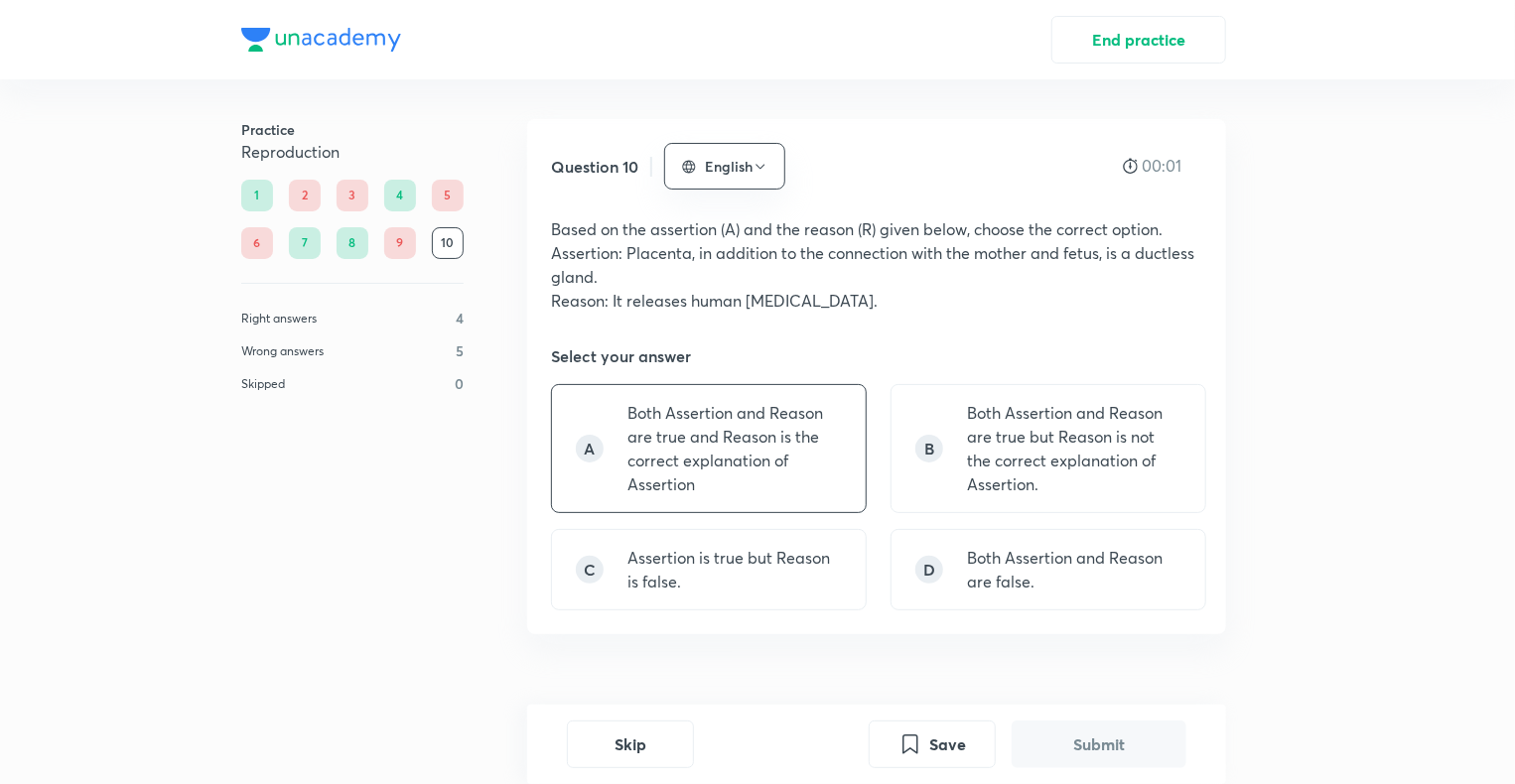 click on "A Both Assertion and Reason are true and Reason is the correct explanation of Assertion" at bounding box center [709, 449] 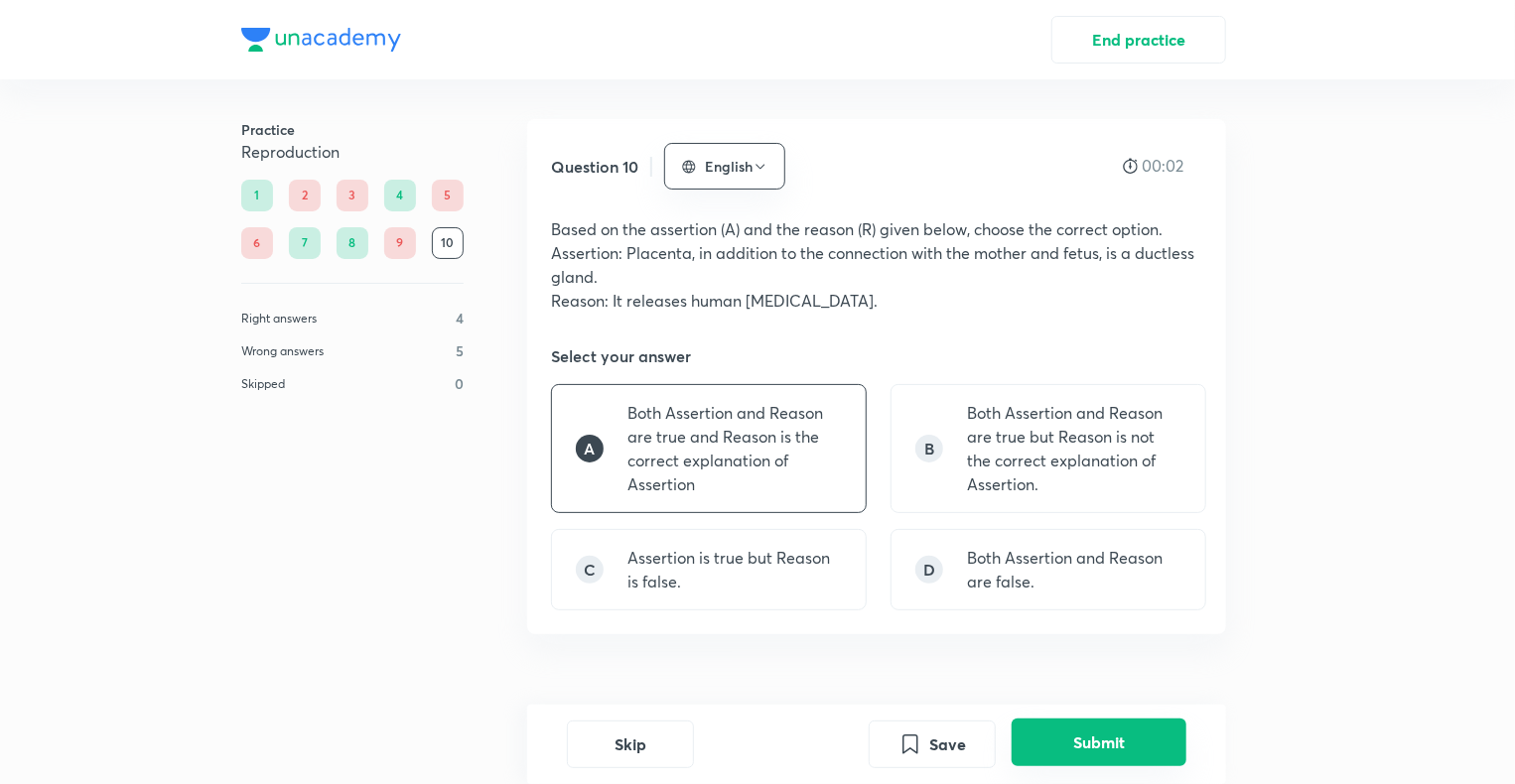 click on "Submit" at bounding box center [1099, 742] 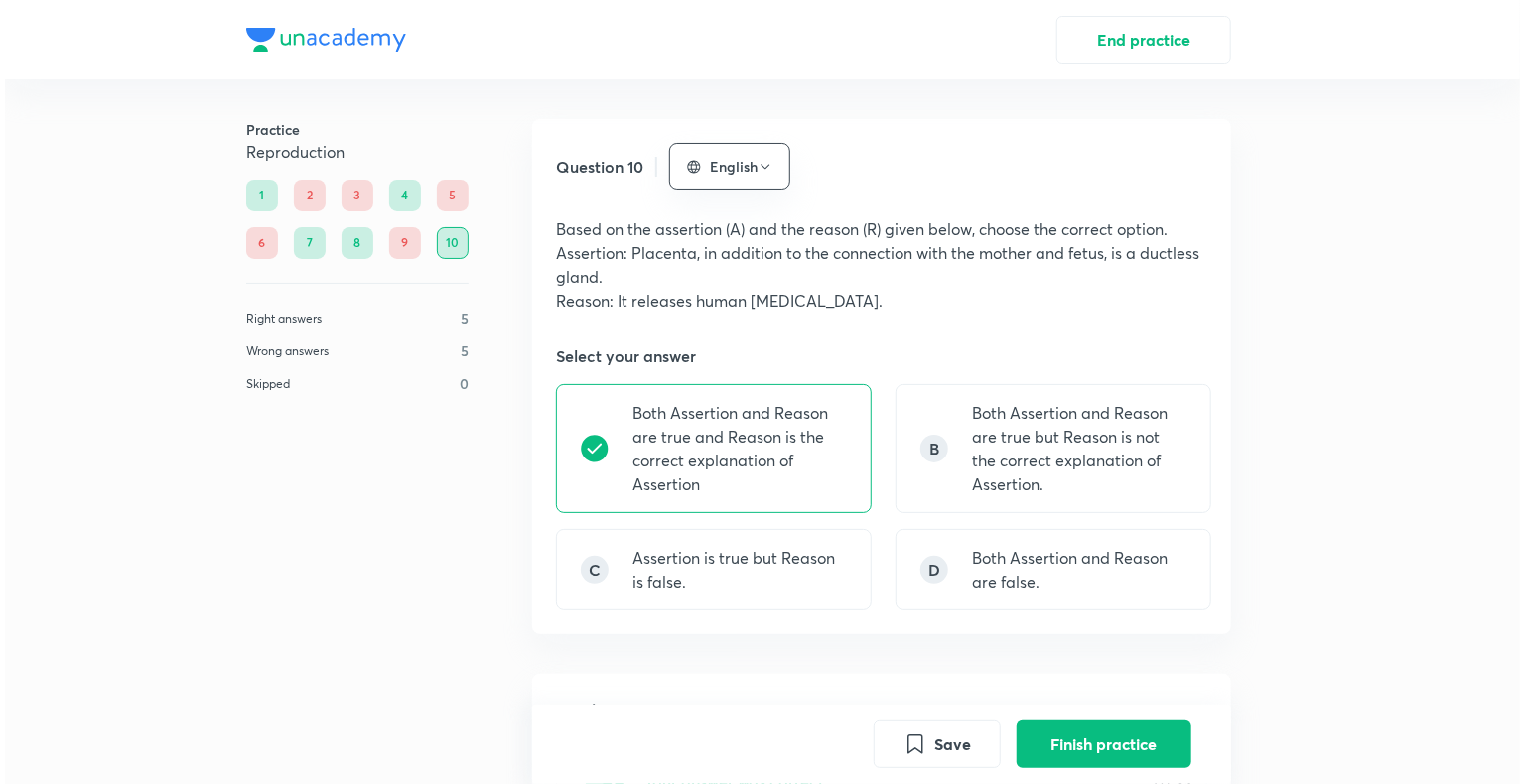 scroll, scrollTop: 546, scrollLeft: 0, axis: vertical 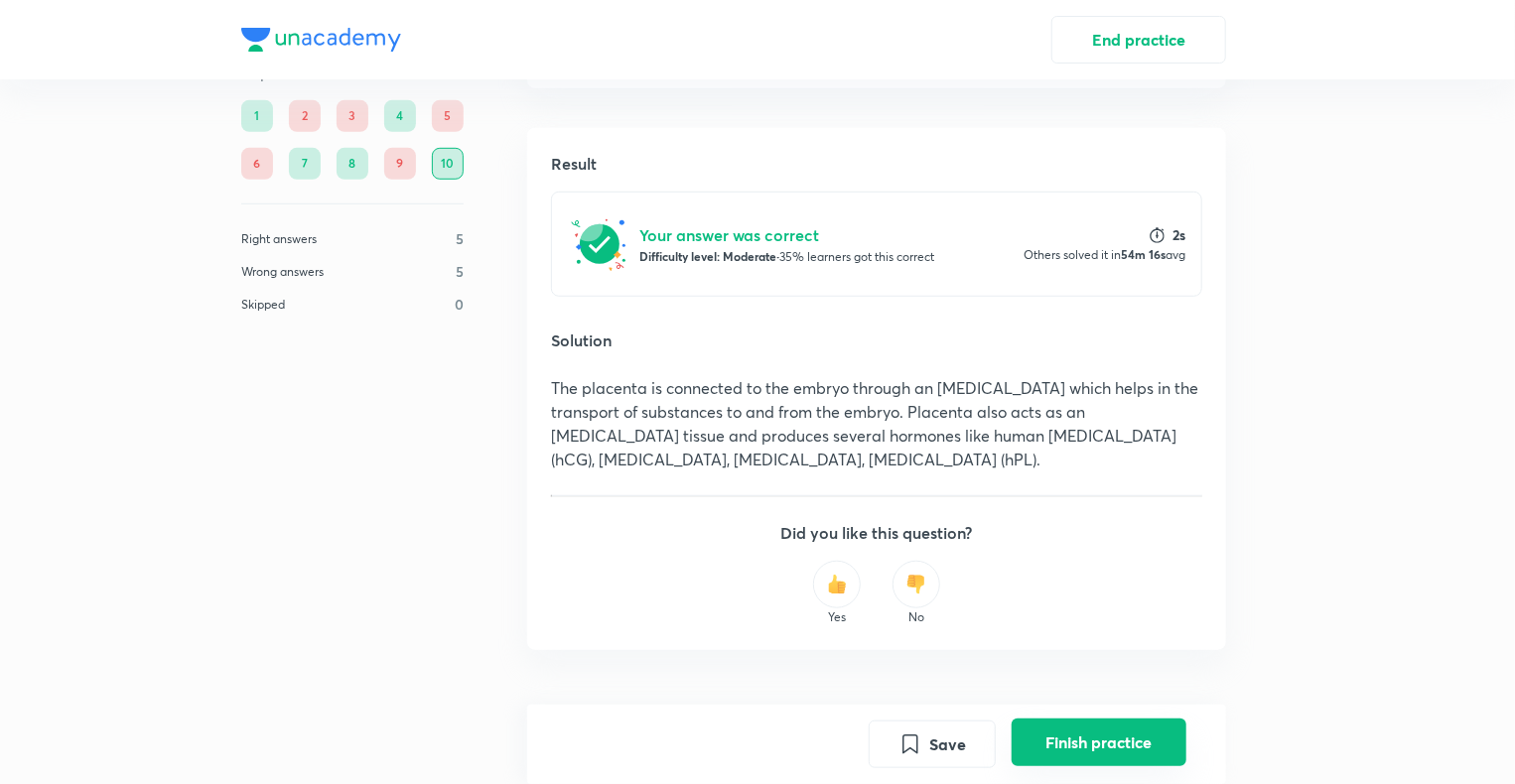 click on "Finish practice" at bounding box center [1099, 742] 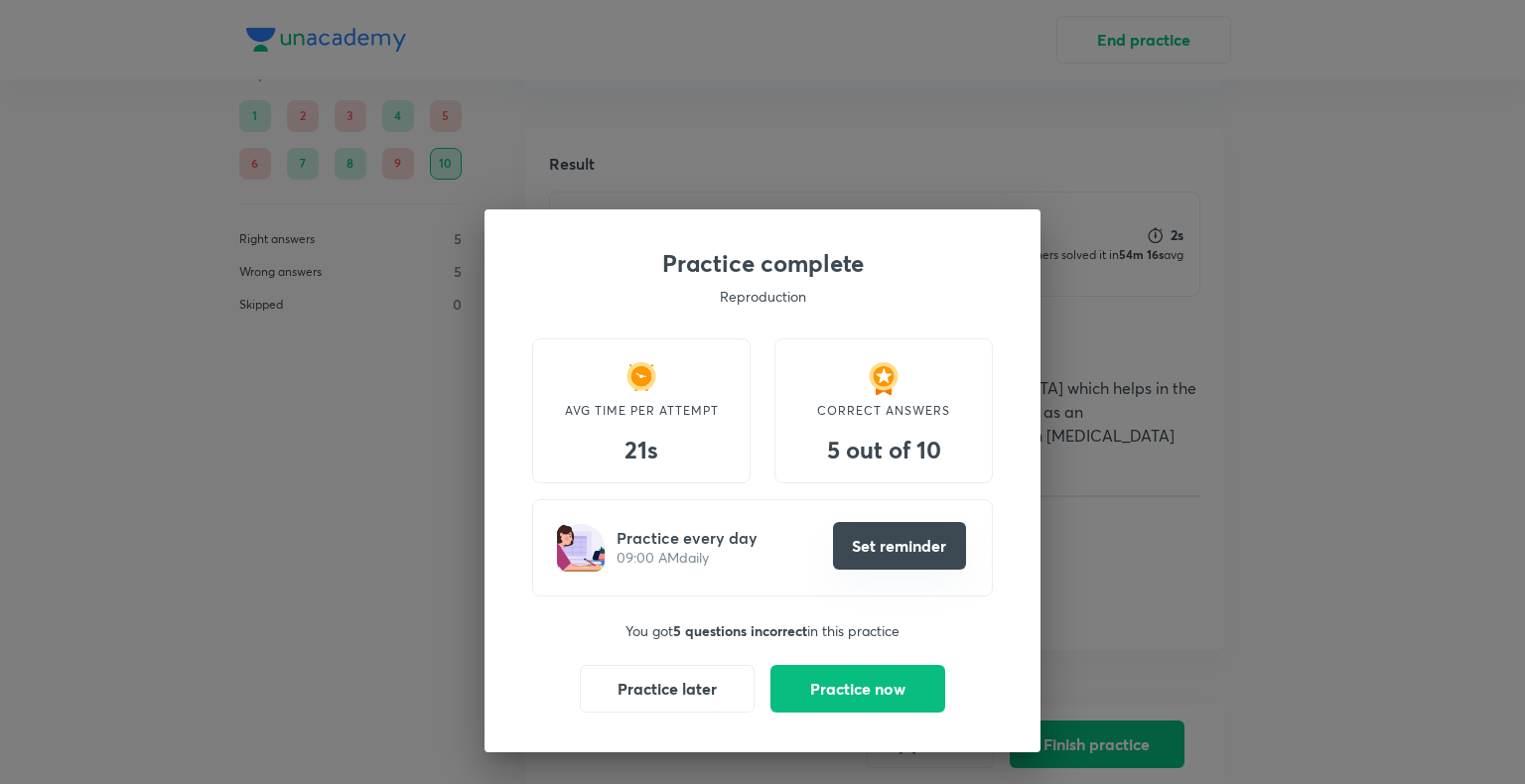 click on "Set reminder" at bounding box center [900, 546] 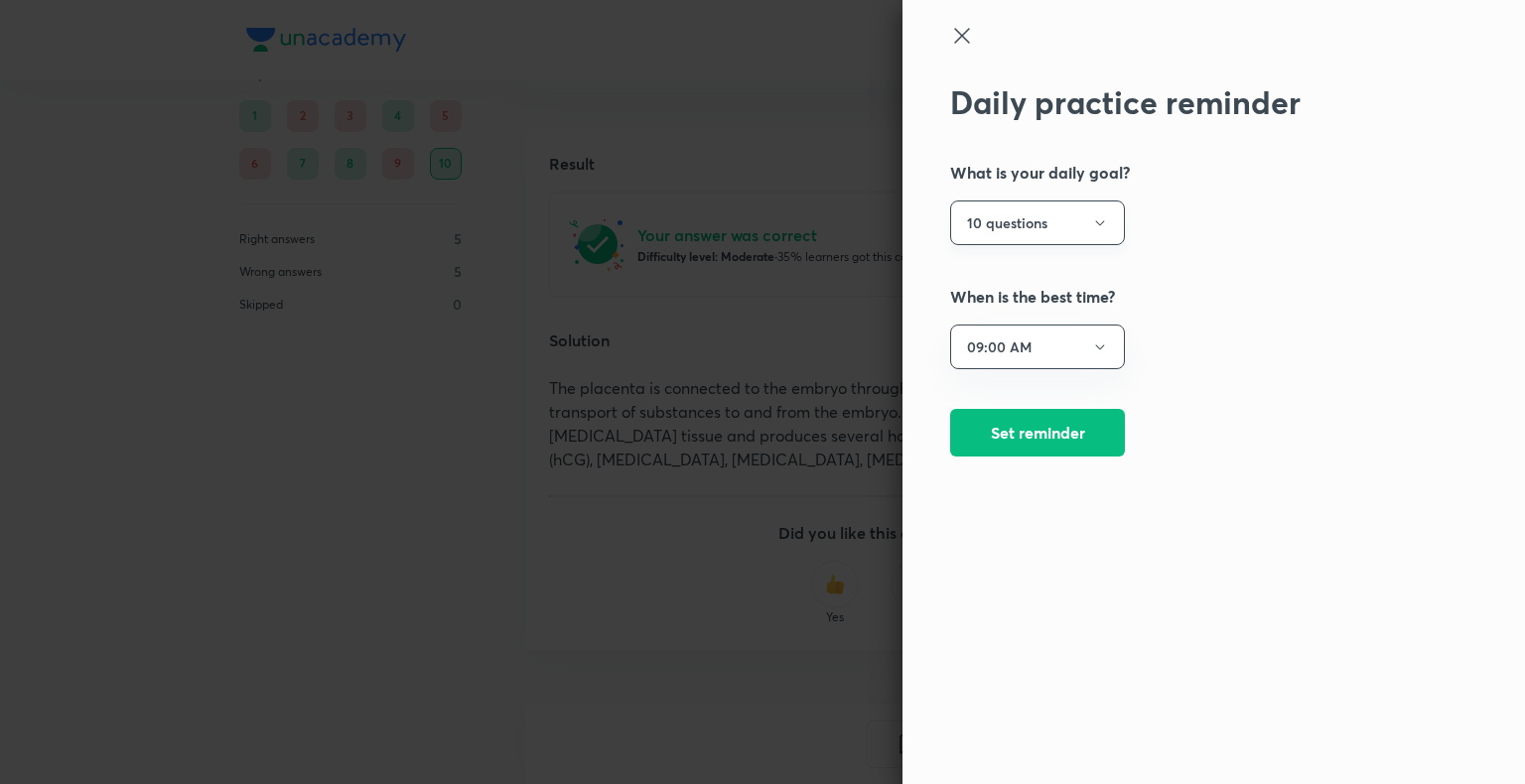 click on "10 questions" at bounding box center [1038, 222] 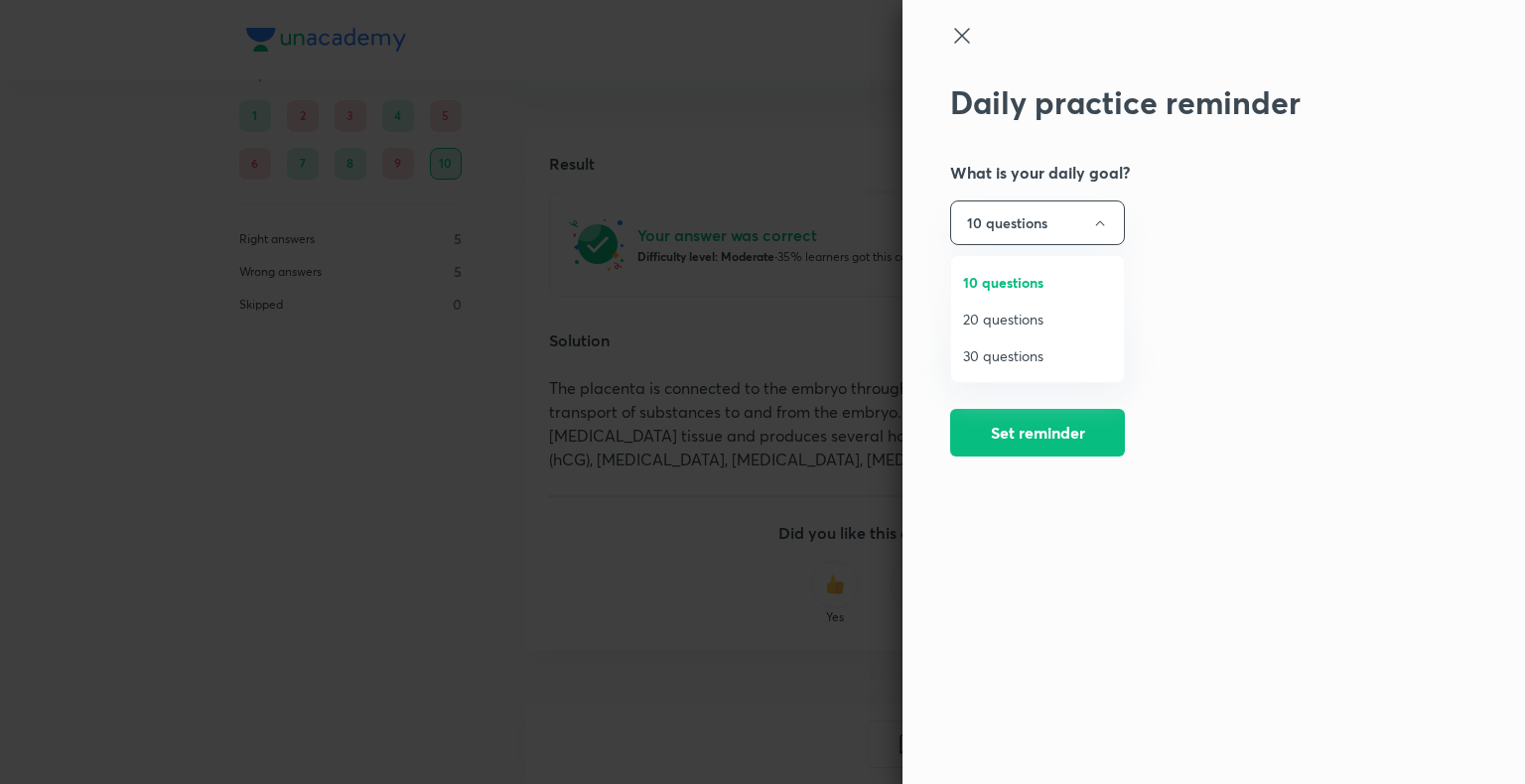 click on "30 questions" at bounding box center [1038, 355] 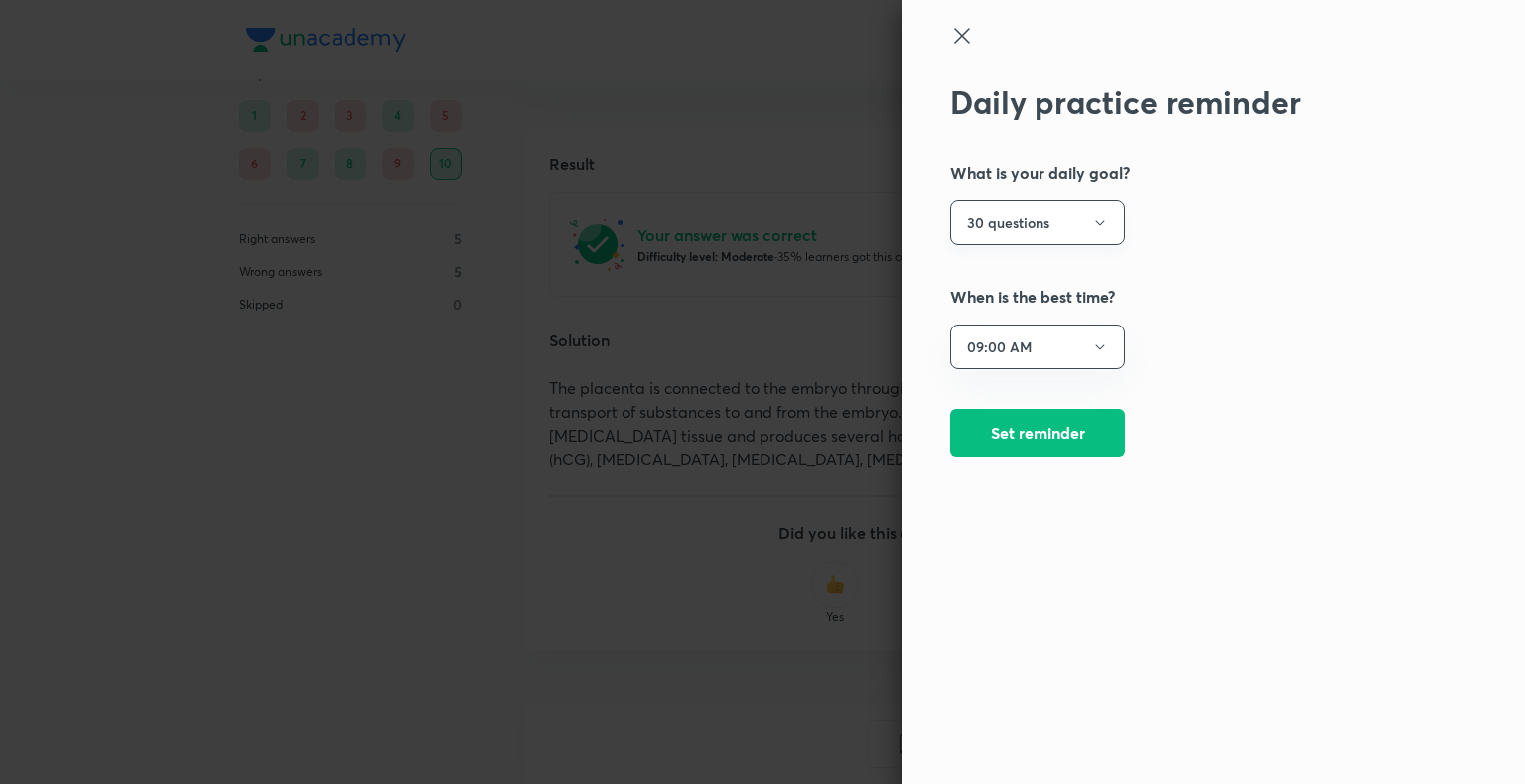 click on "30 questions" at bounding box center [1038, 222] 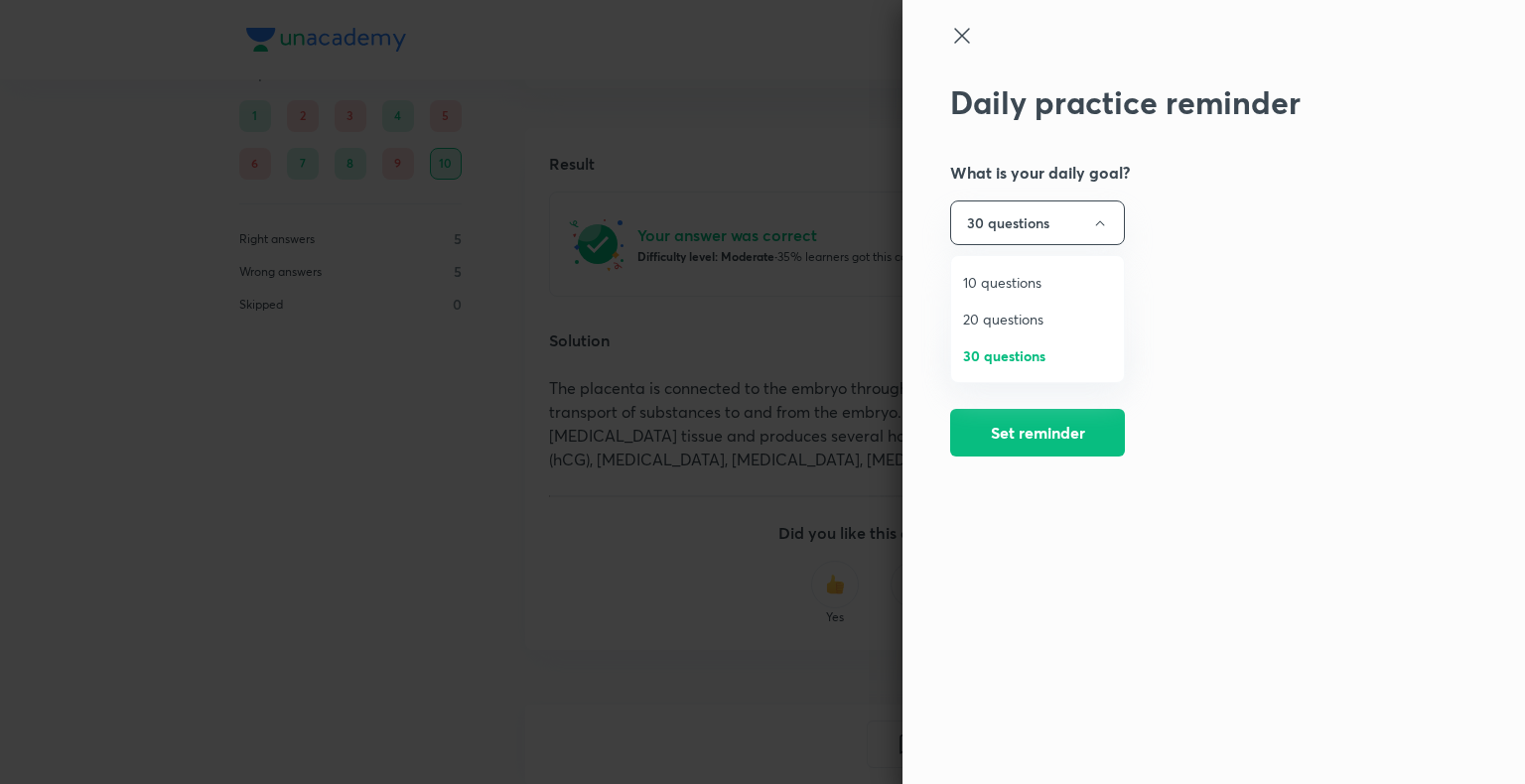click on "10 questions" at bounding box center (1038, 282) 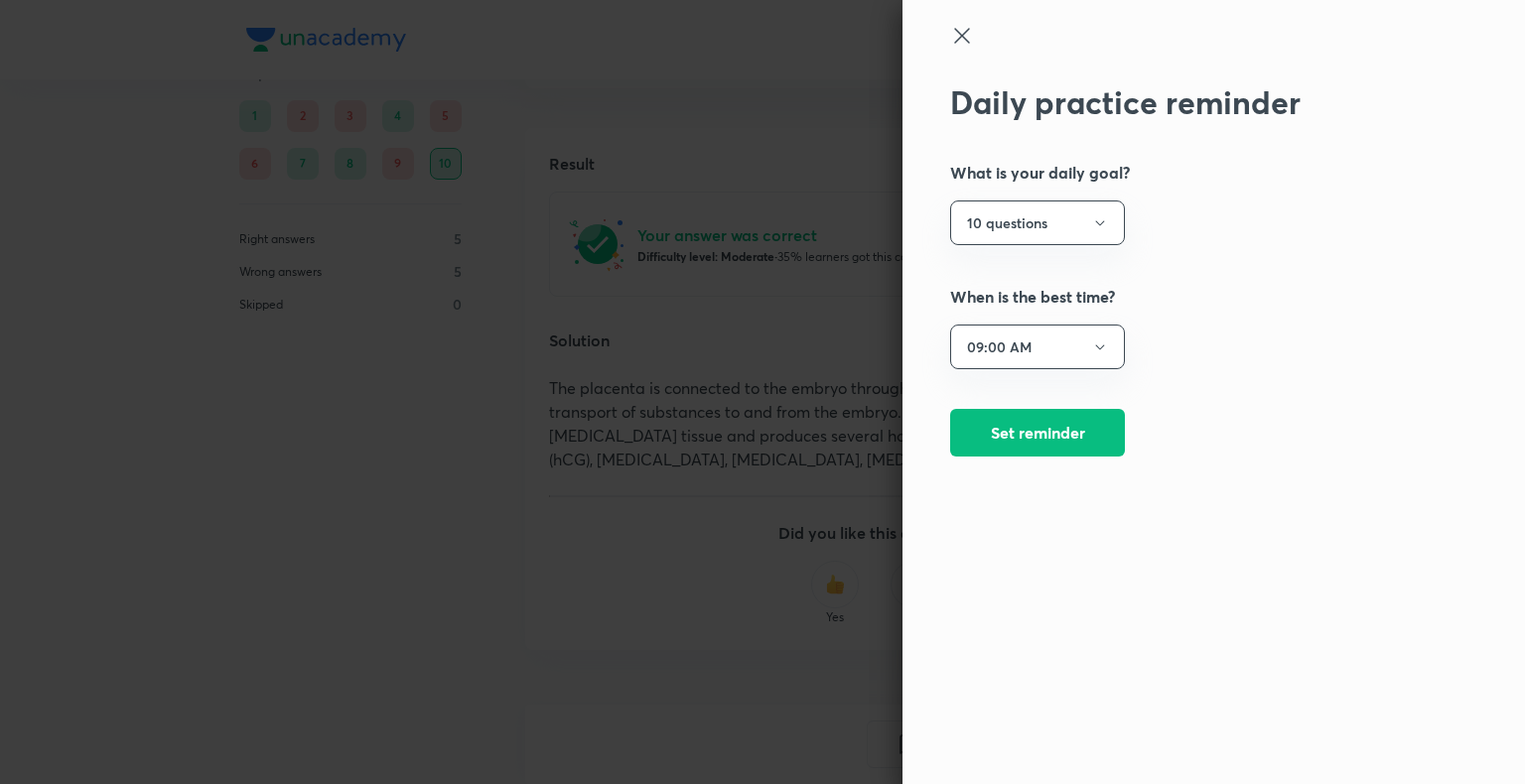 click on "When is the best time?" at bounding box center (1180, 297) 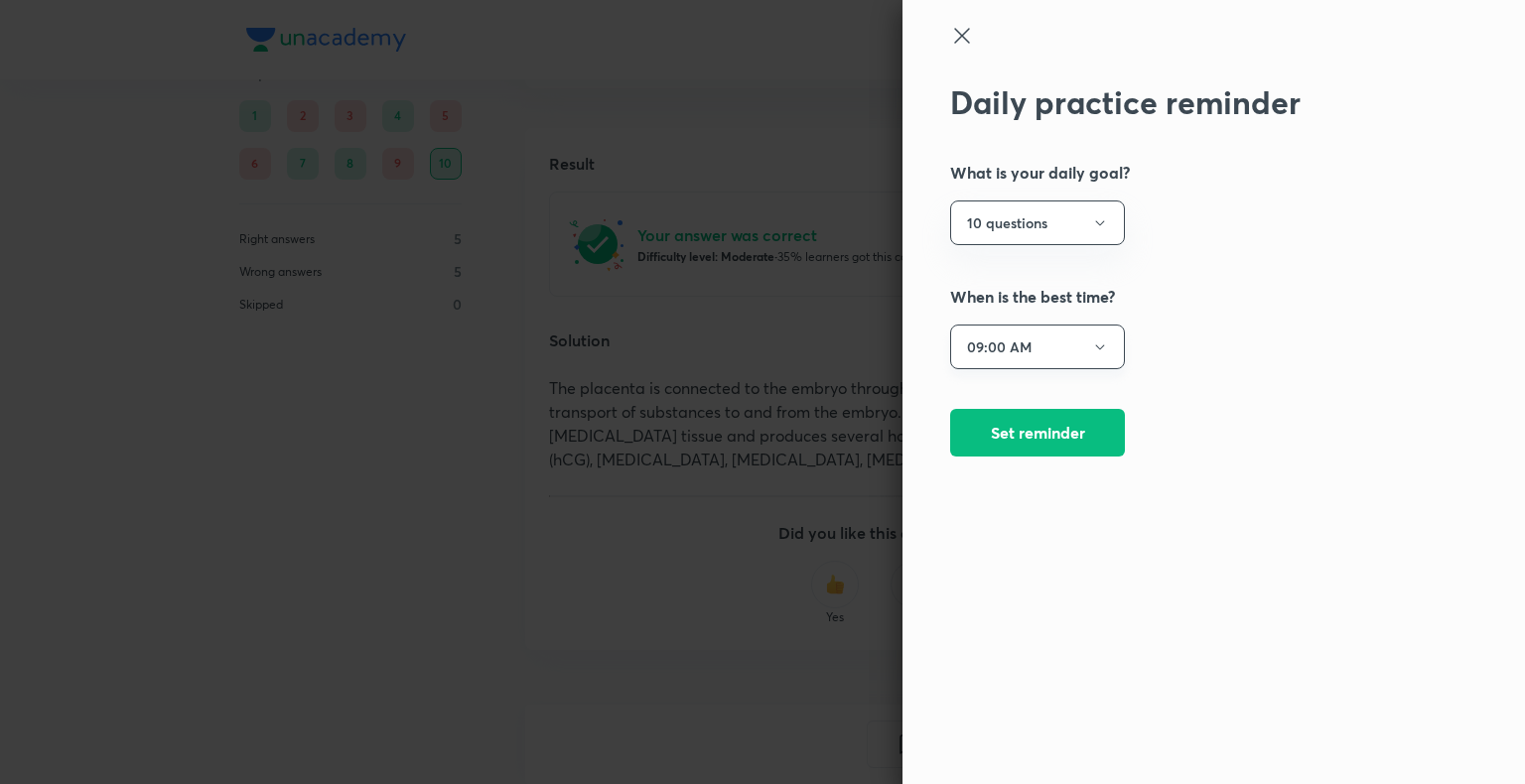 click on "09:00 AM" at bounding box center [1038, 346] 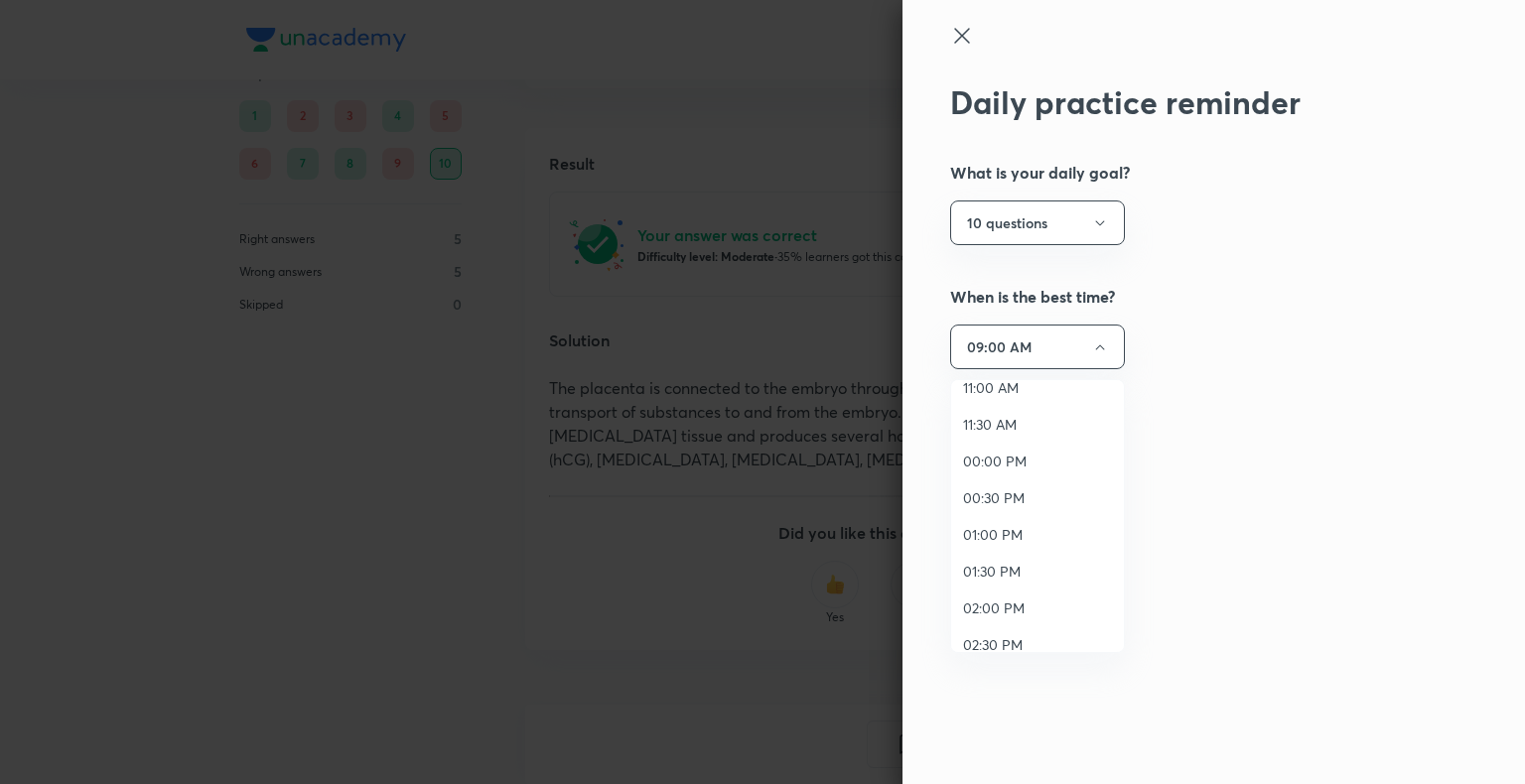 scroll, scrollTop: 661, scrollLeft: 0, axis: vertical 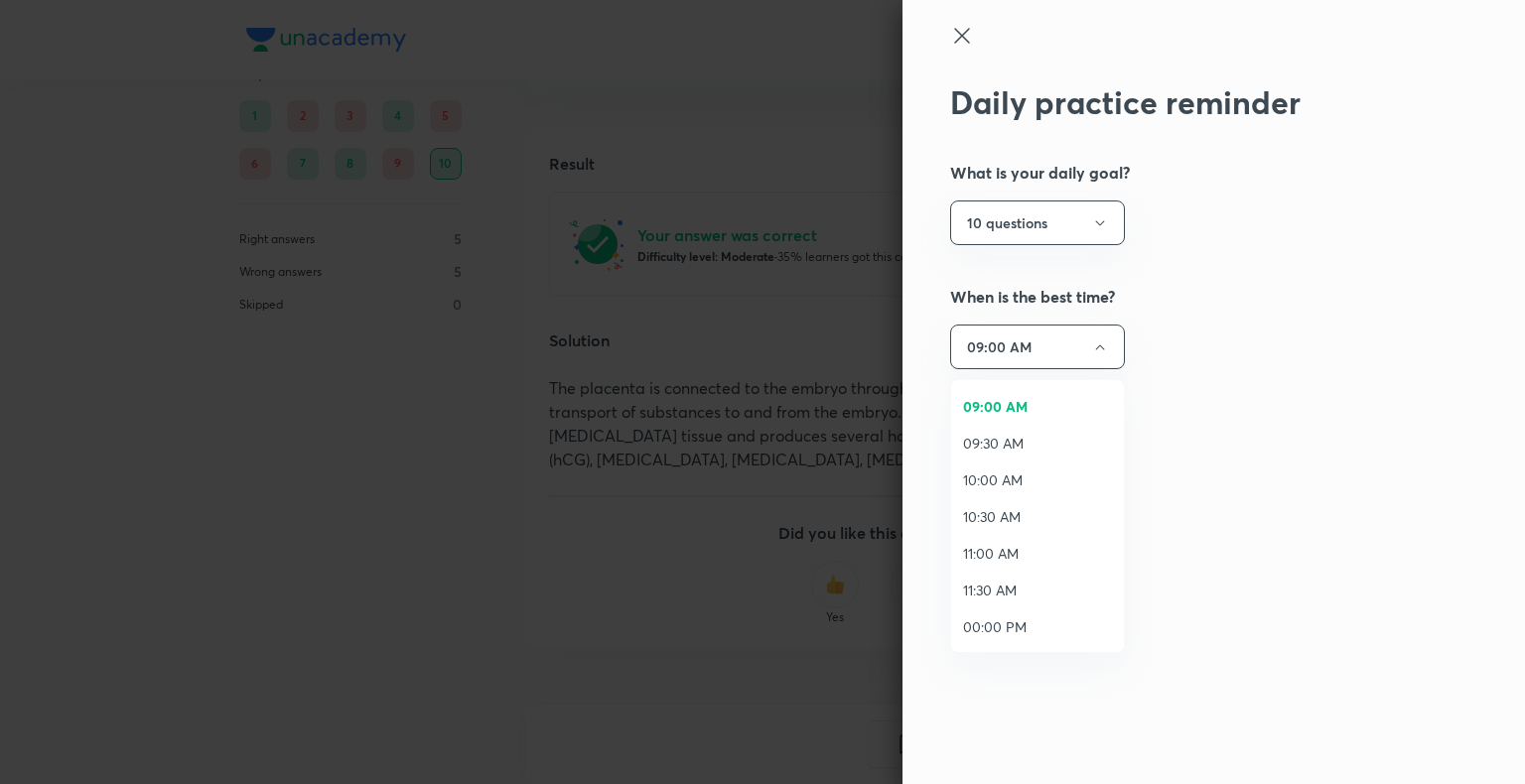 click on "11:30 AM" at bounding box center (1038, 589) 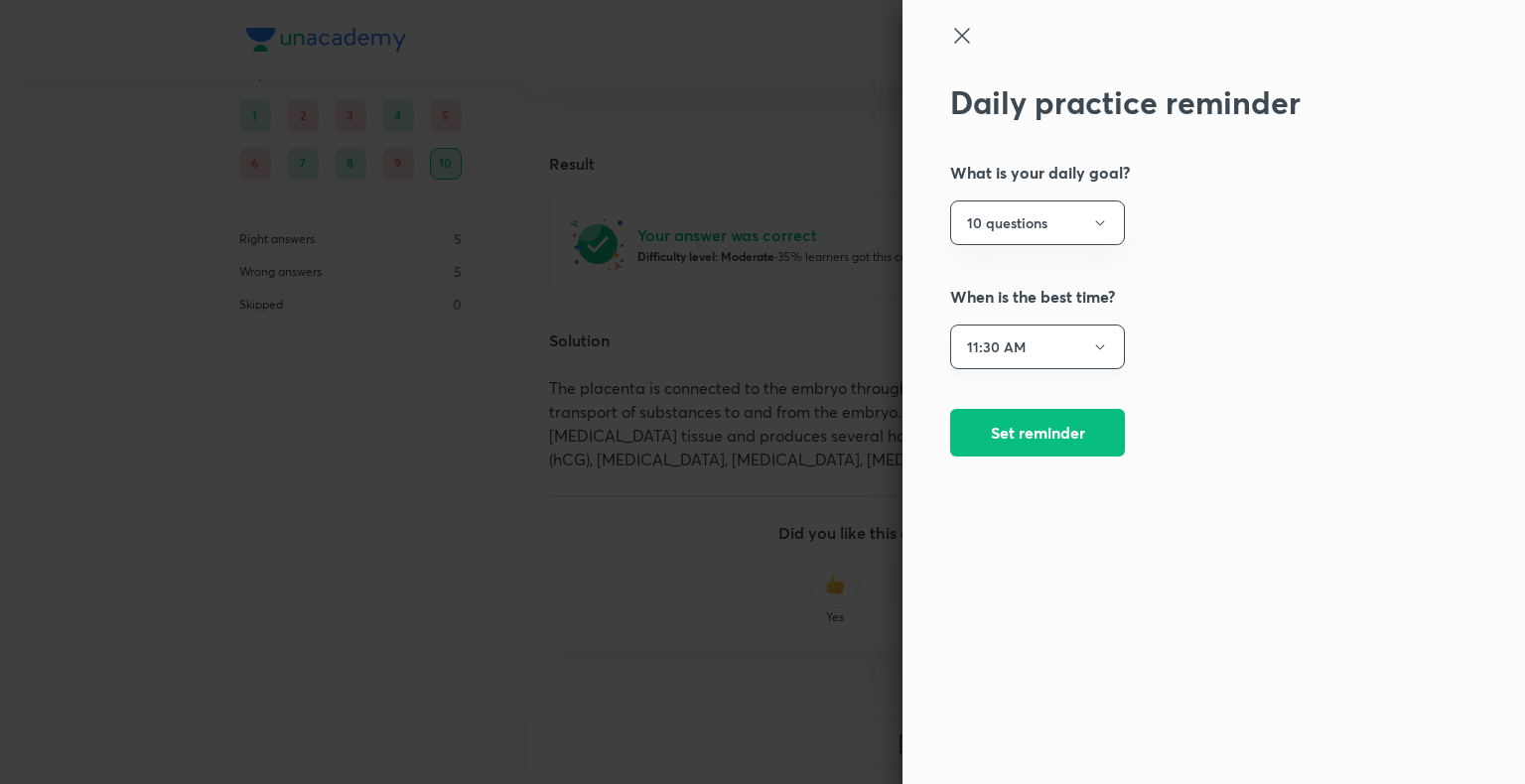click on "11:30 AM" at bounding box center [1038, 346] 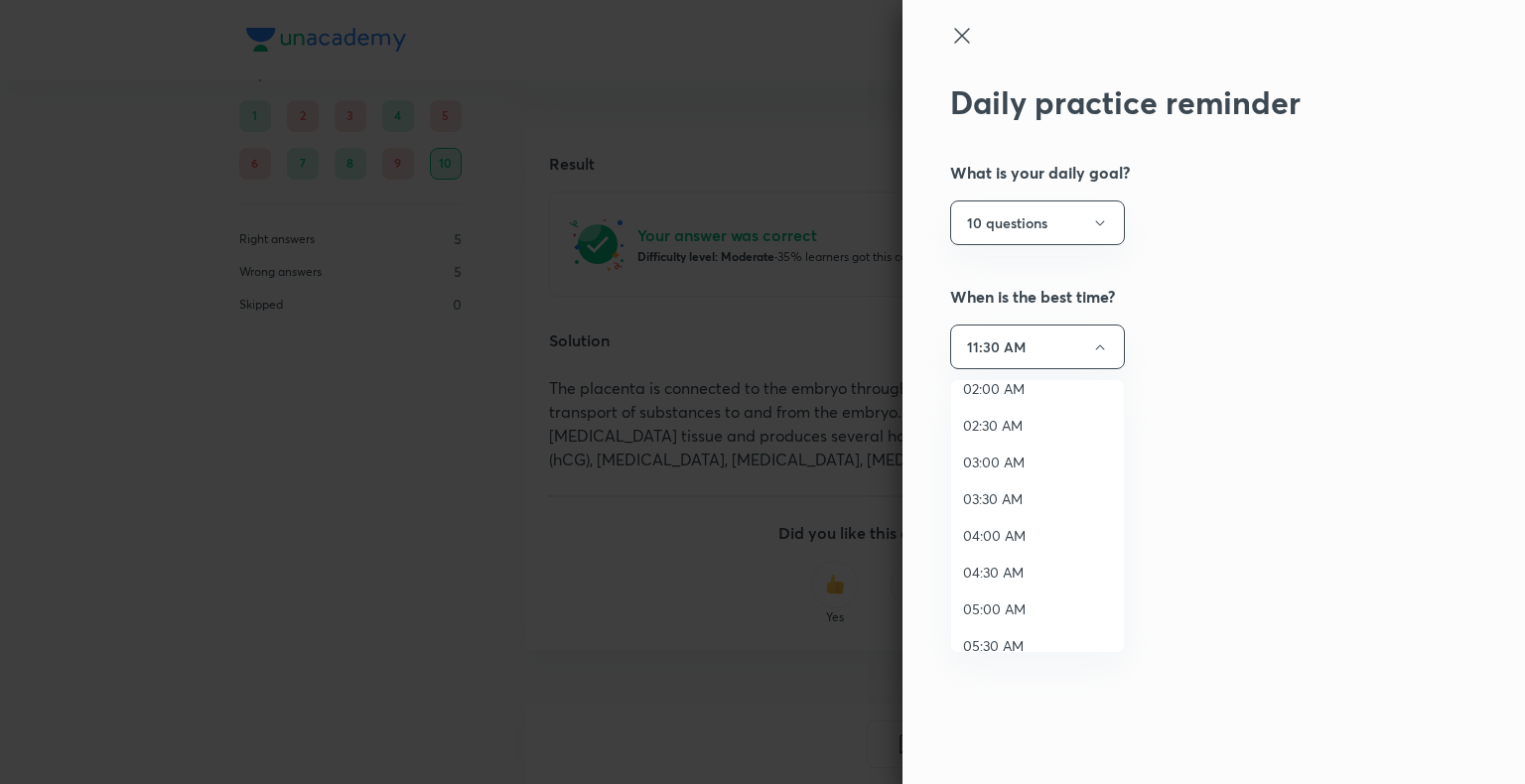 scroll, scrollTop: 661, scrollLeft: 0, axis: vertical 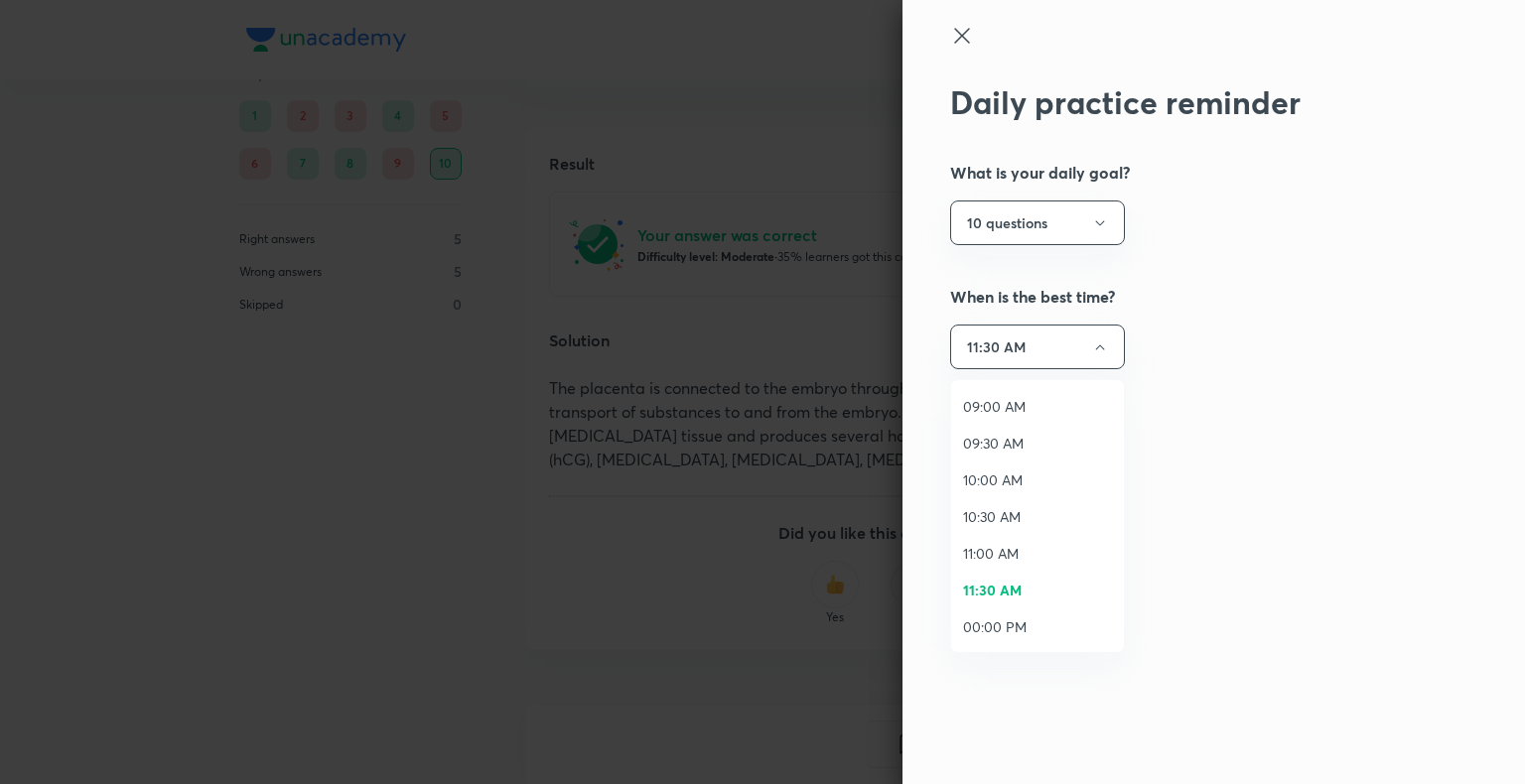 click on "11:00 AM" at bounding box center (1038, 553) 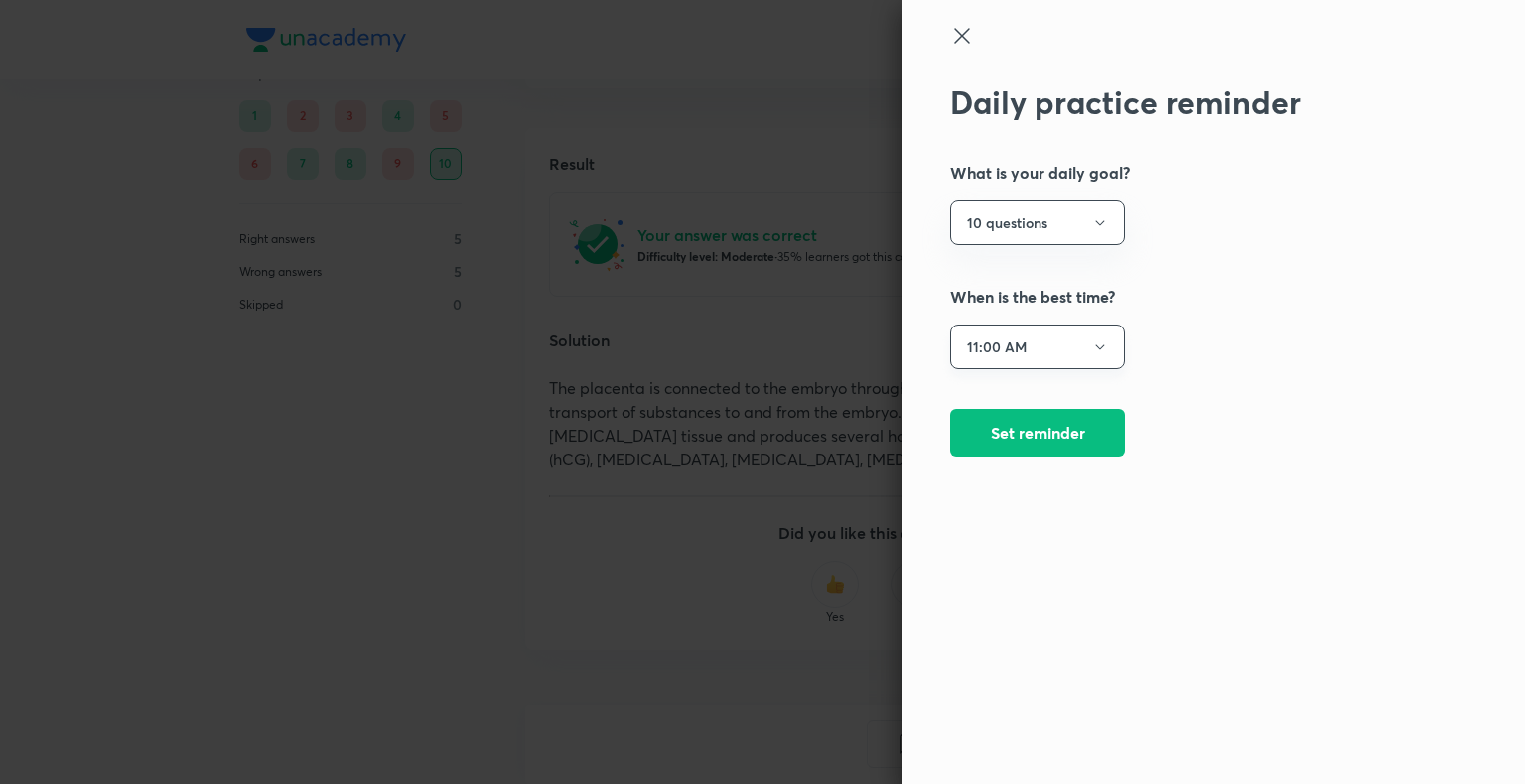 click on "11:00 AM" at bounding box center (1038, 346) 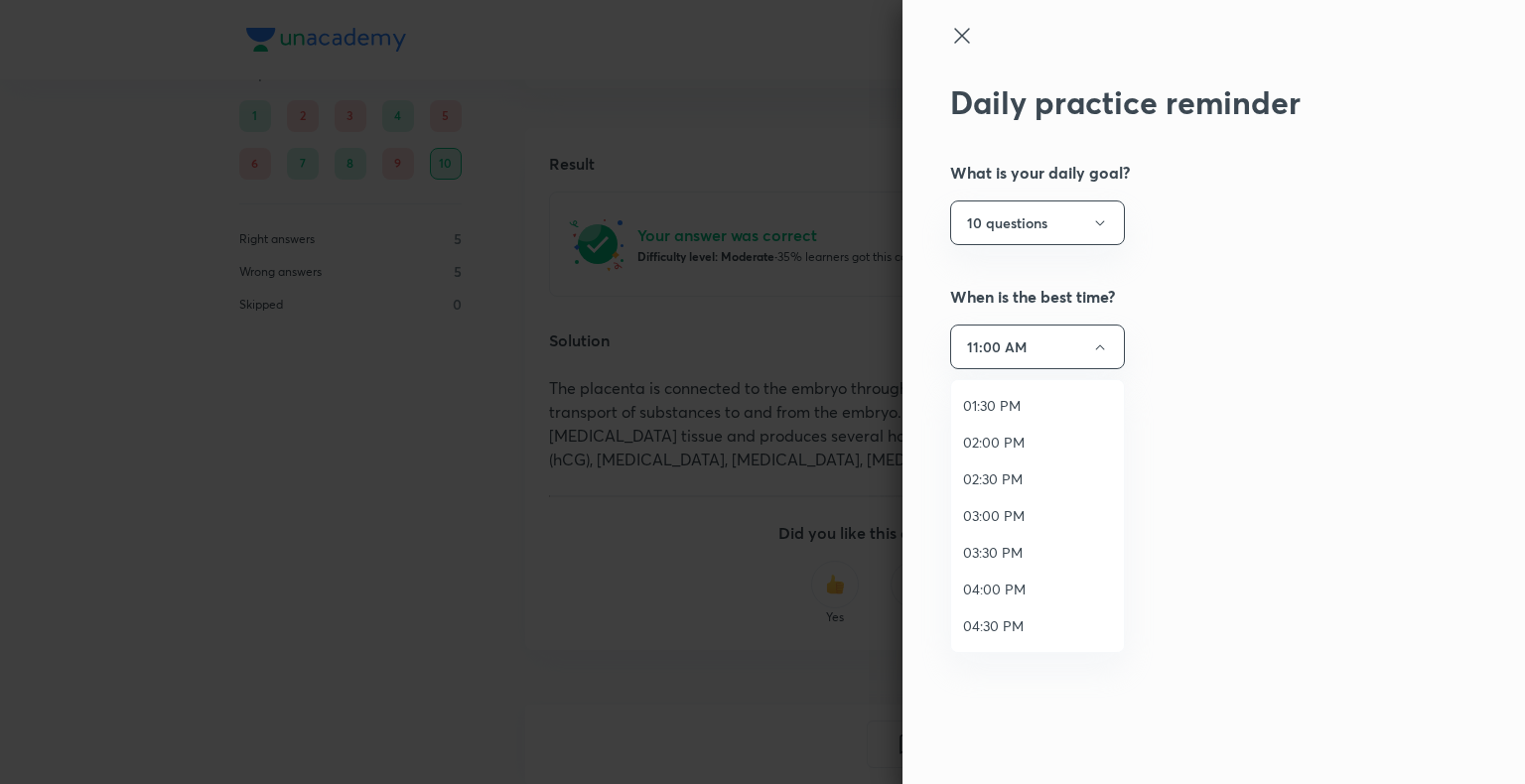 scroll, scrollTop: 1505, scrollLeft: 0, axis: vertical 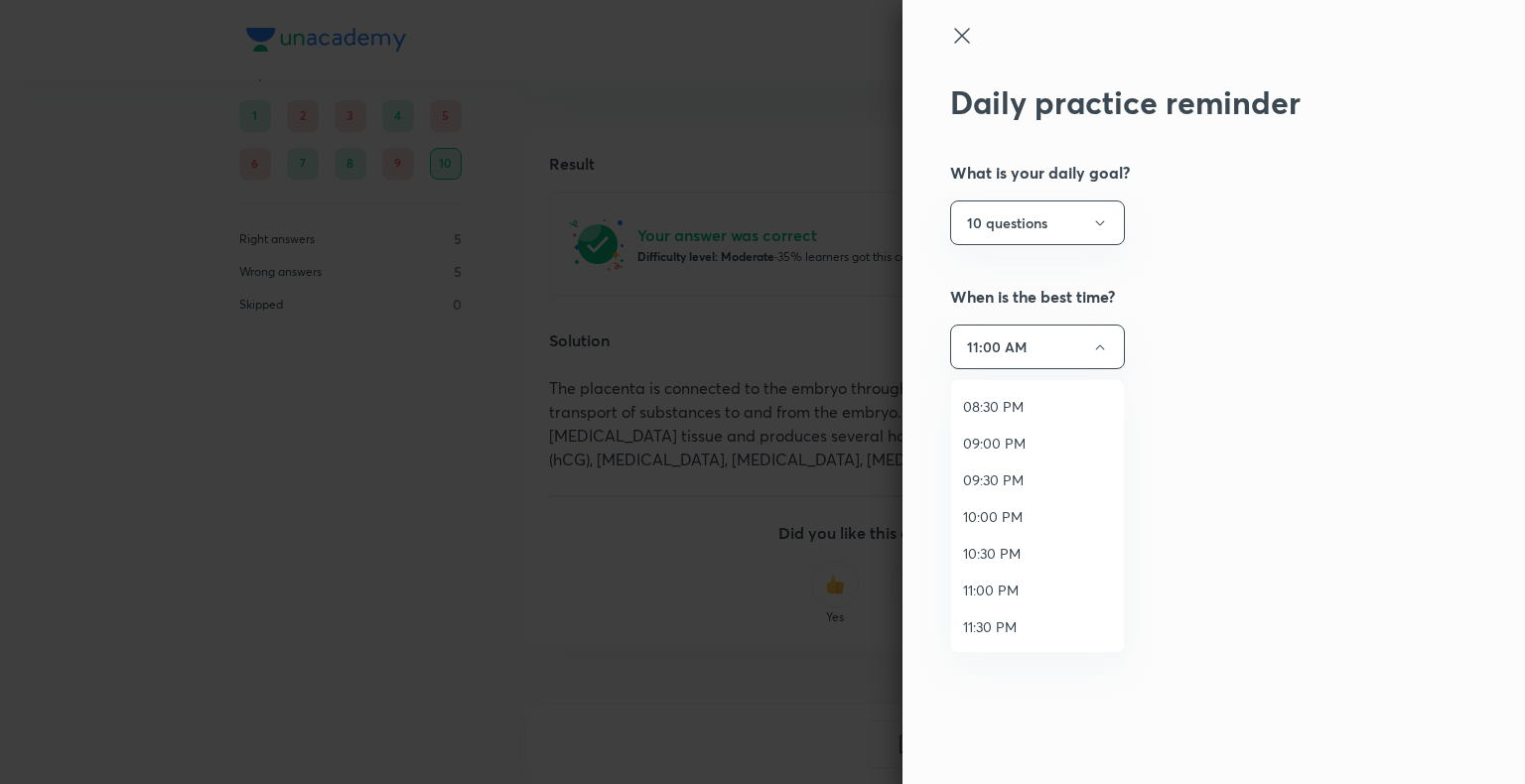 click on "10:00 PM" at bounding box center [1038, 516] 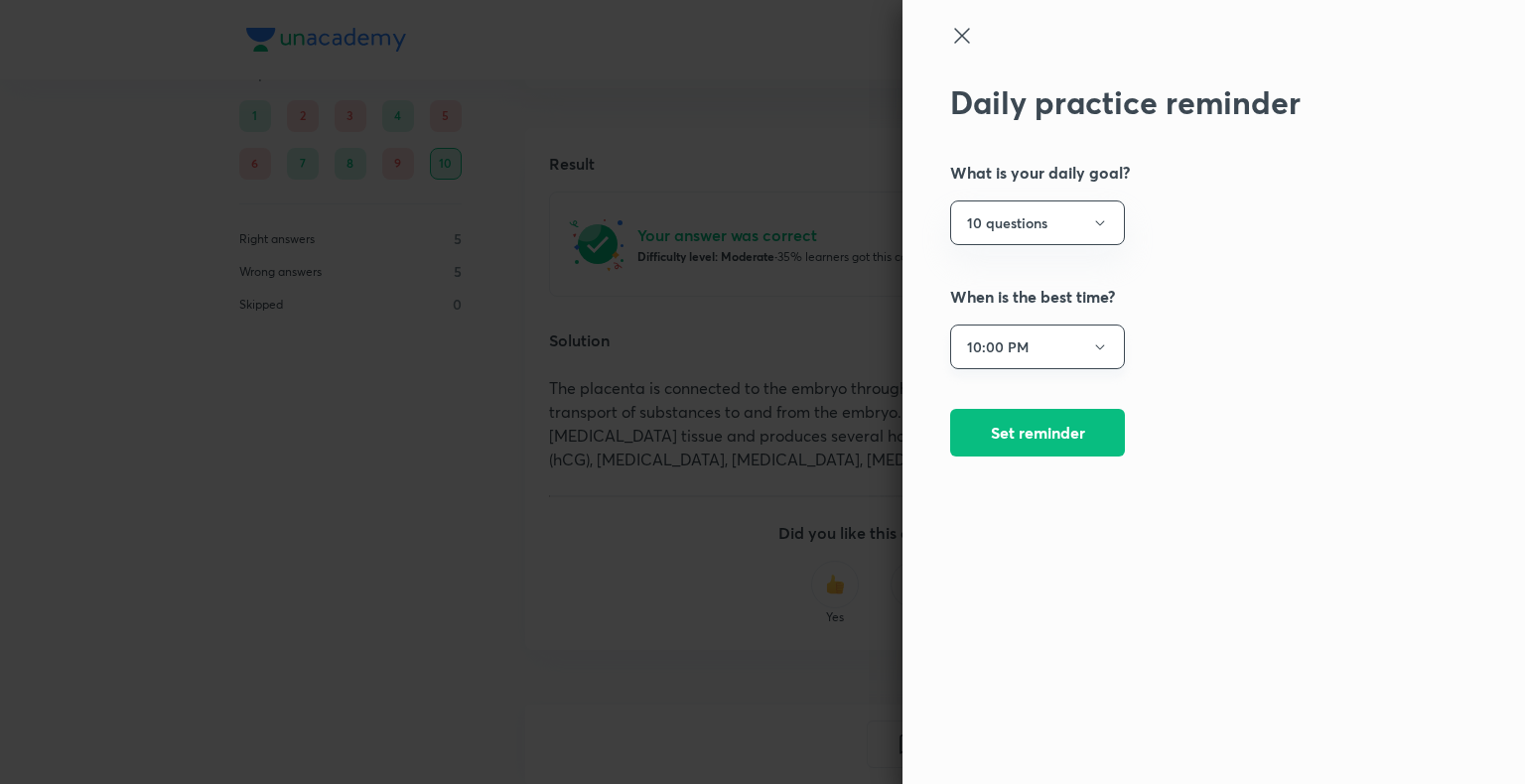 click on "10:00 PM" at bounding box center [1038, 346] 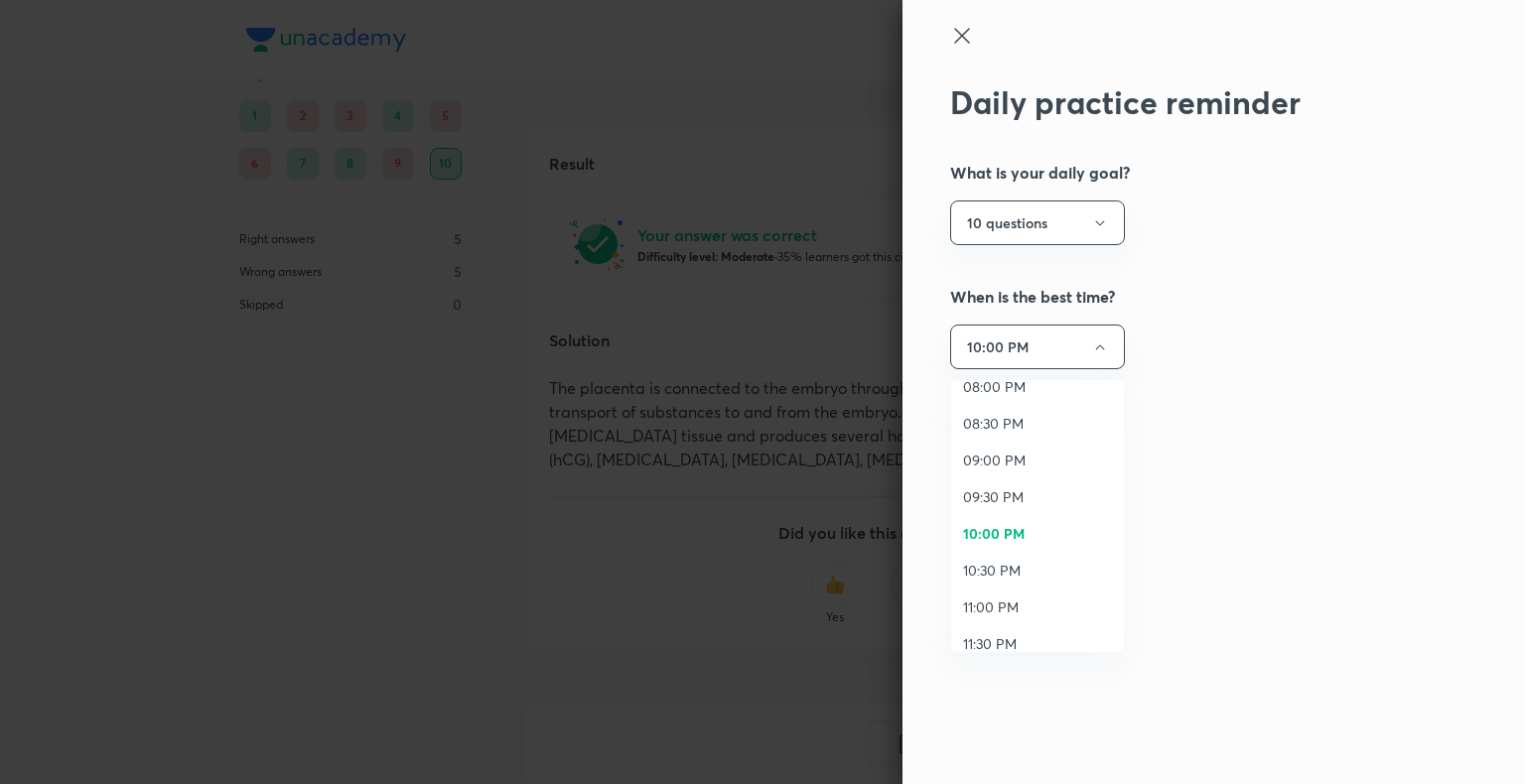 scroll, scrollTop: 1505, scrollLeft: 0, axis: vertical 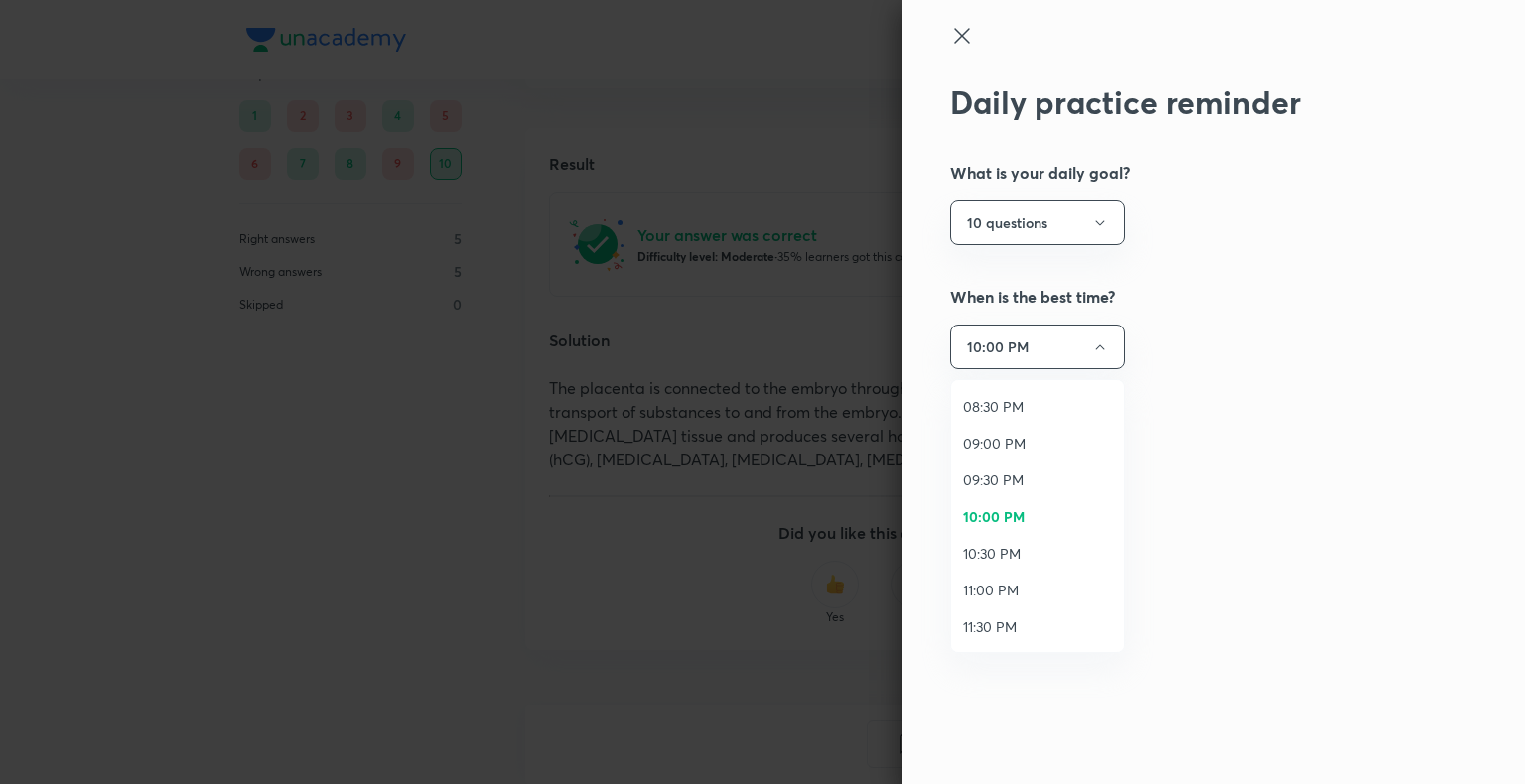 click on "11:00 PM" at bounding box center [1038, 589] 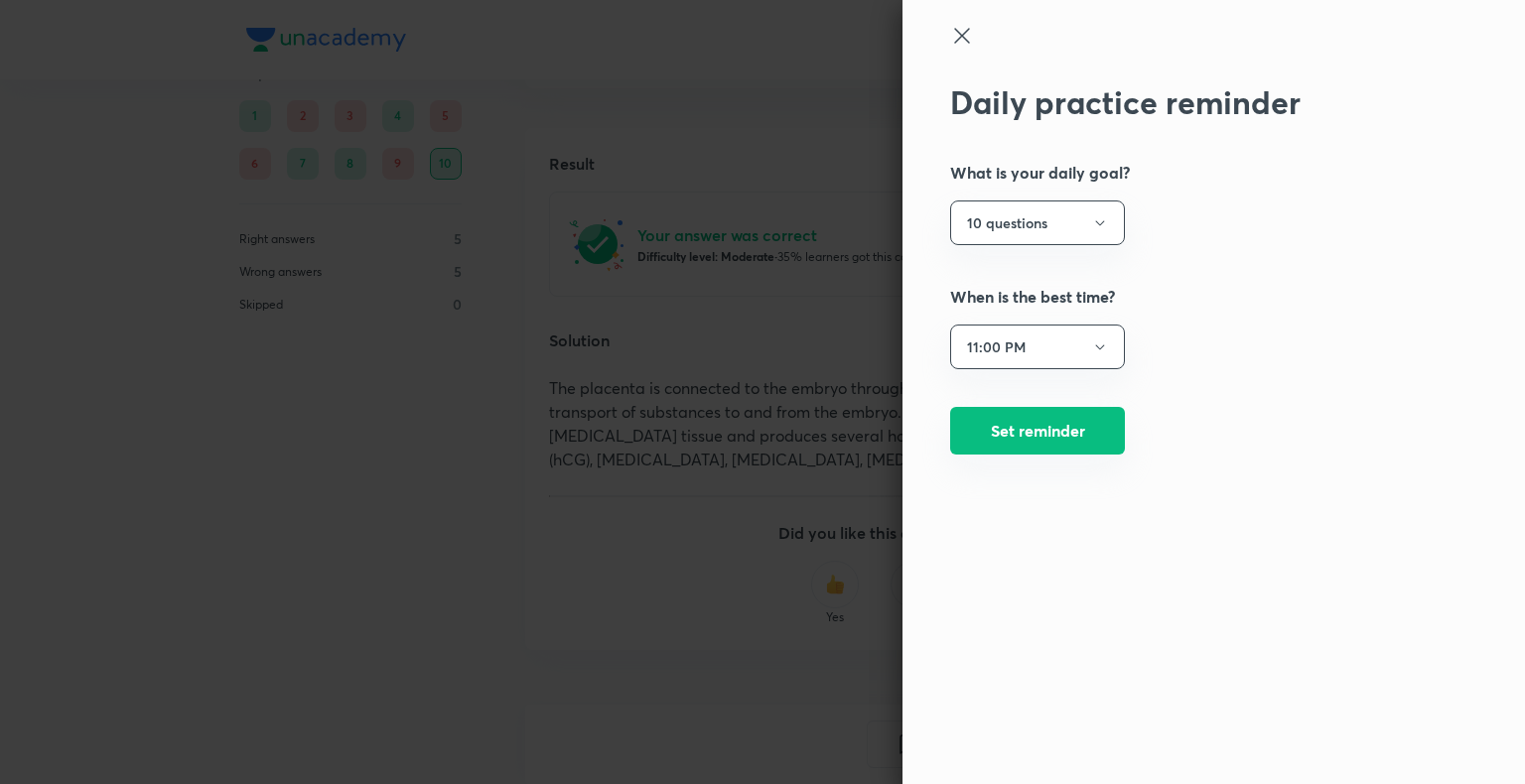 click on "Set reminder" at bounding box center (1038, 433) 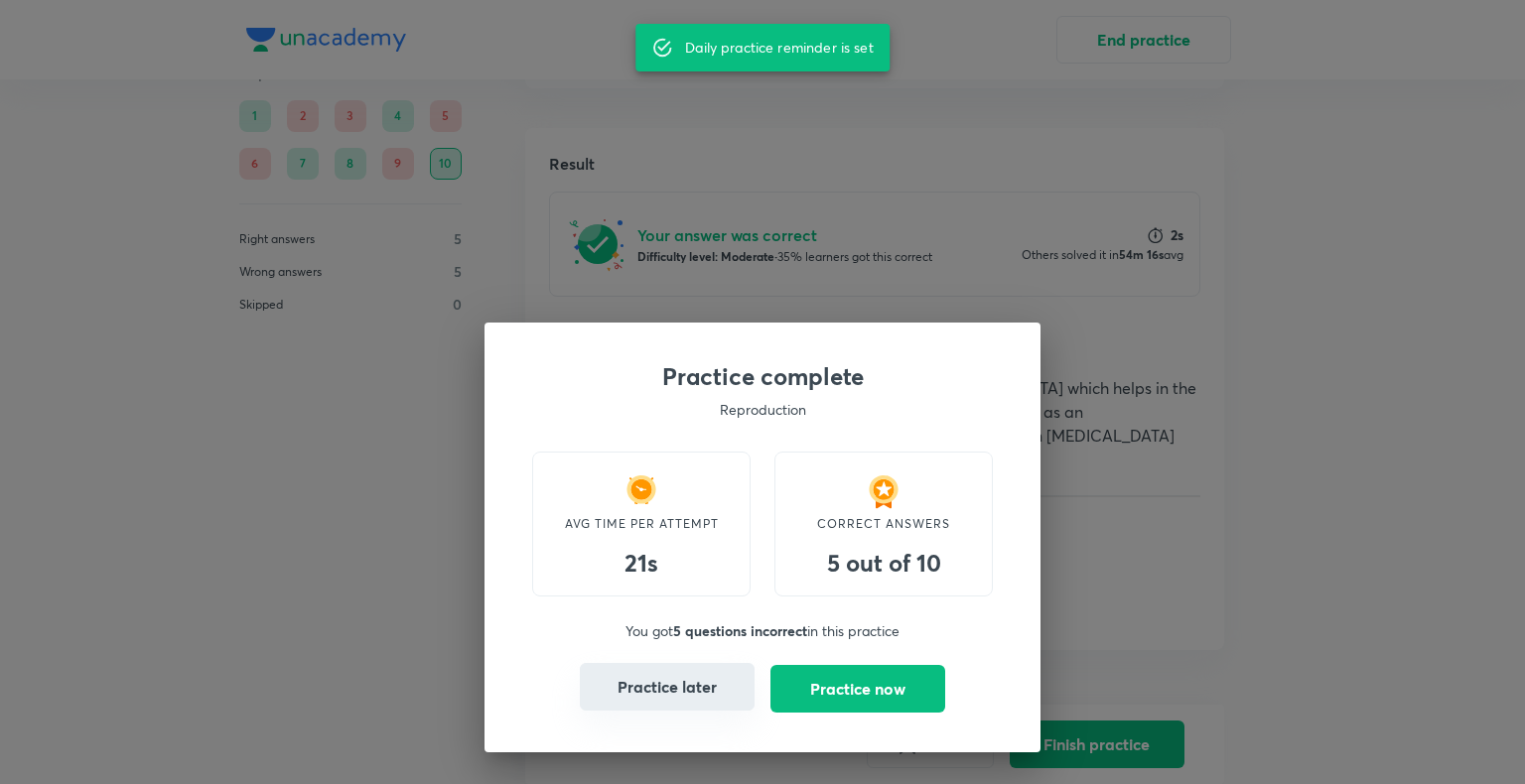 click on "Practice later" at bounding box center [667, 687] 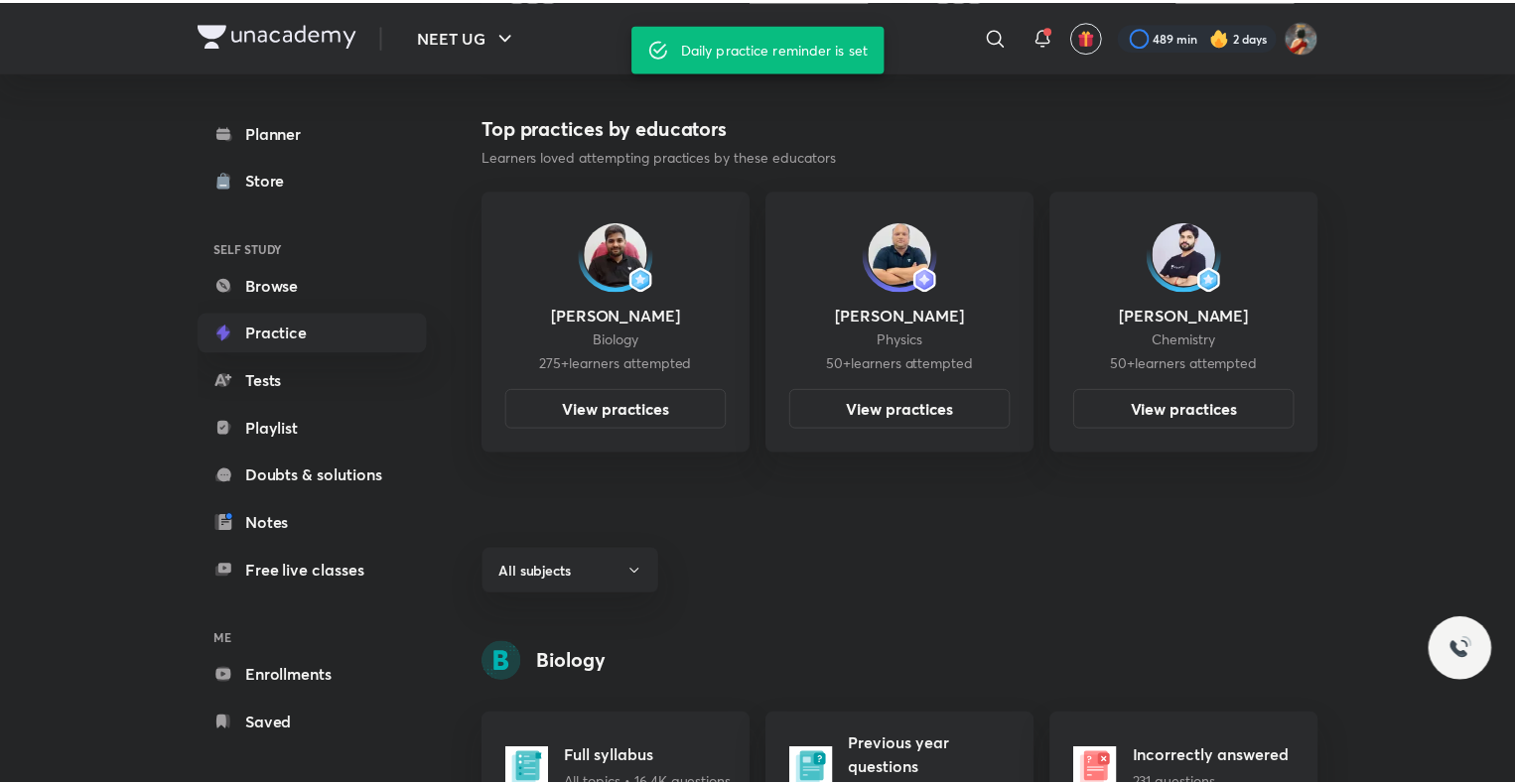 scroll, scrollTop: 0, scrollLeft: 0, axis: both 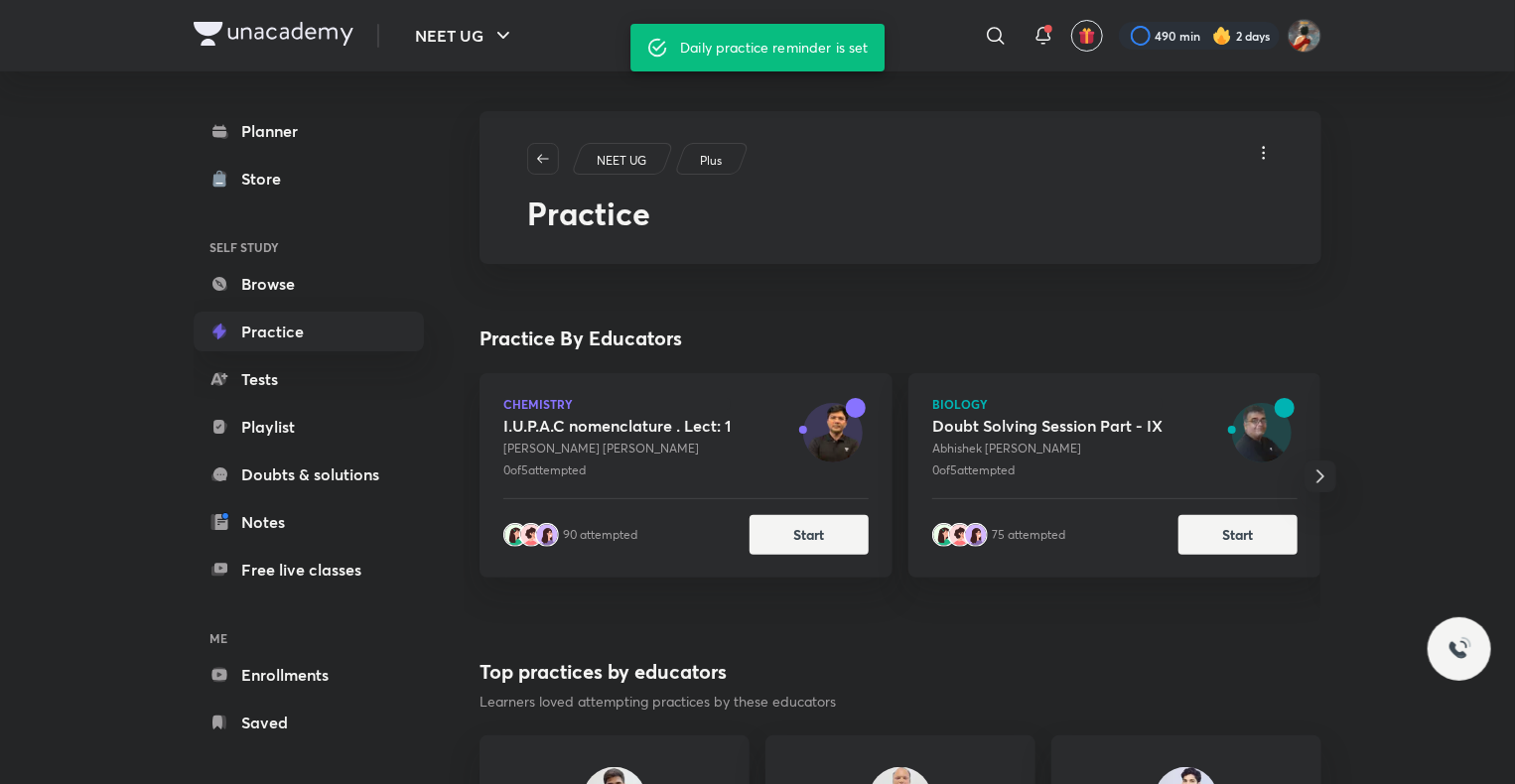 click at bounding box center (1222, 36) 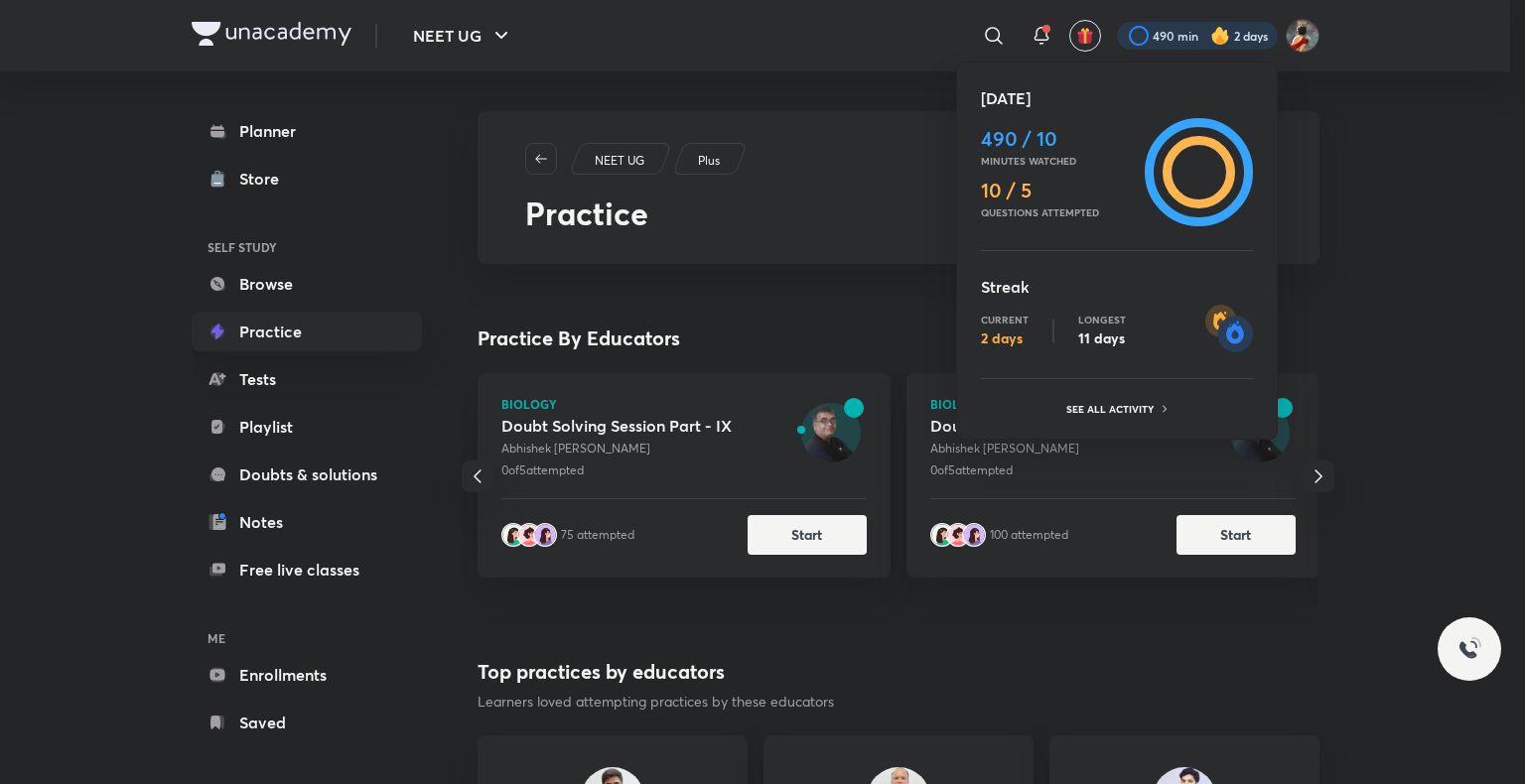 click at bounding box center [762, 392] 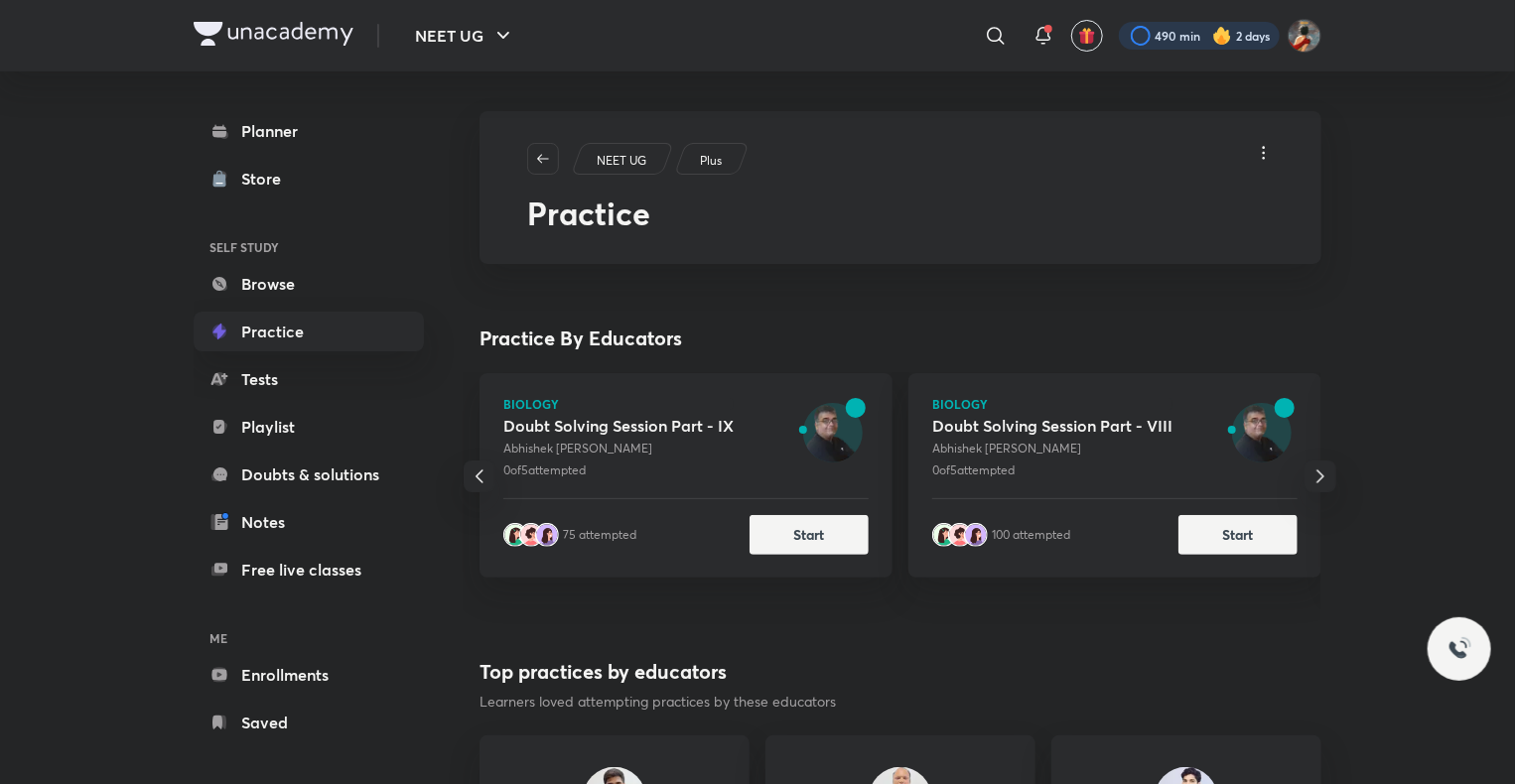 click at bounding box center [1199, 36] 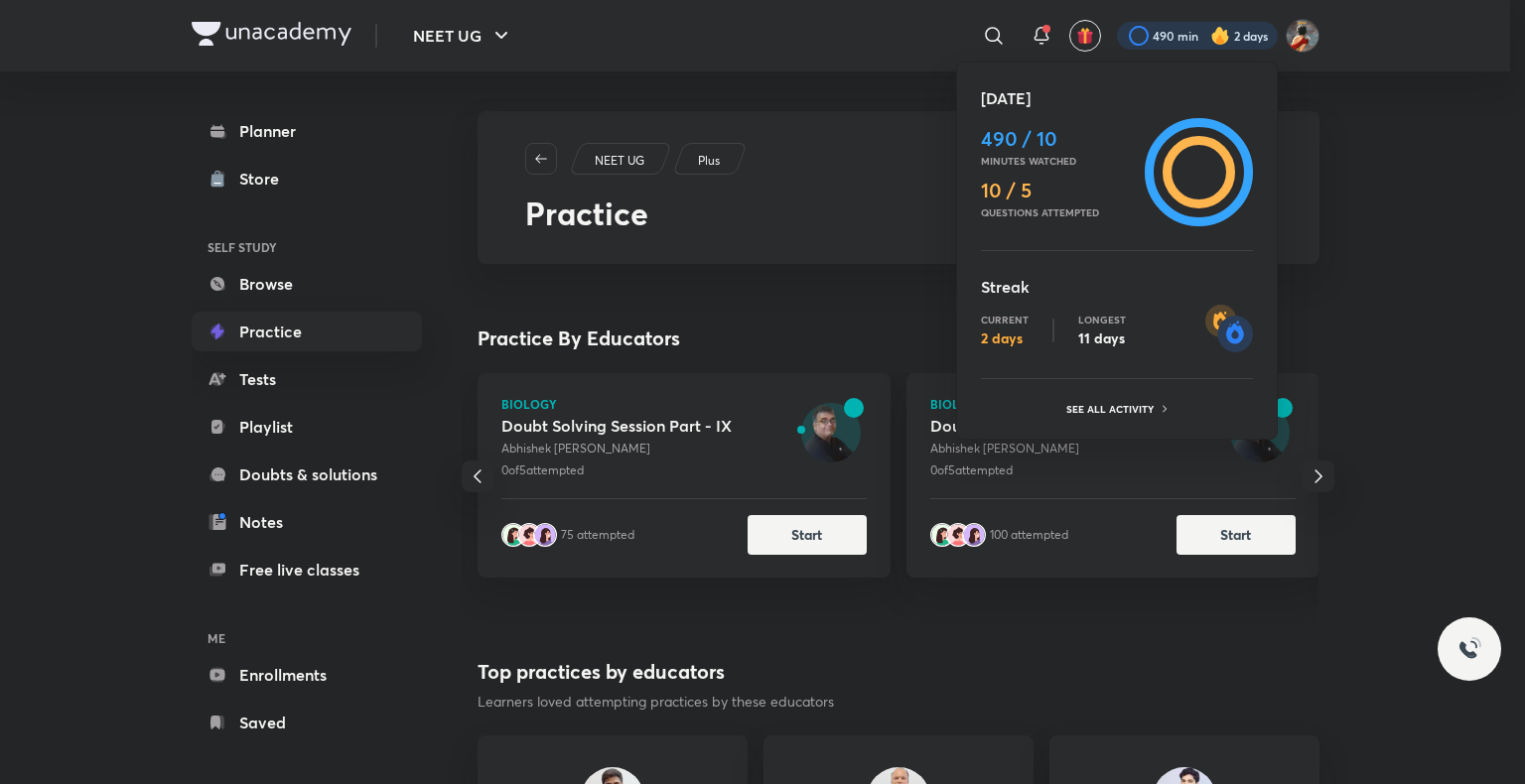 click on "10 / 5" at bounding box center (1058, 191) 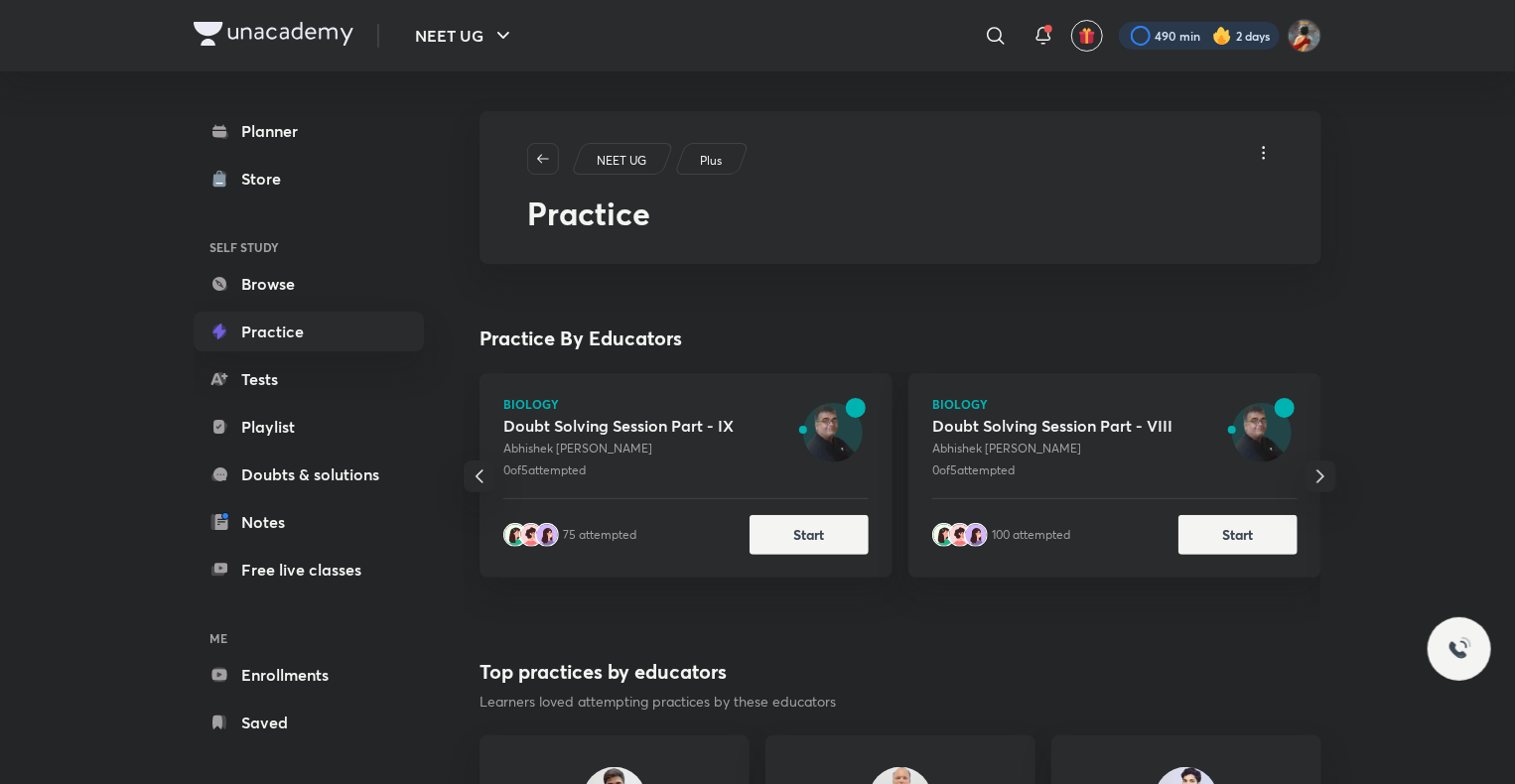 click at bounding box center (1199, 36) 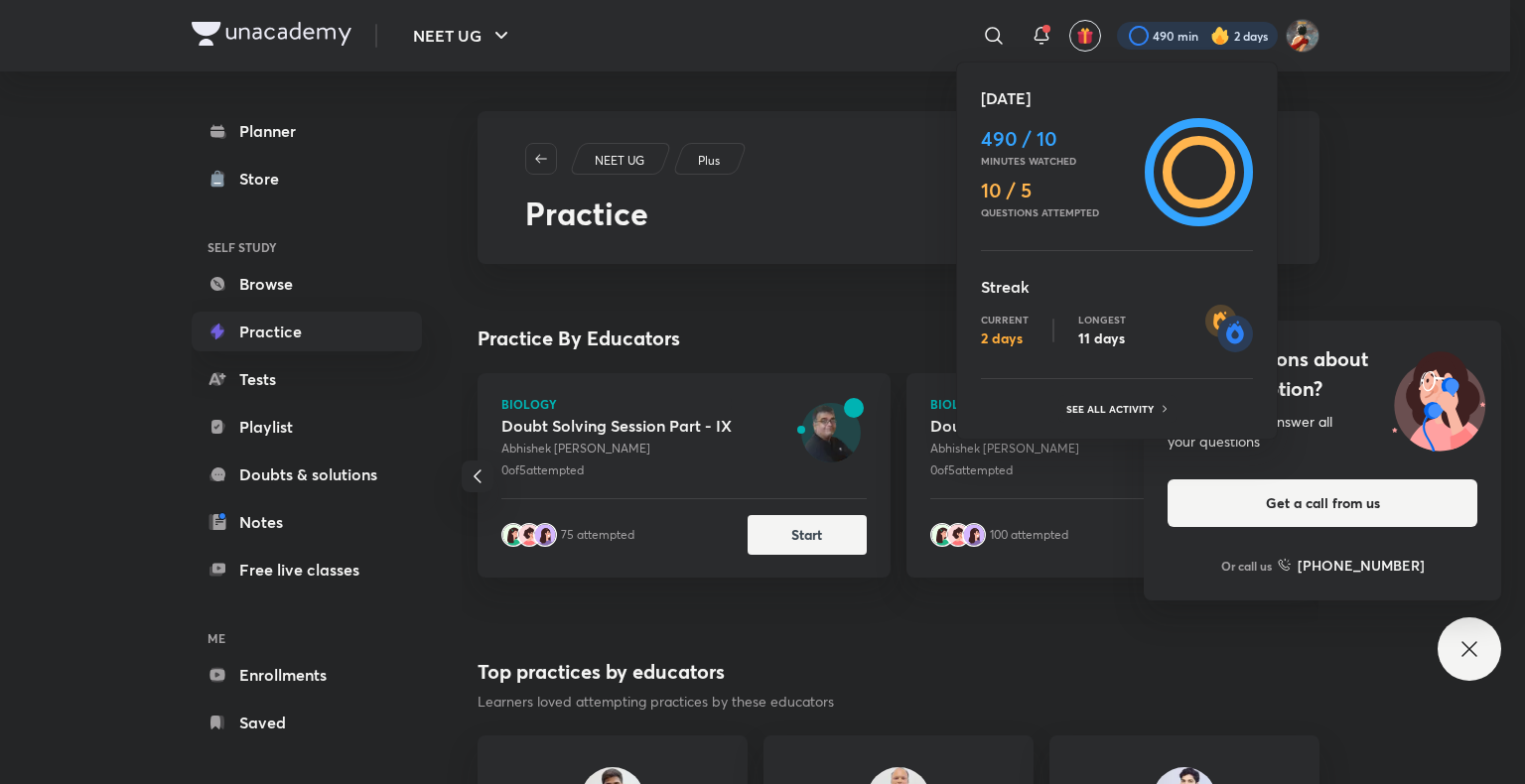 click at bounding box center [762, 392] 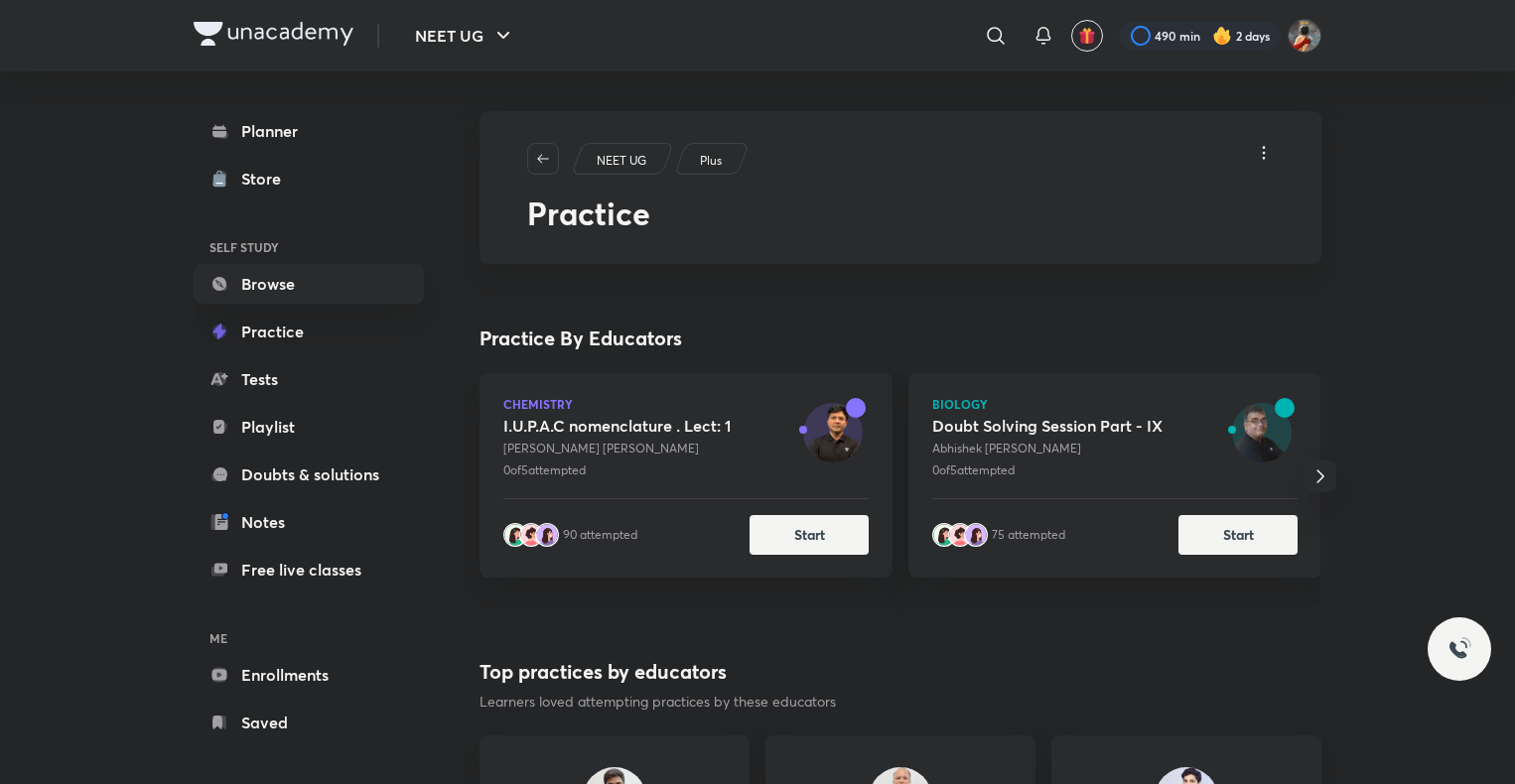scroll, scrollTop: 0, scrollLeft: 0, axis: both 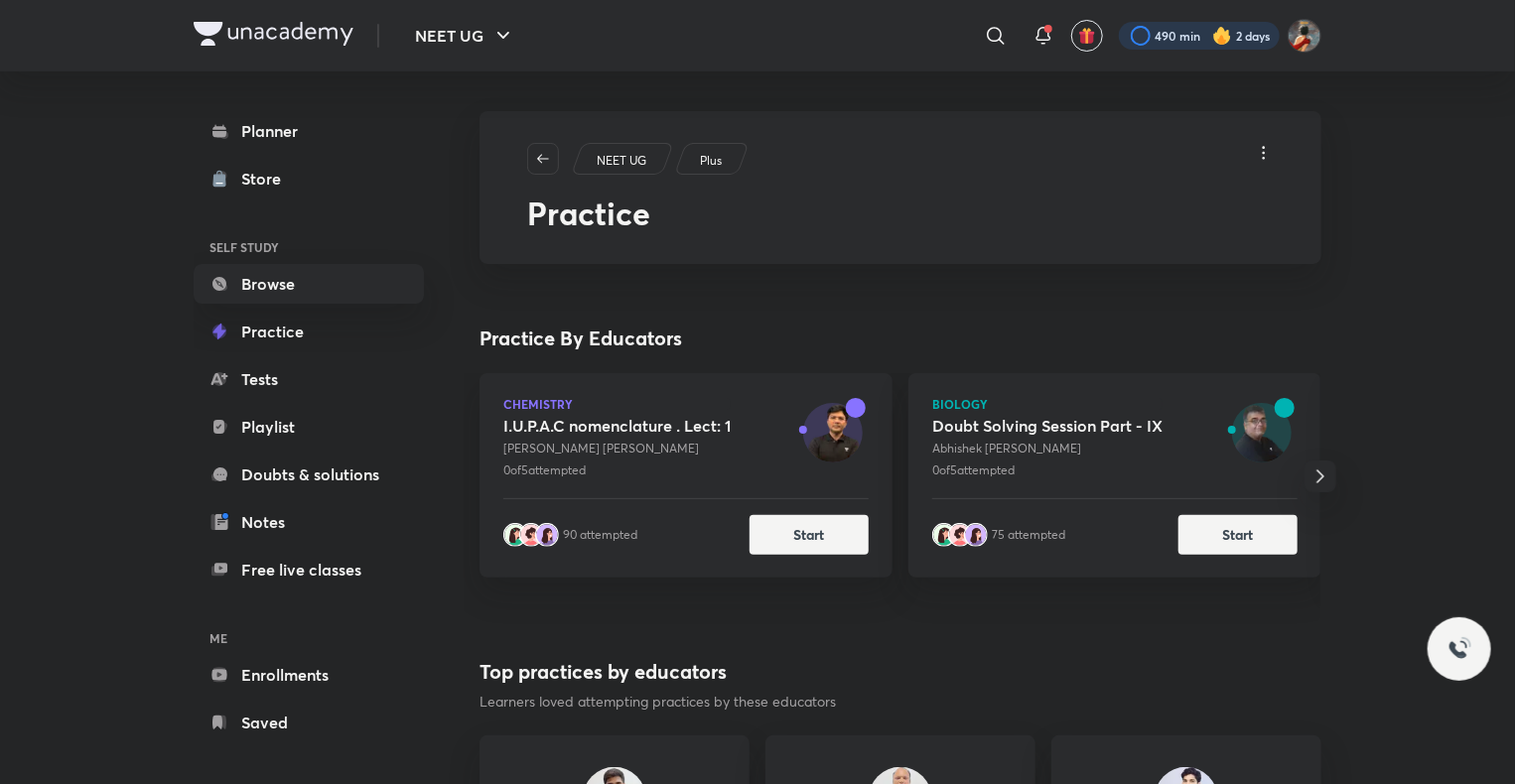 click at bounding box center (1199, 36) 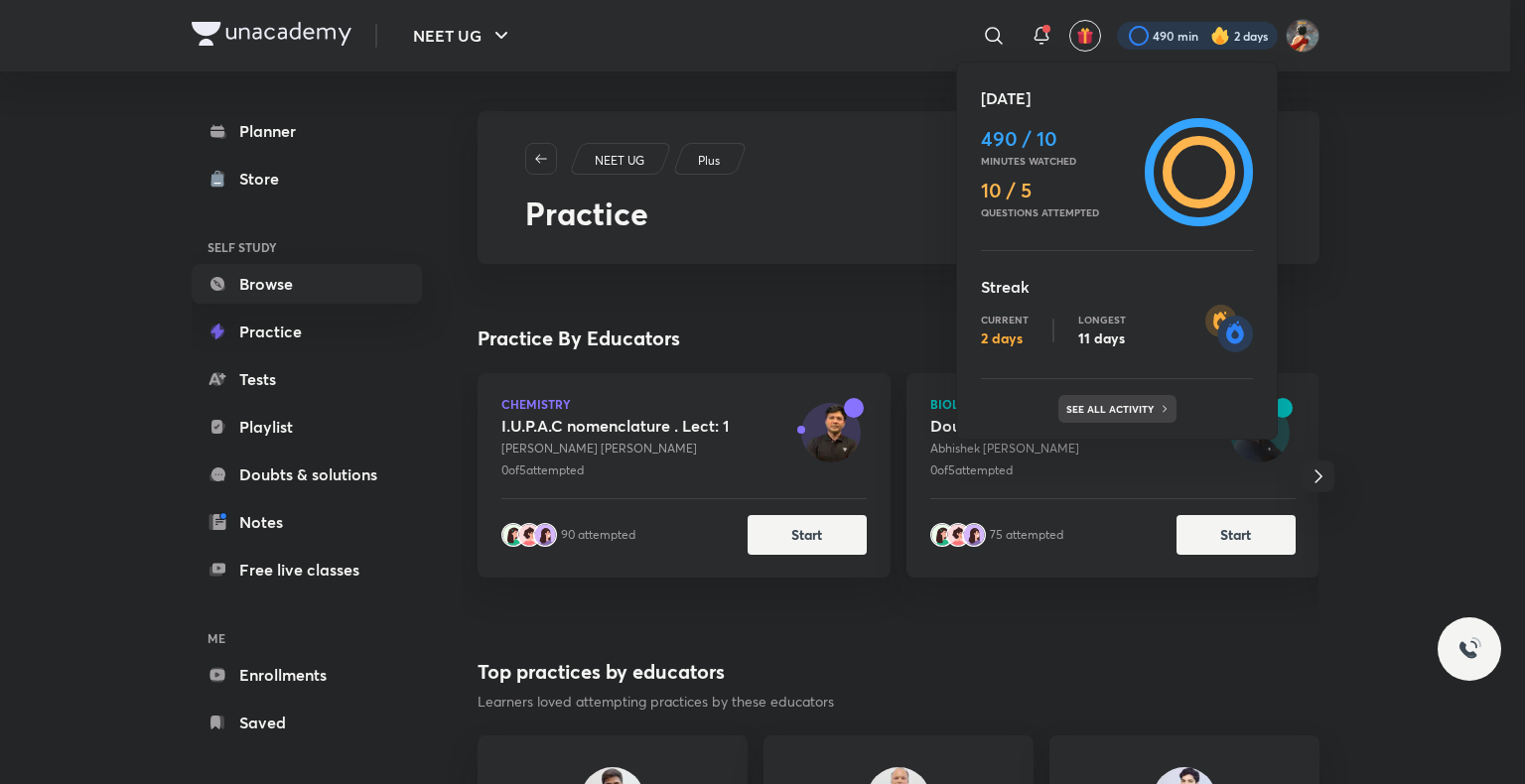 click on "See all activity" at bounding box center [1112, 409] 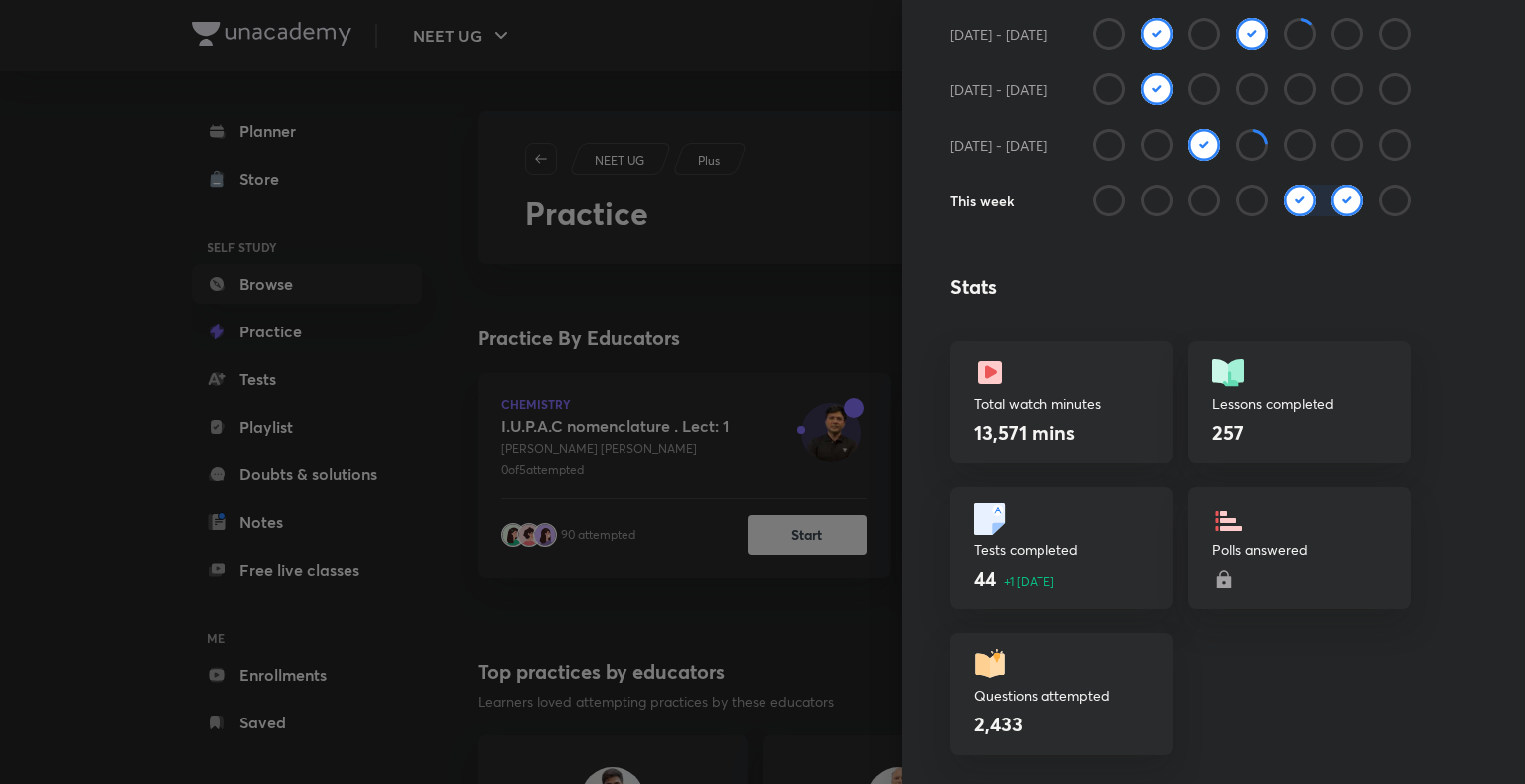 scroll, scrollTop: 992, scrollLeft: 0, axis: vertical 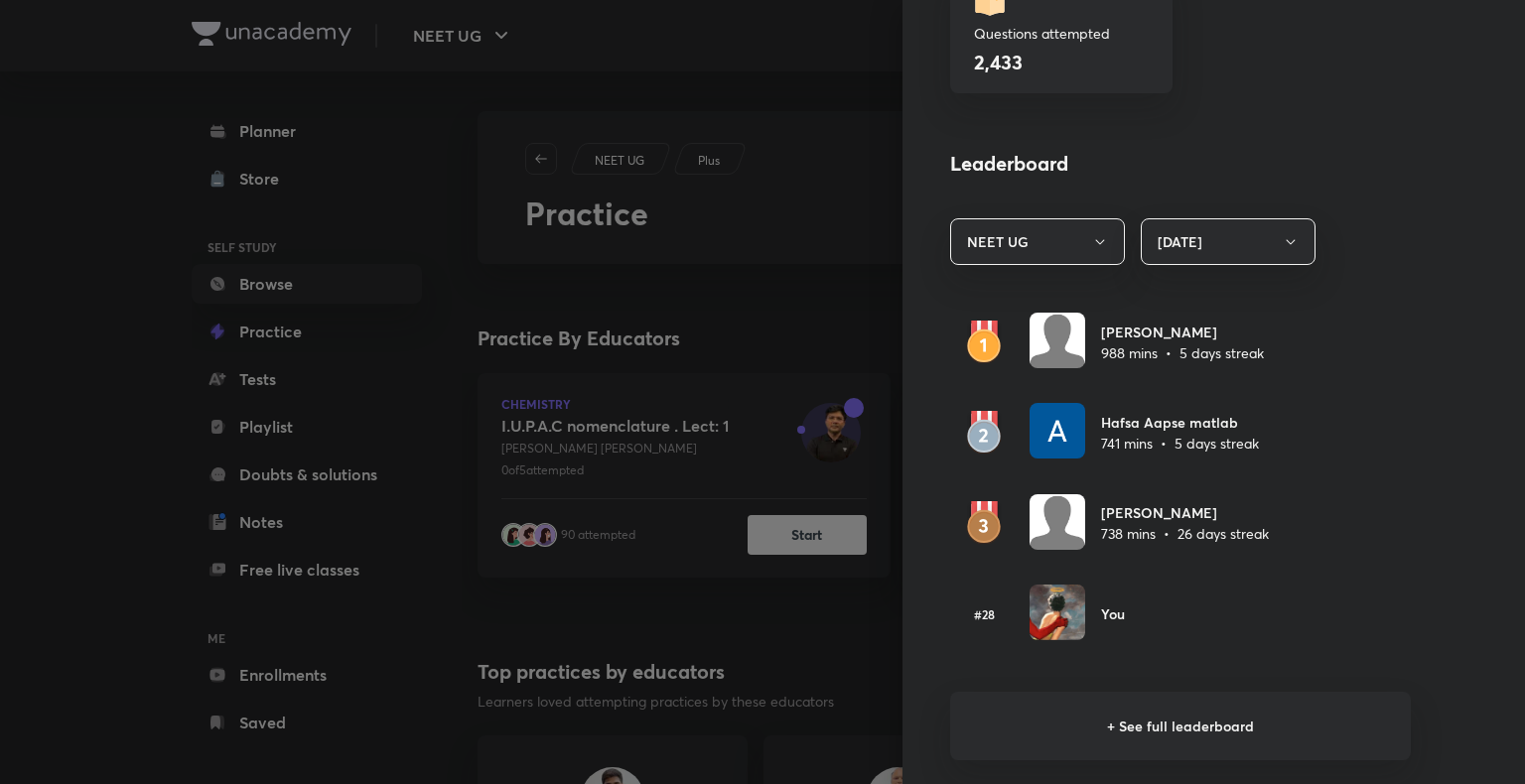 click on "+ See full leaderboard" at bounding box center [1180, 725] 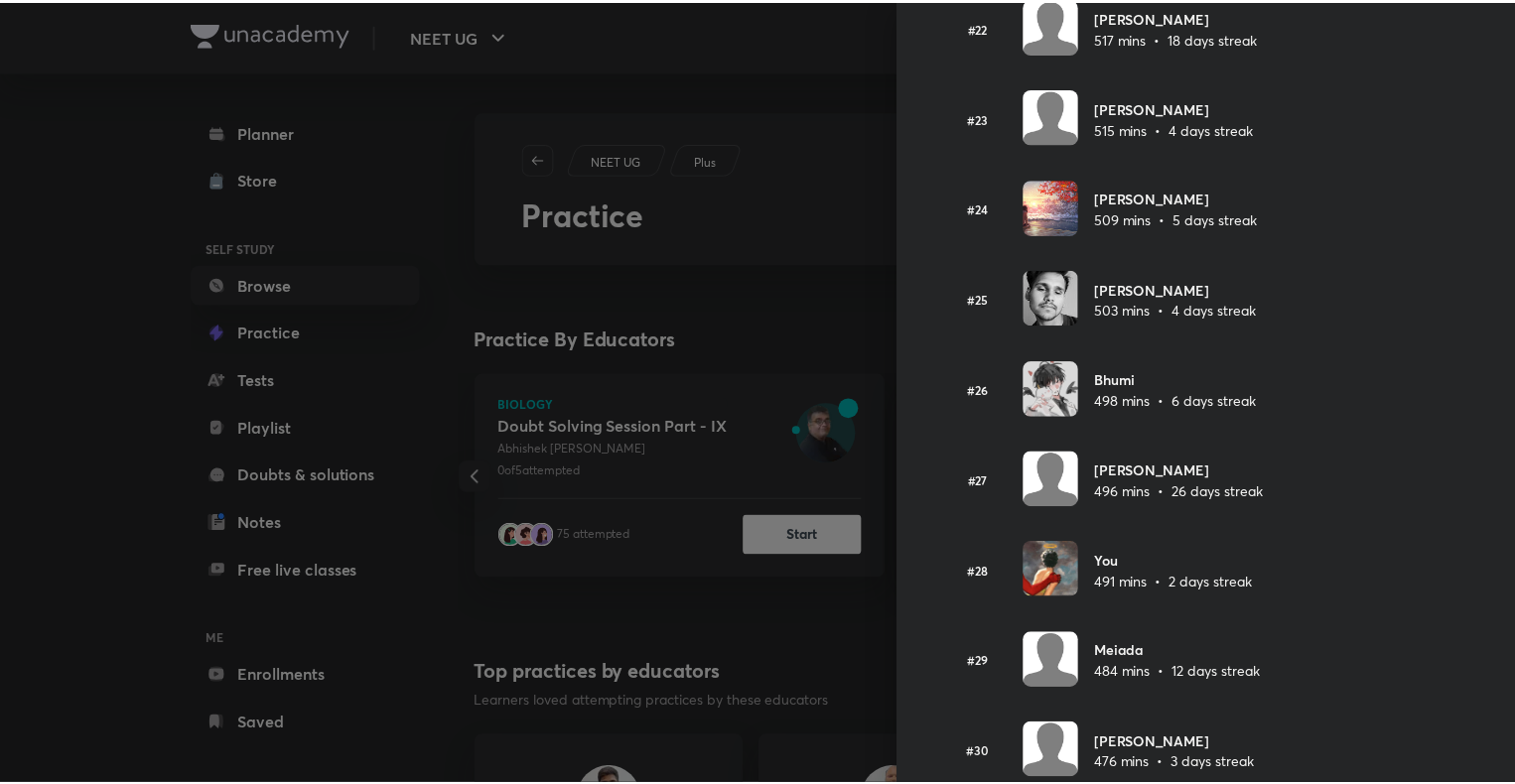 scroll, scrollTop: 2231, scrollLeft: 0, axis: vertical 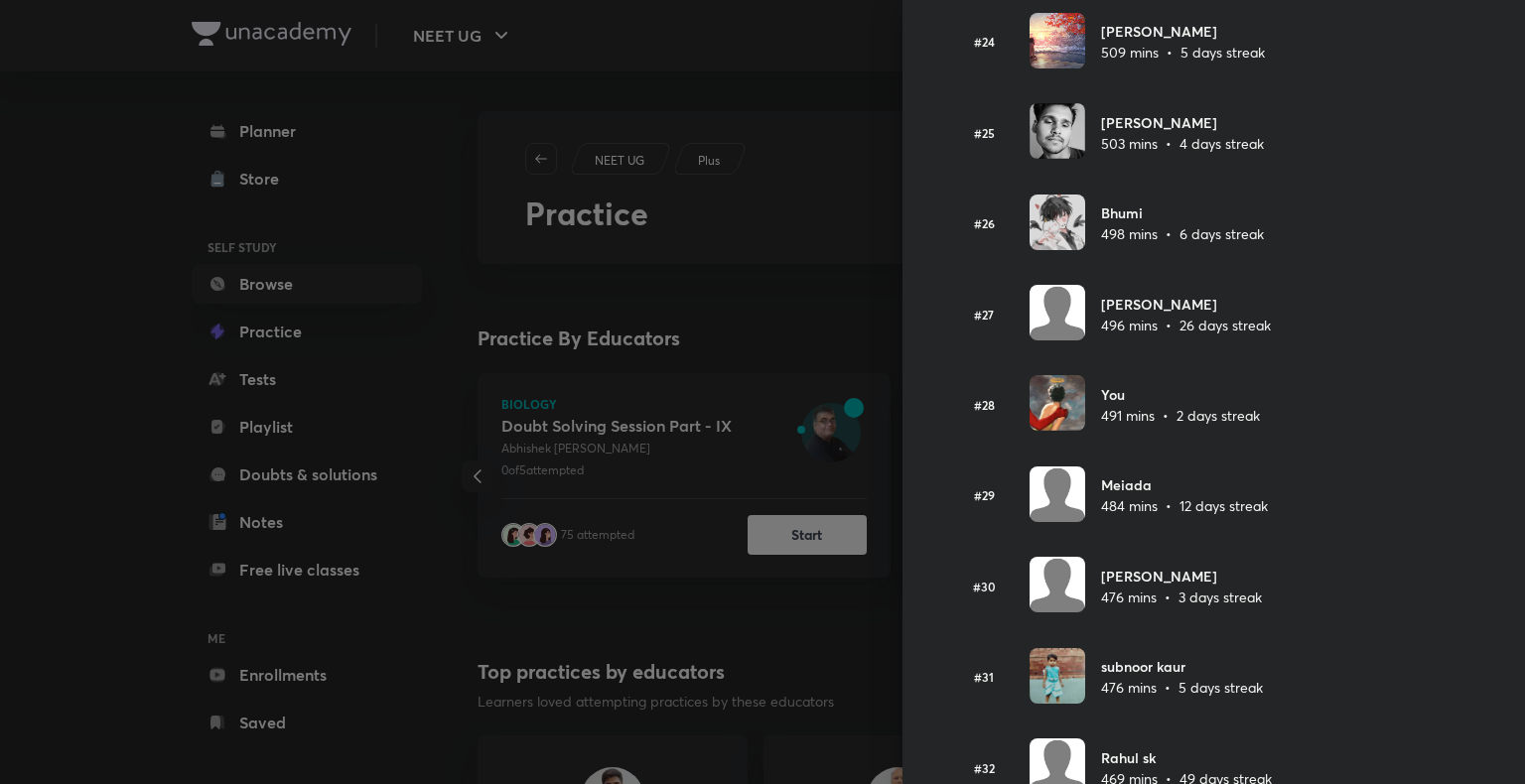 click at bounding box center [762, 392] 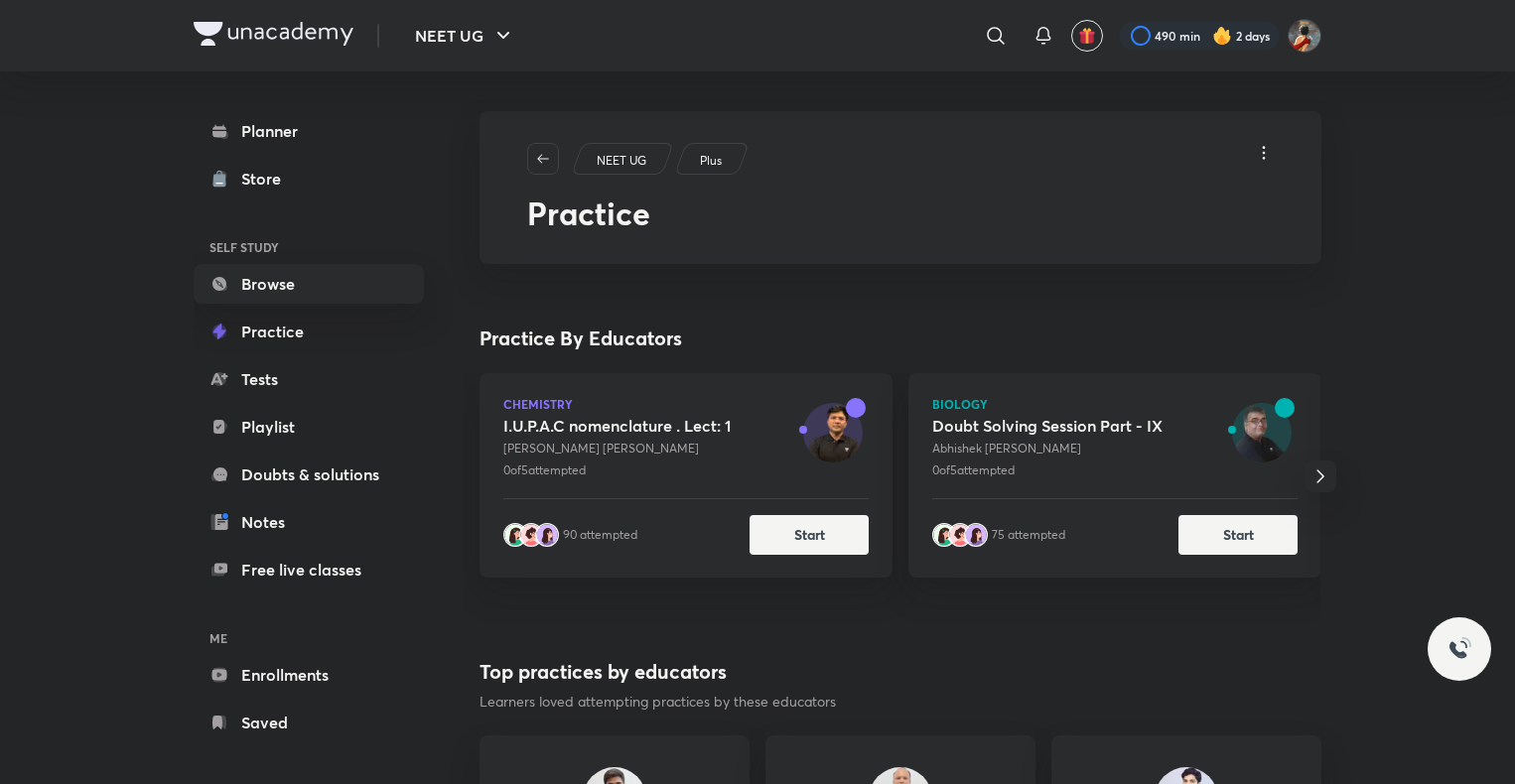 scroll, scrollTop: 0, scrollLeft: 0, axis: both 